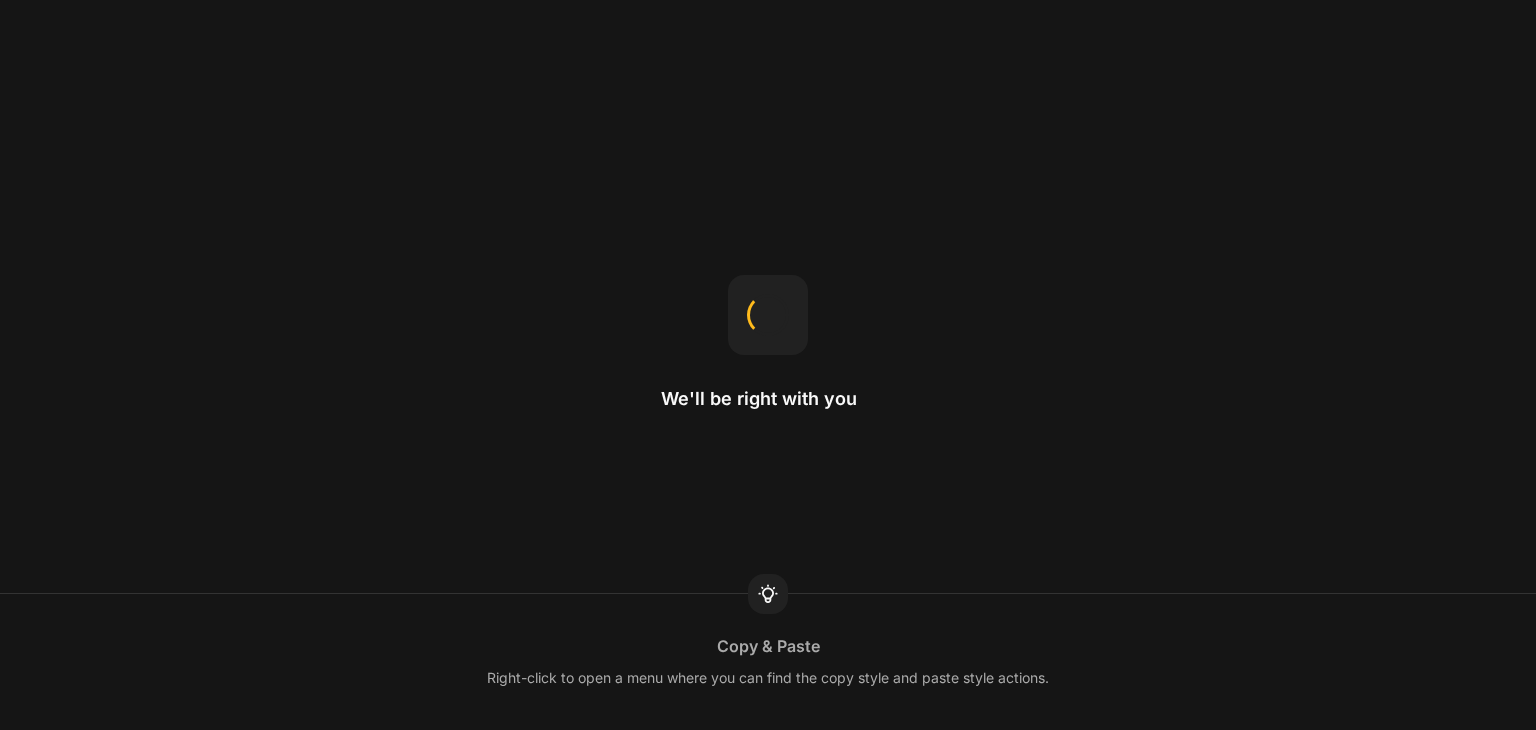 scroll, scrollTop: 0, scrollLeft: 0, axis: both 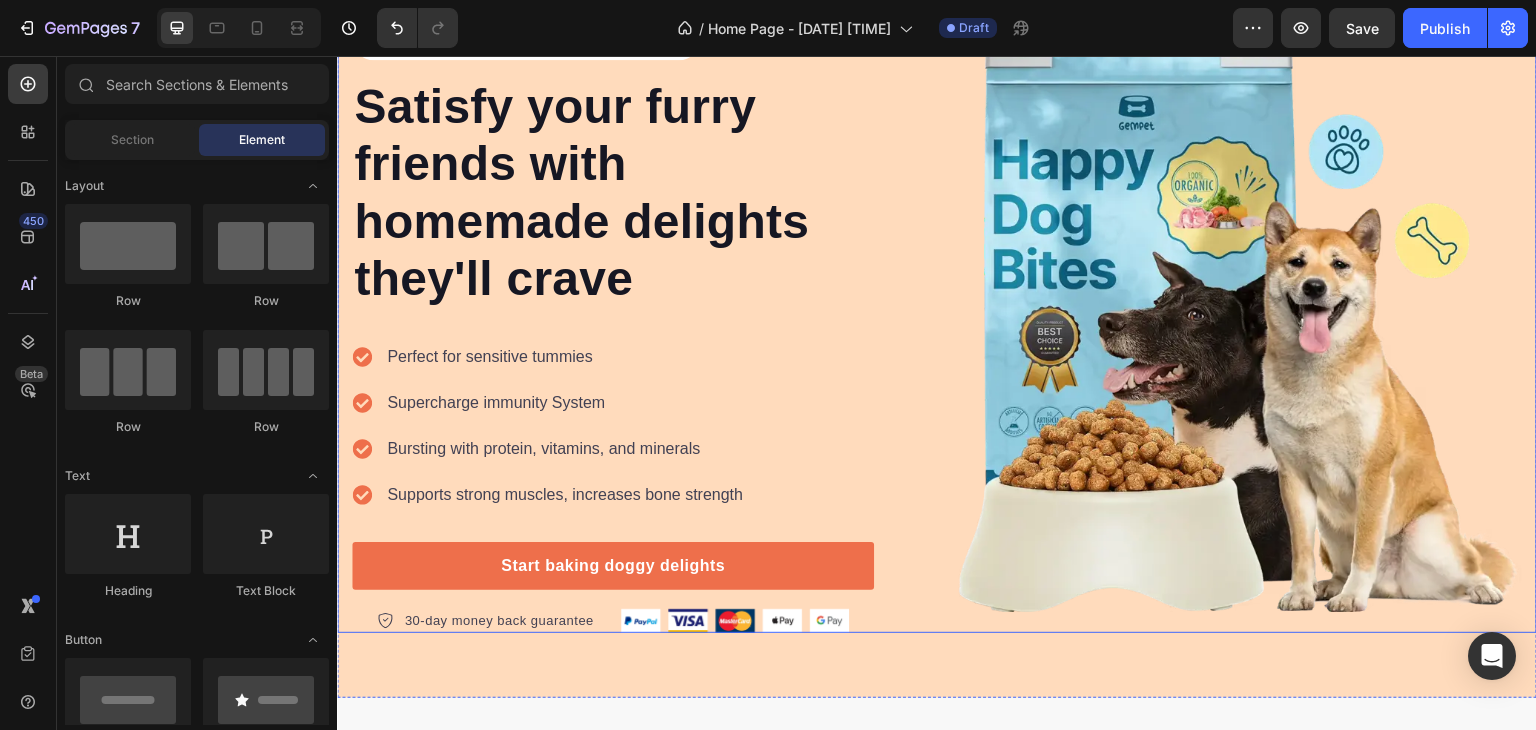 click at bounding box center (1237, 327) 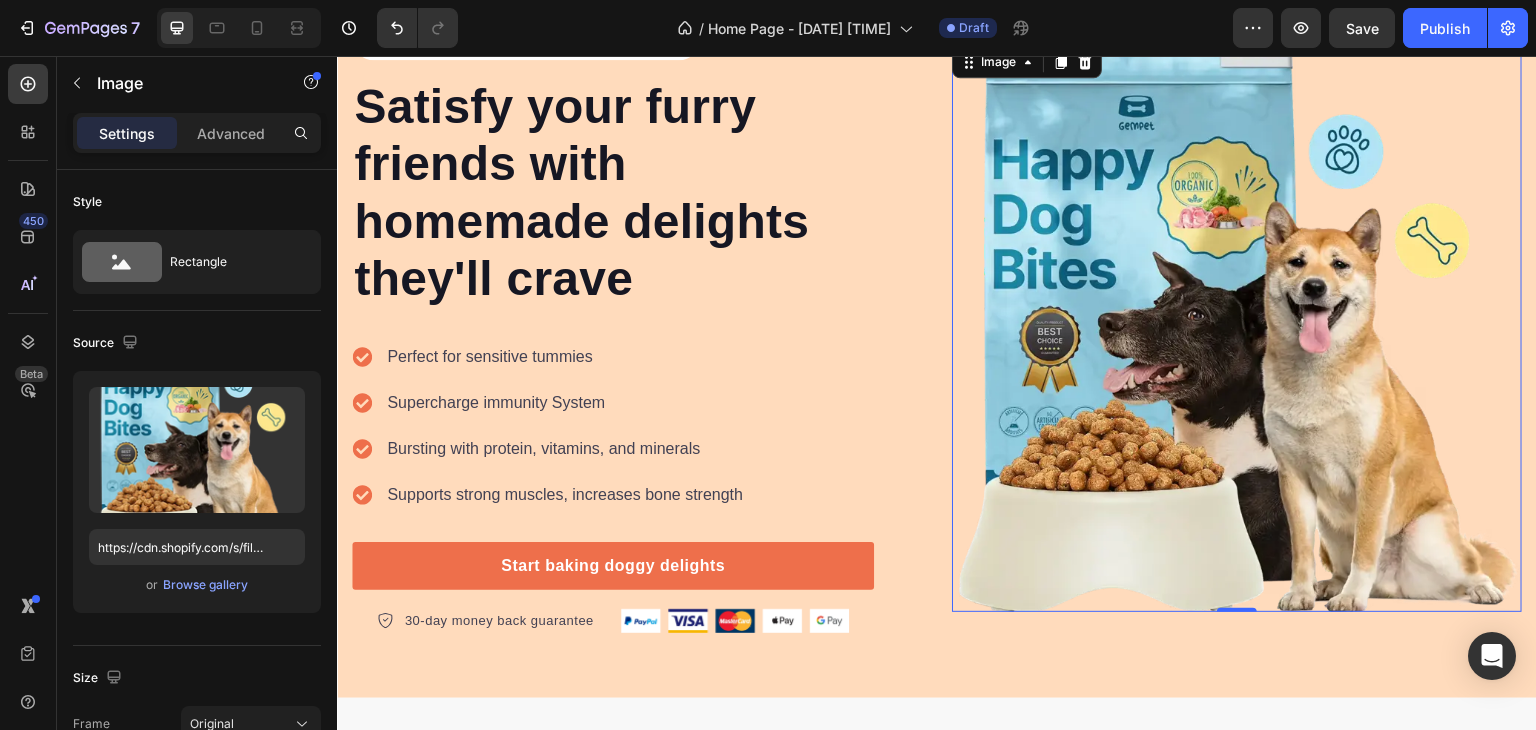 scroll, scrollTop: 134, scrollLeft: 0, axis: vertical 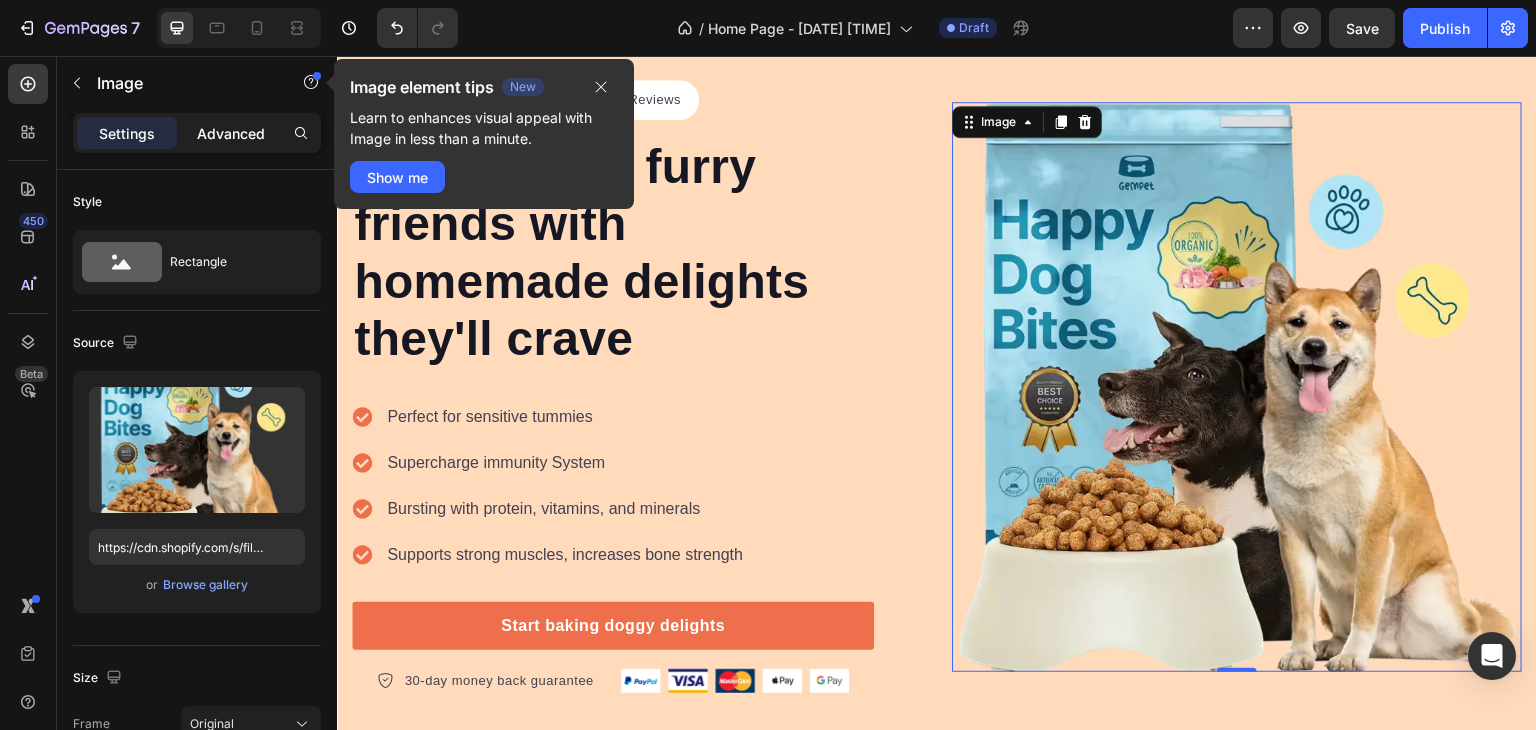 click on "Advanced" at bounding box center [231, 133] 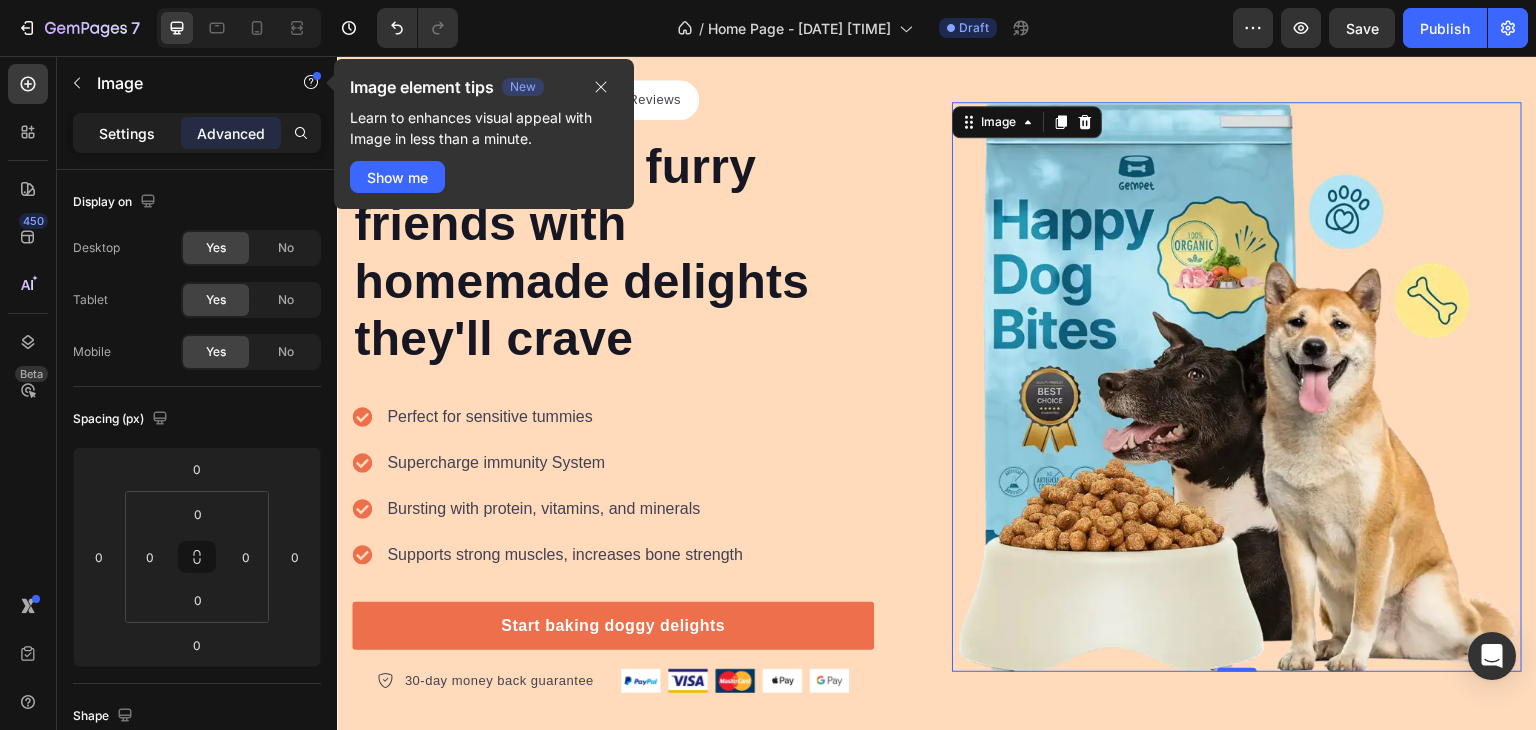click on "Settings" at bounding box center (127, 133) 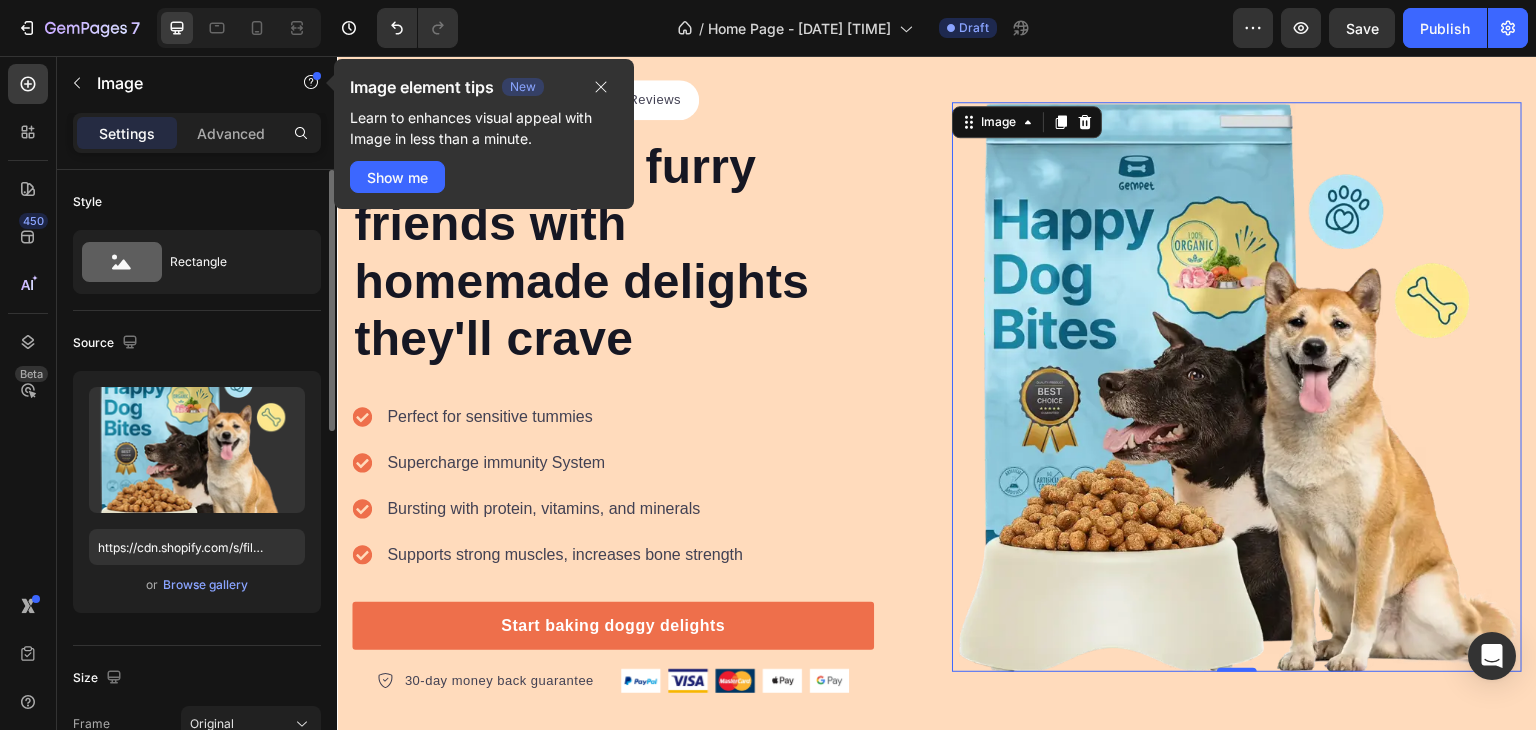 scroll, scrollTop: 0, scrollLeft: 0, axis: both 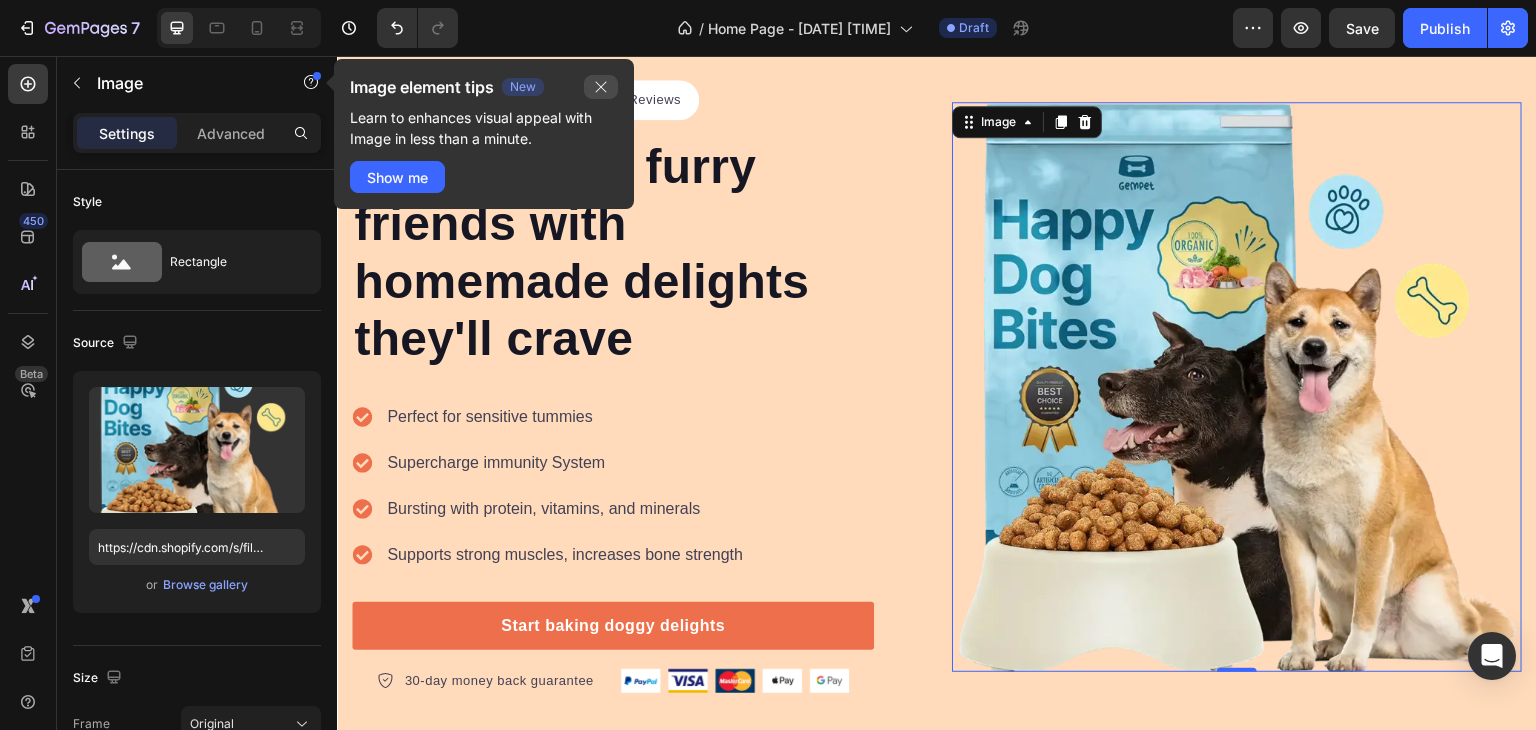 click at bounding box center (601, 87) 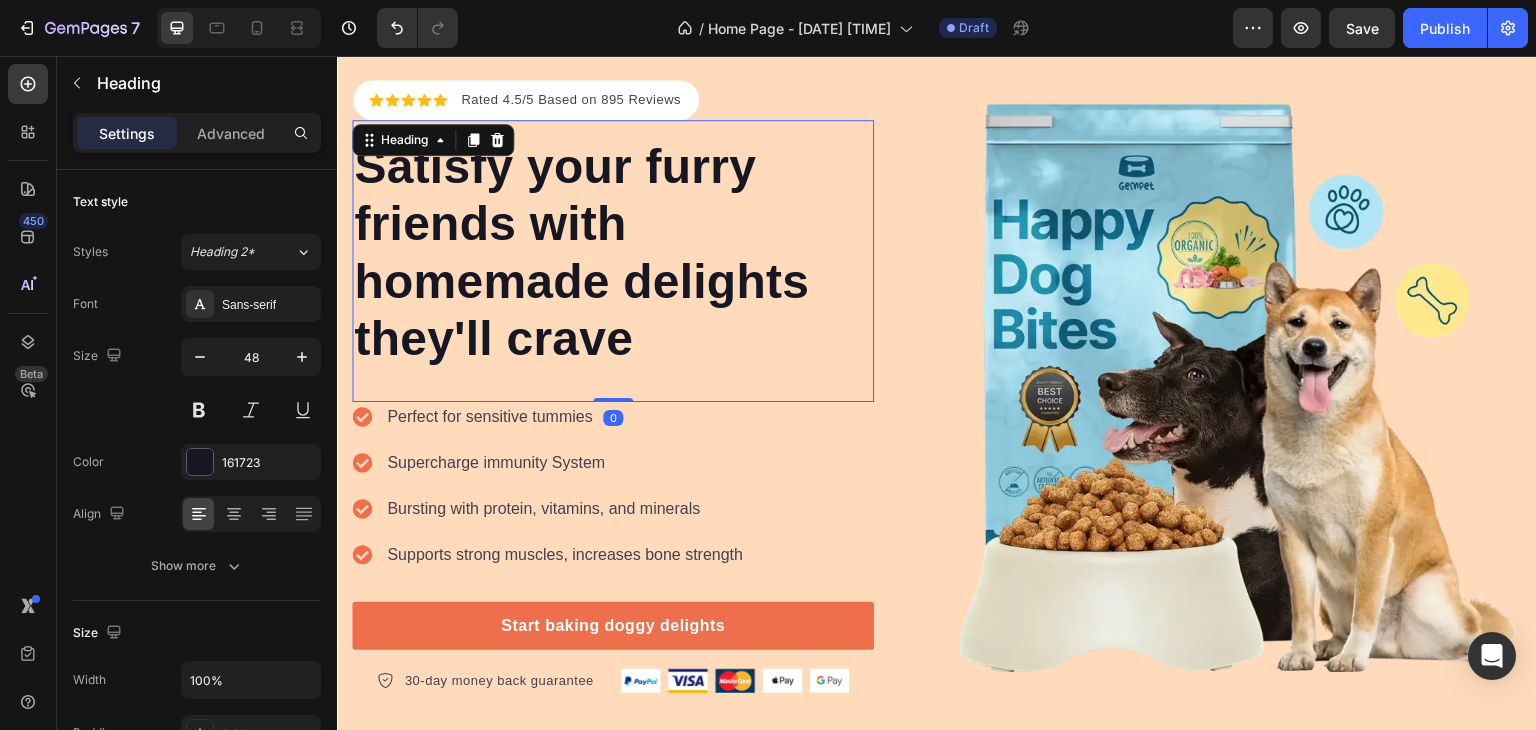 scroll, scrollTop: 0, scrollLeft: 0, axis: both 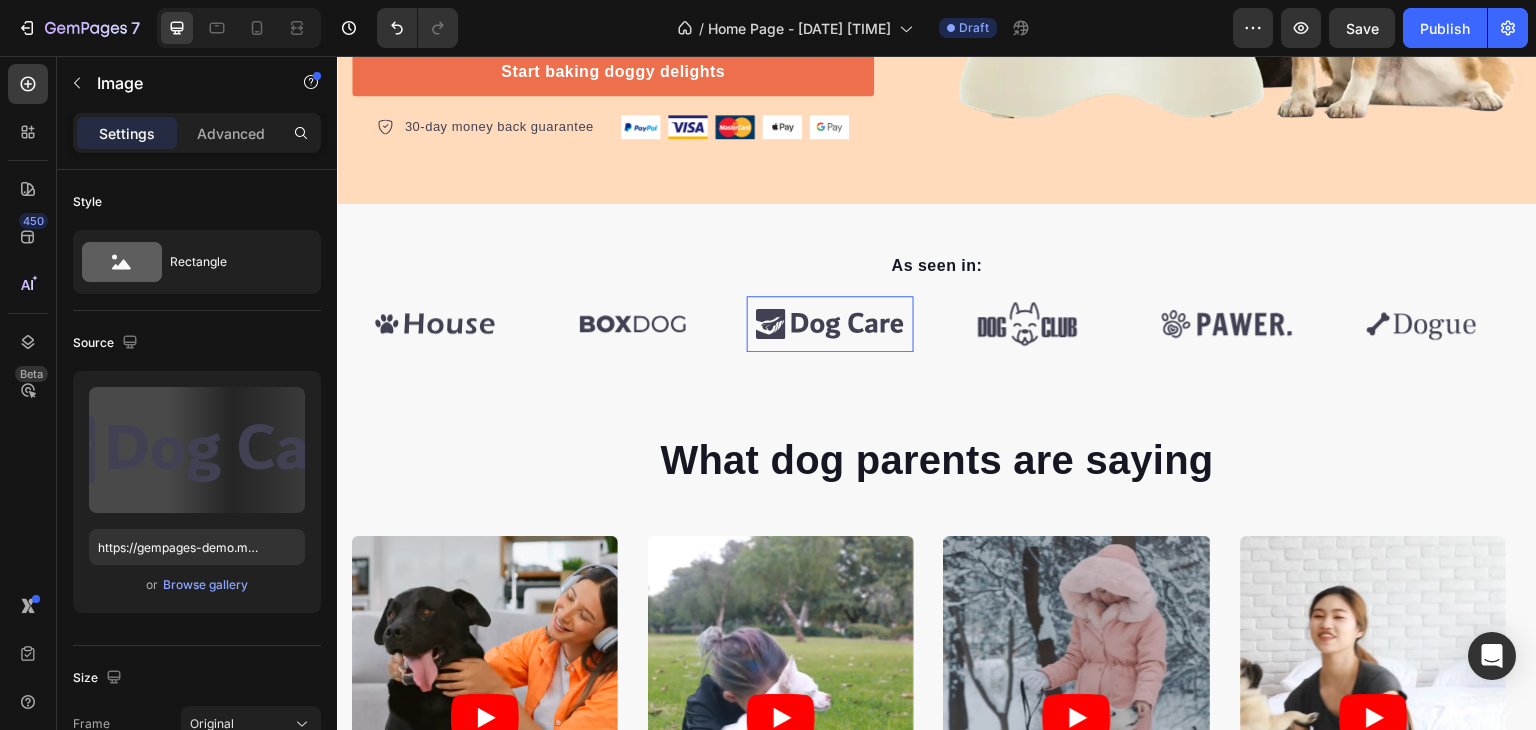 click at bounding box center [830, 323] 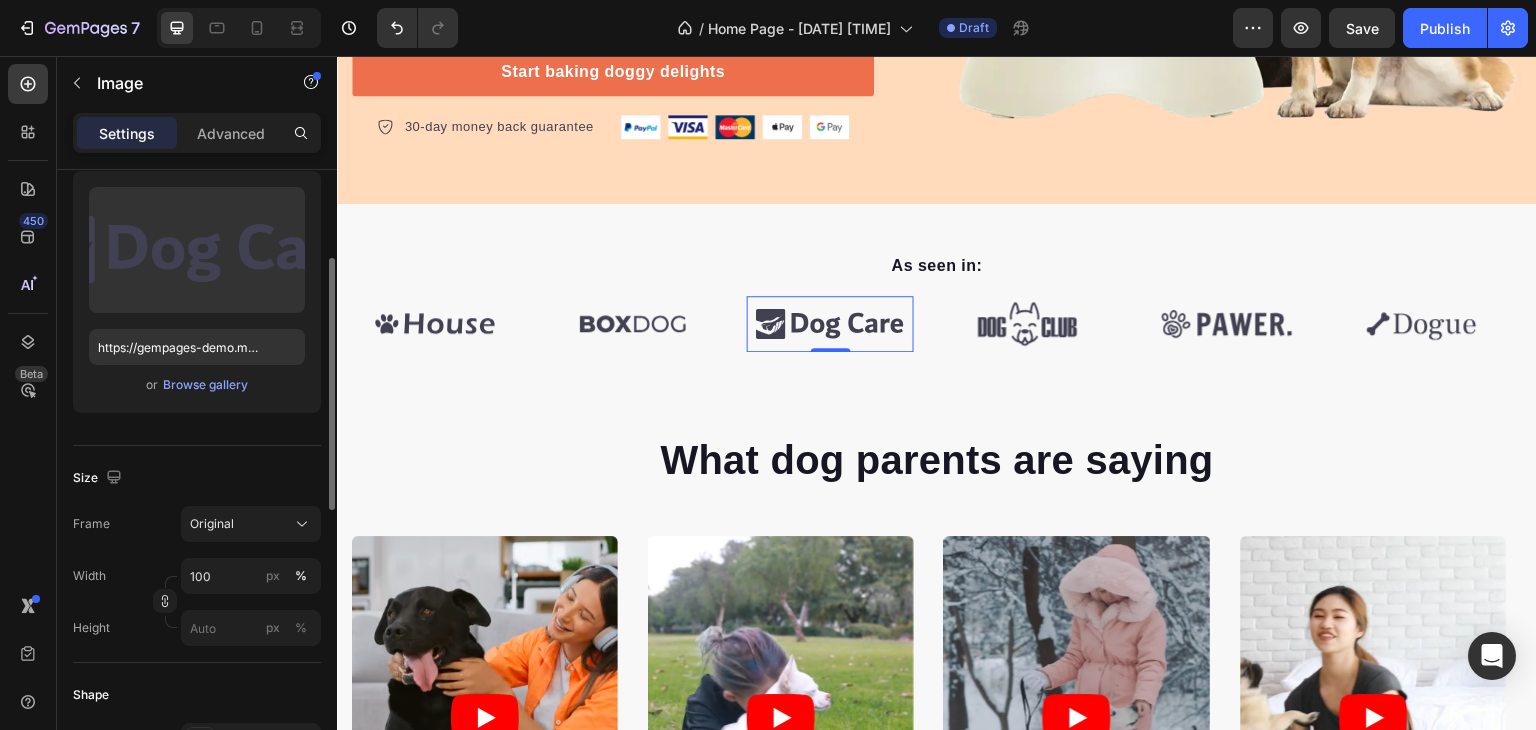 scroll, scrollTop: 213, scrollLeft: 0, axis: vertical 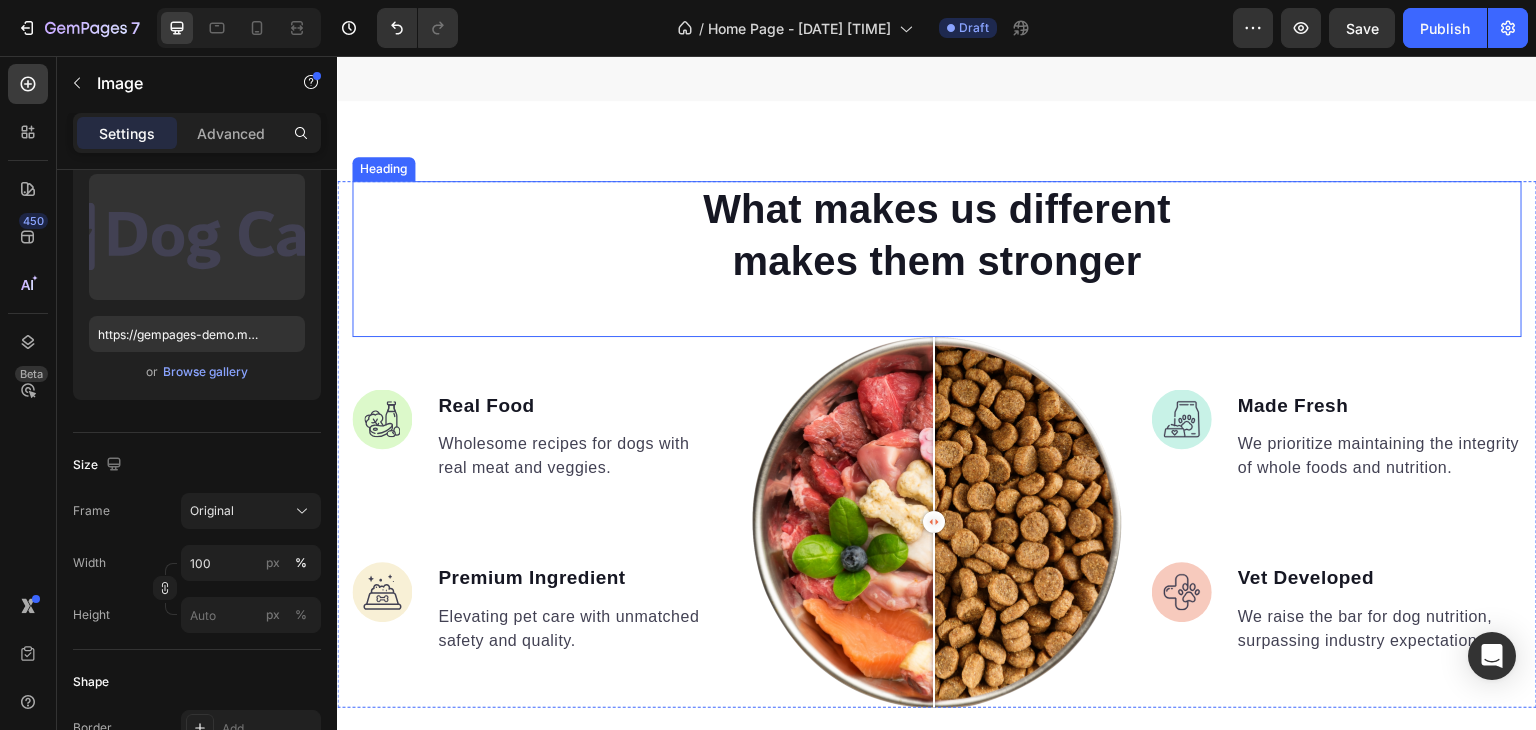 click on "What makes us different makes them stronger" at bounding box center [937, 235] 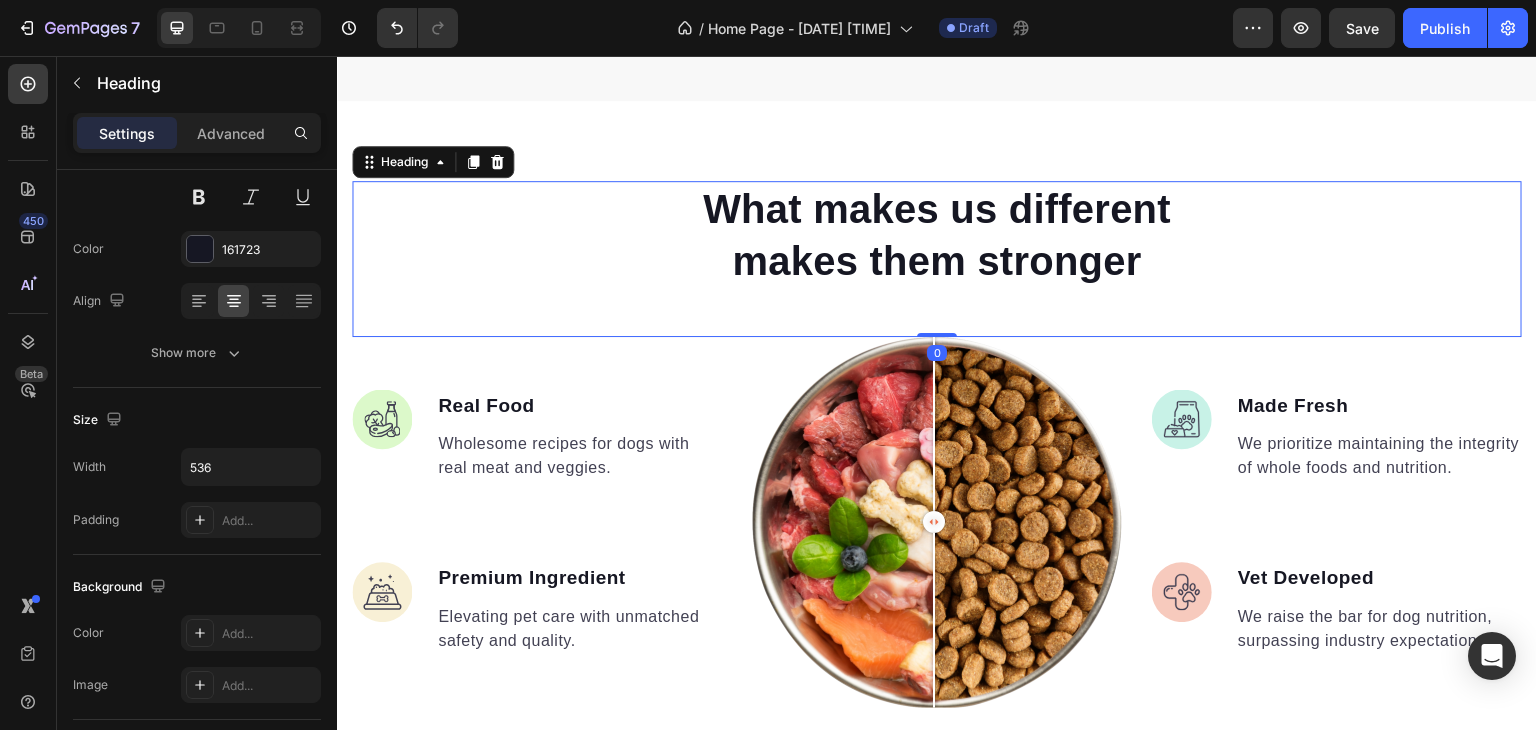 scroll, scrollTop: 0, scrollLeft: 0, axis: both 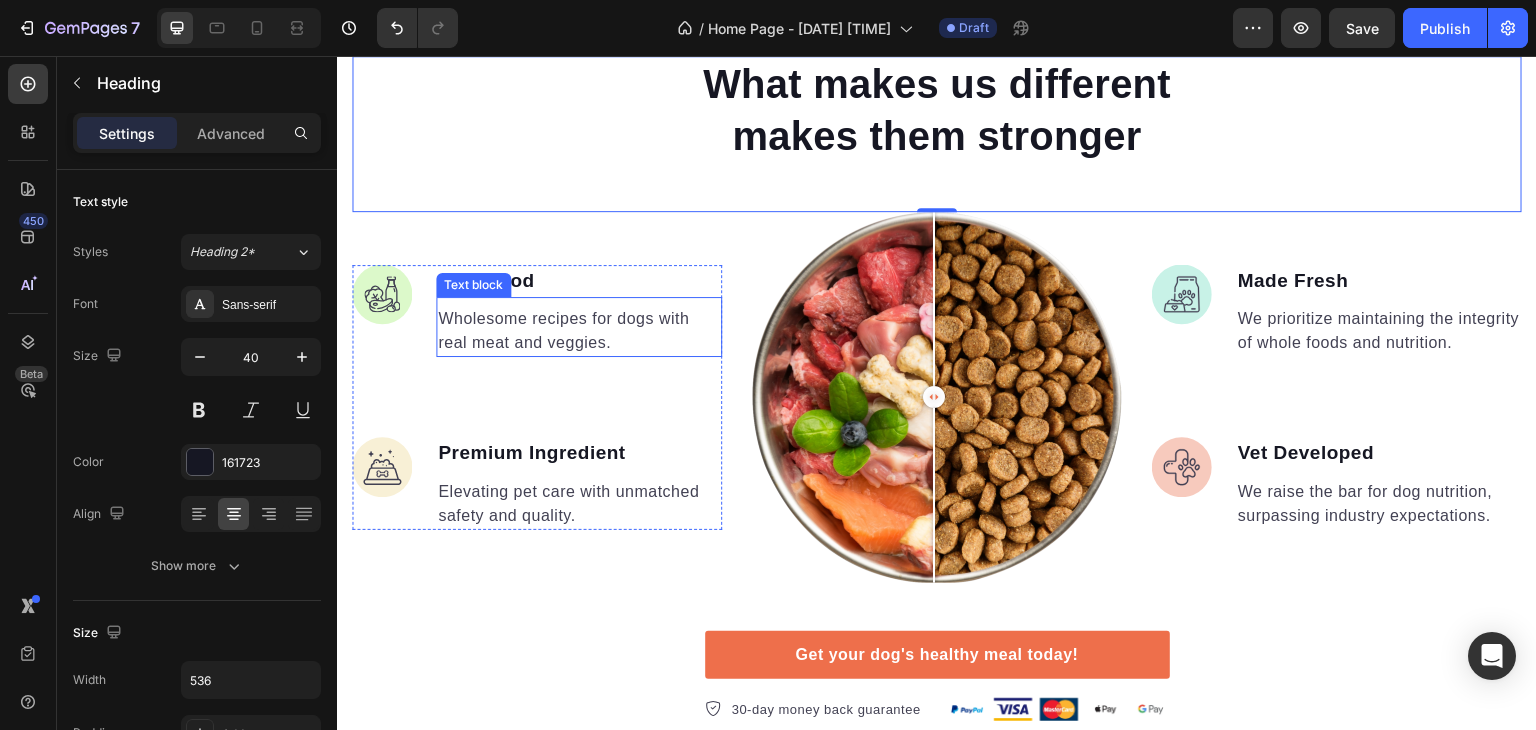 click on "Wholesome recipes for dogs with real meat and veggies." at bounding box center (579, 331) 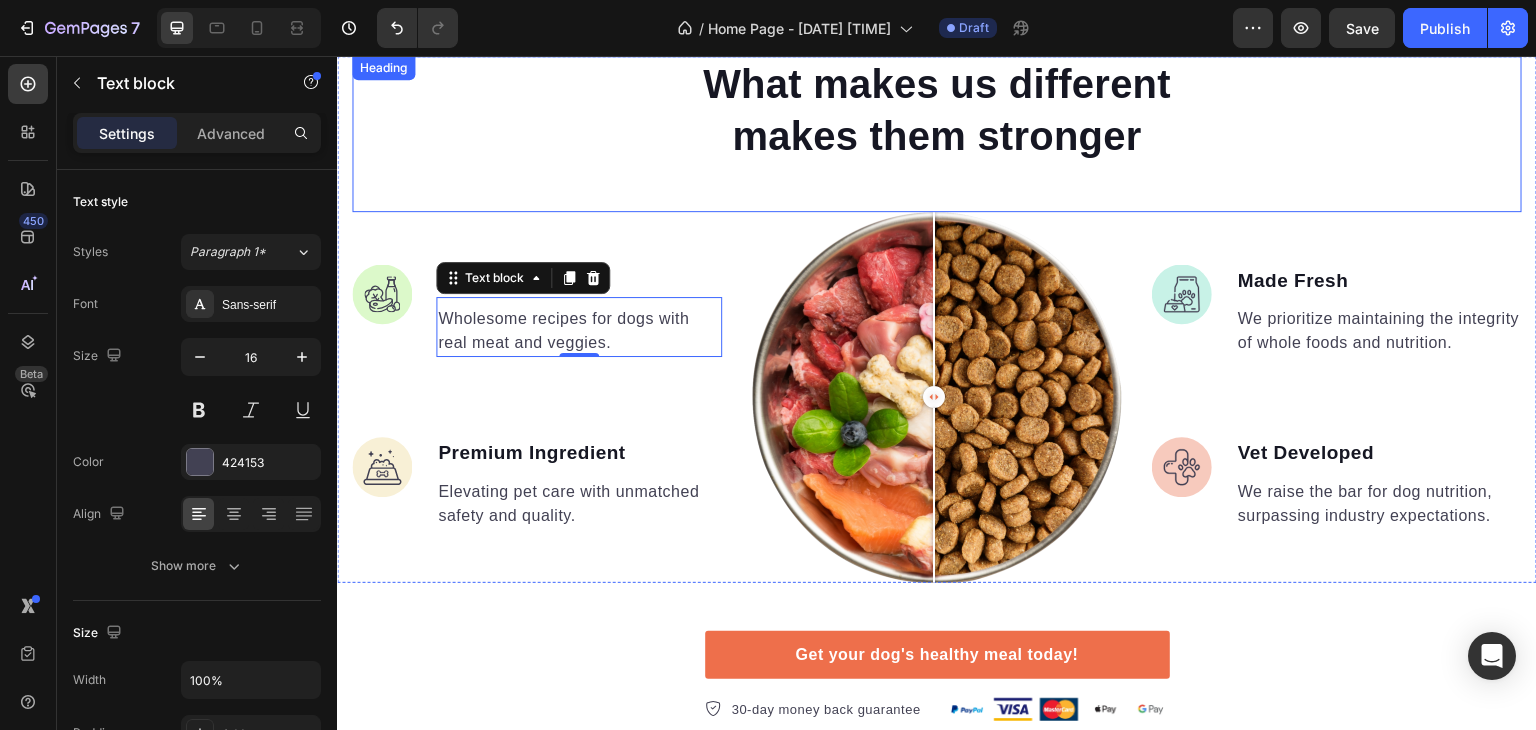 click on "What makes us different makes them stronger Heading" at bounding box center (937, 134) 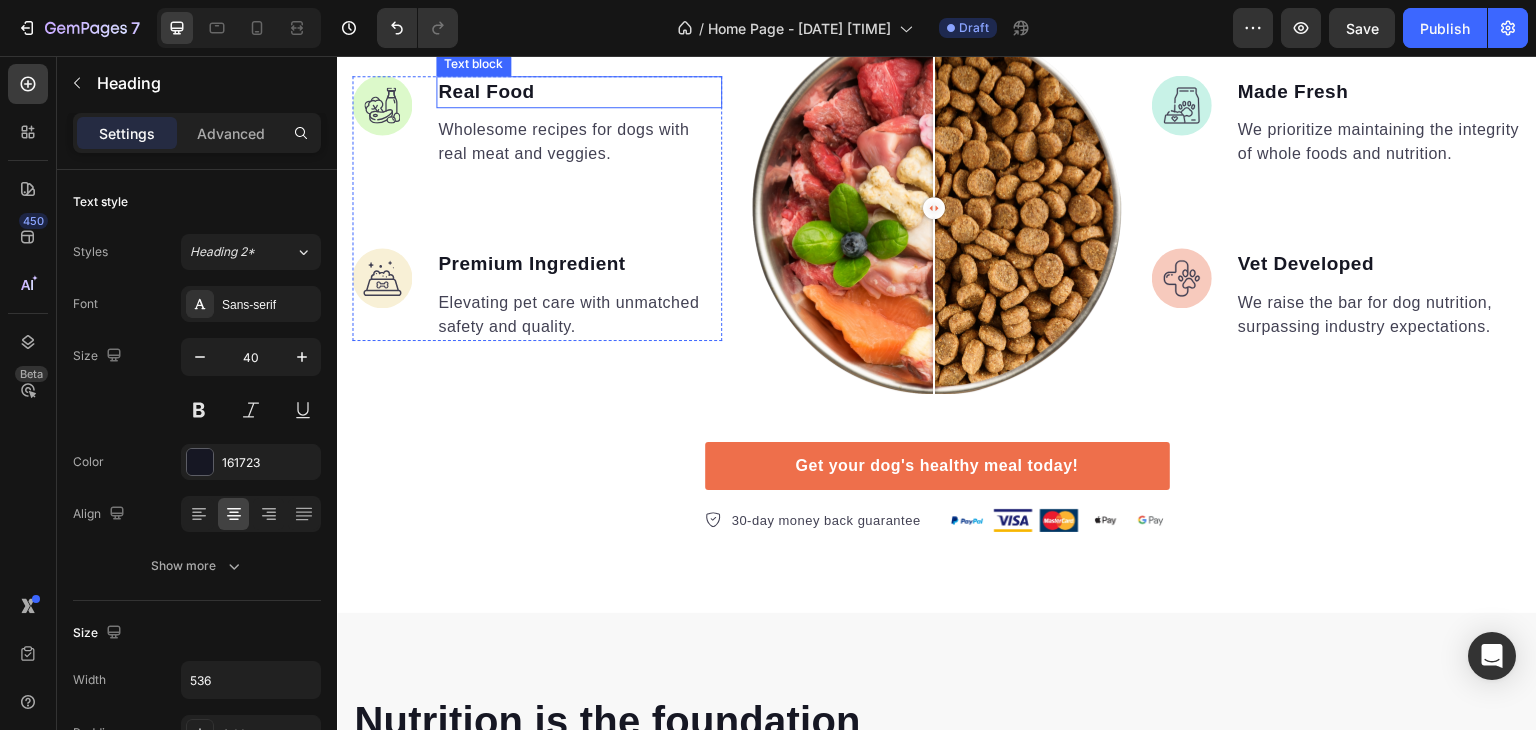 scroll, scrollTop: 1924, scrollLeft: 0, axis: vertical 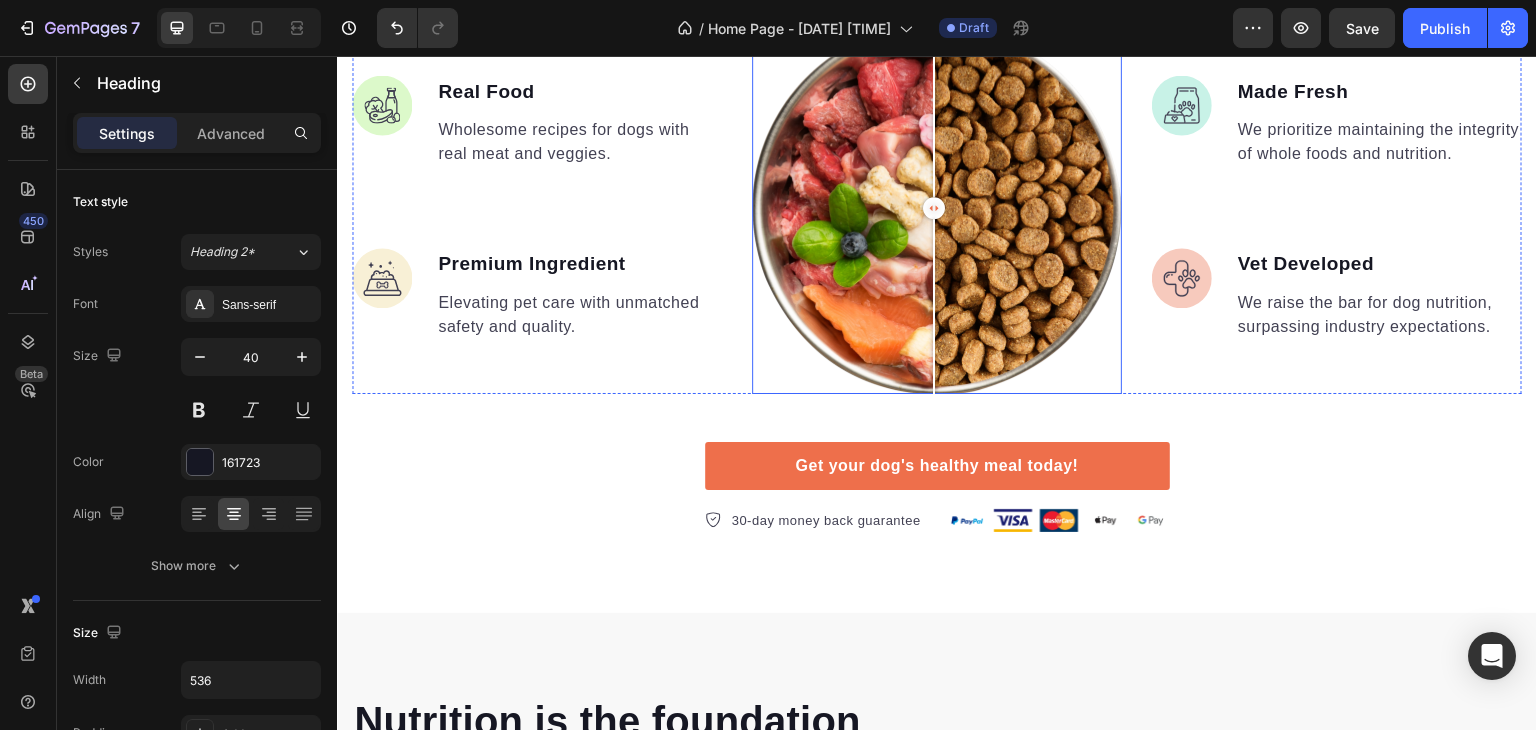 click at bounding box center (937, 208) 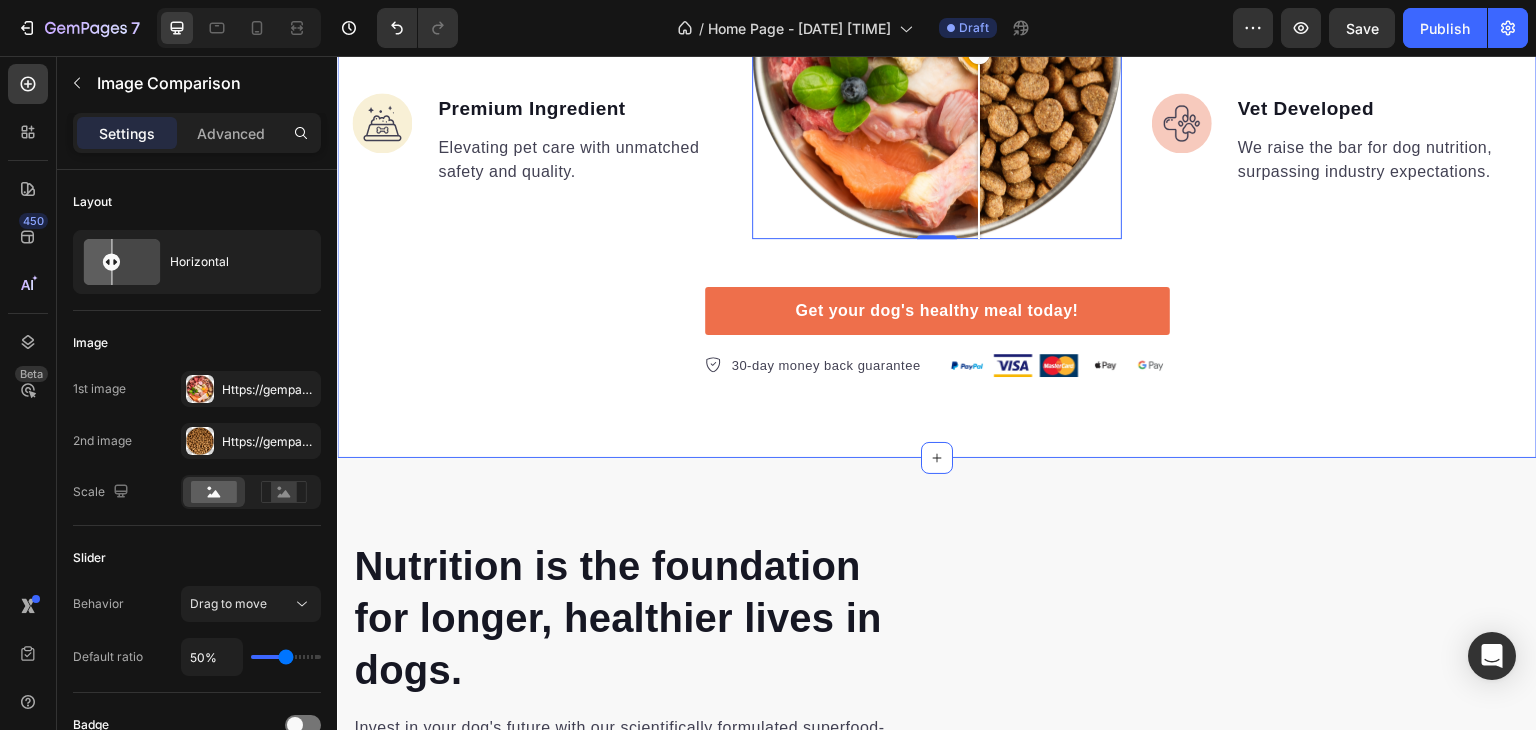 scroll, scrollTop: 2088, scrollLeft: 0, axis: vertical 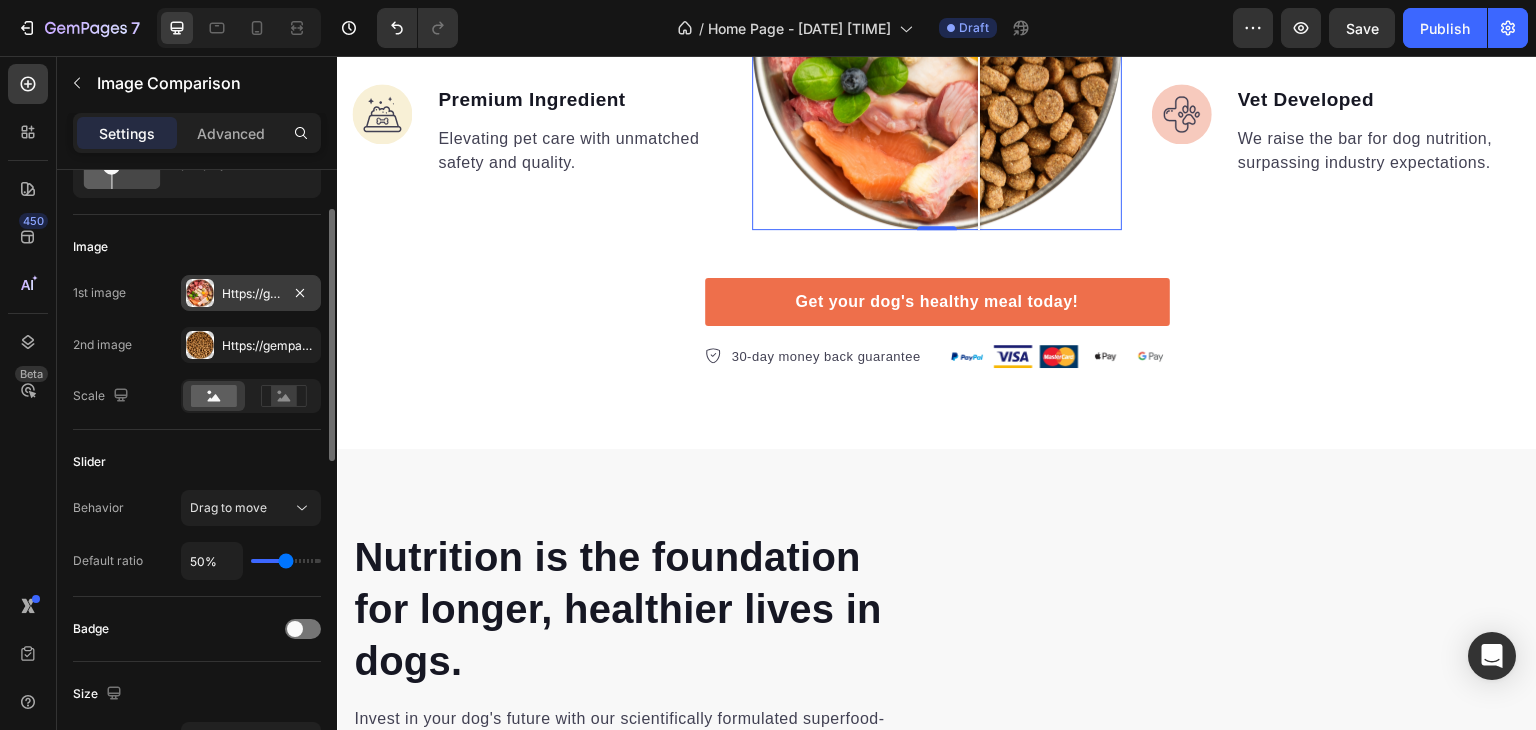 click on "Https://gempages-demo.Myshopify.Com/cdn/shop/t/1/assets/495611768014373769-5c0c4bfc-8372-4bf8-a533-dadefcaabec4.Png?V=59718397652579616061704945827" at bounding box center [251, 294] 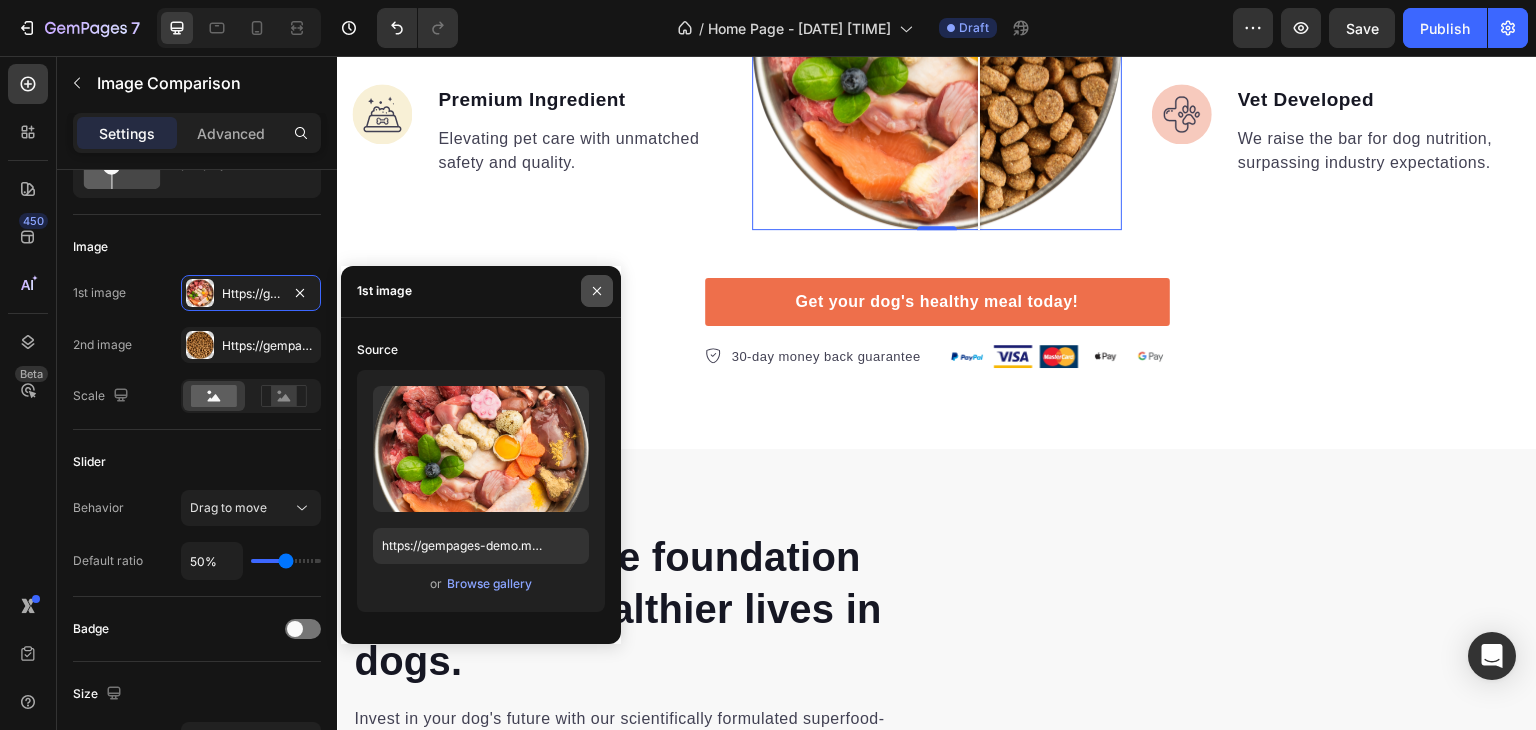 click 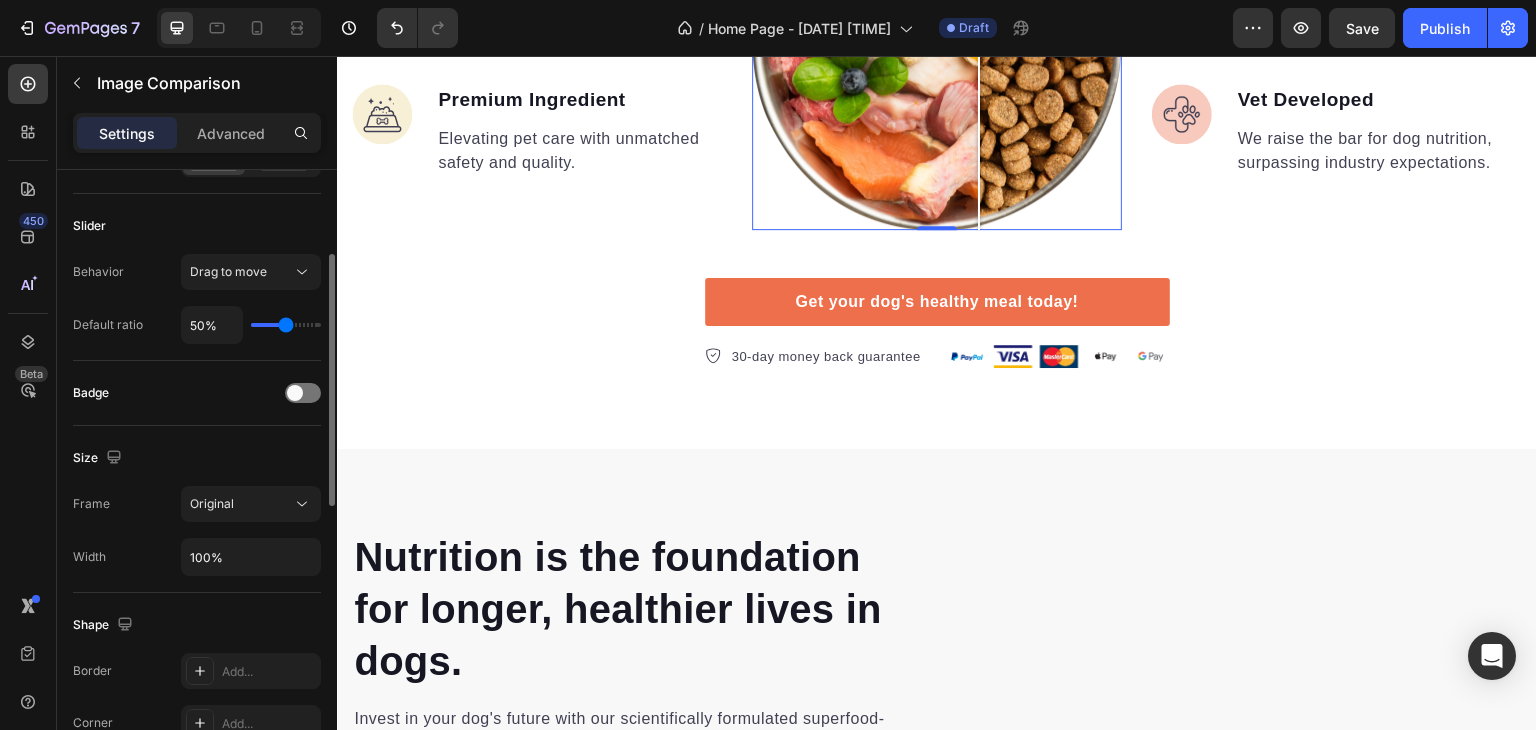 scroll, scrollTop: 335, scrollLeft: 0, axis: vertical 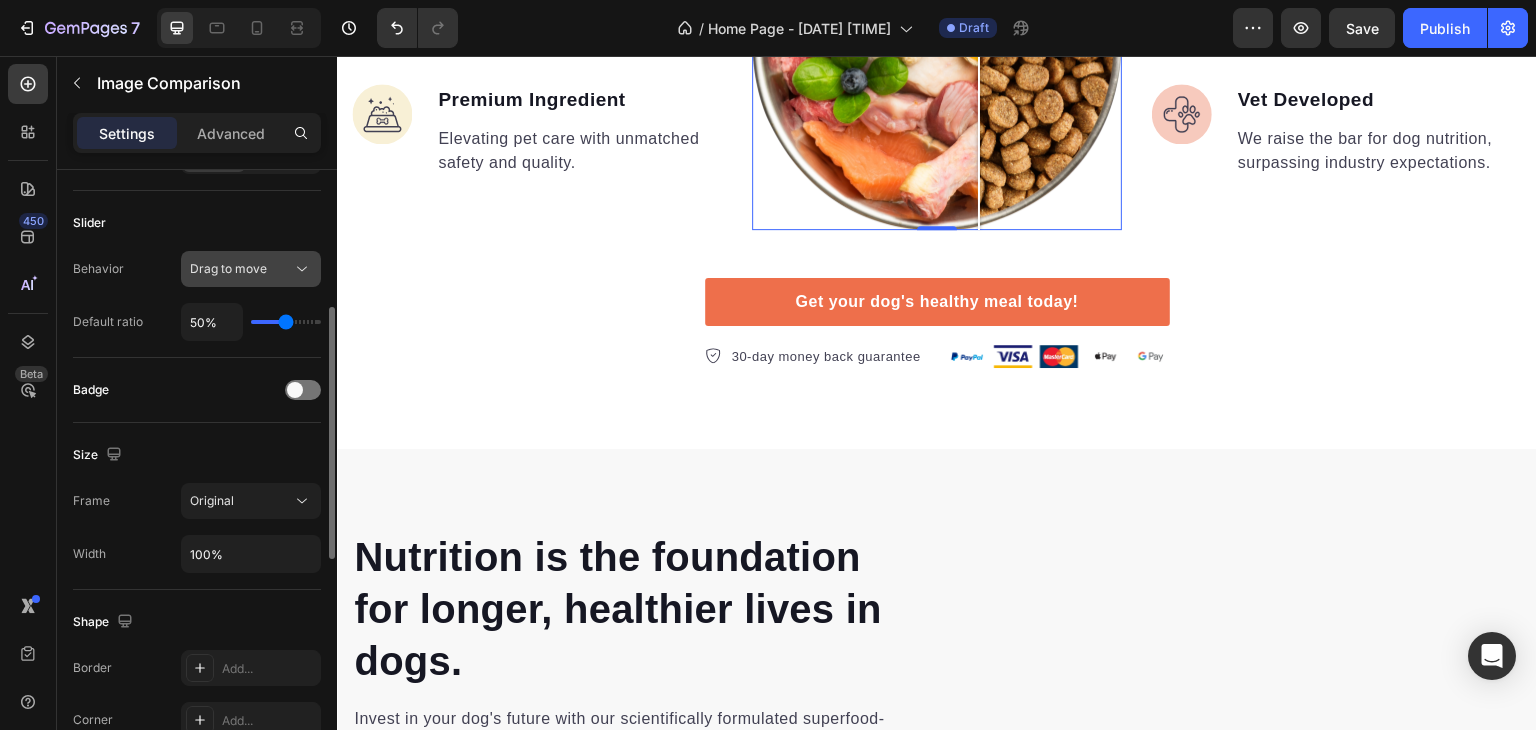 click on "Drag to move" at bounding box center (241, 269) 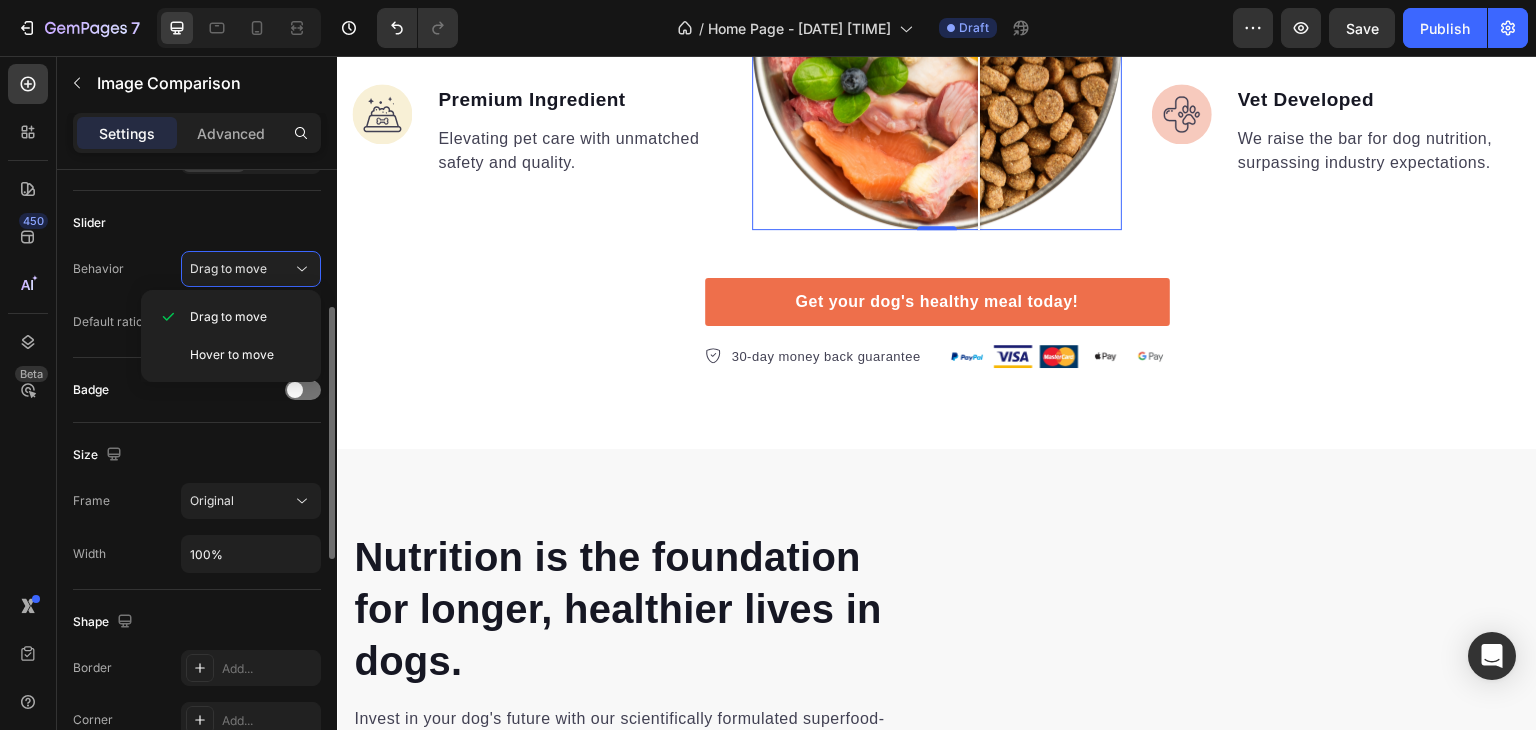 click on "Slider" at bounding box center (197, 223) 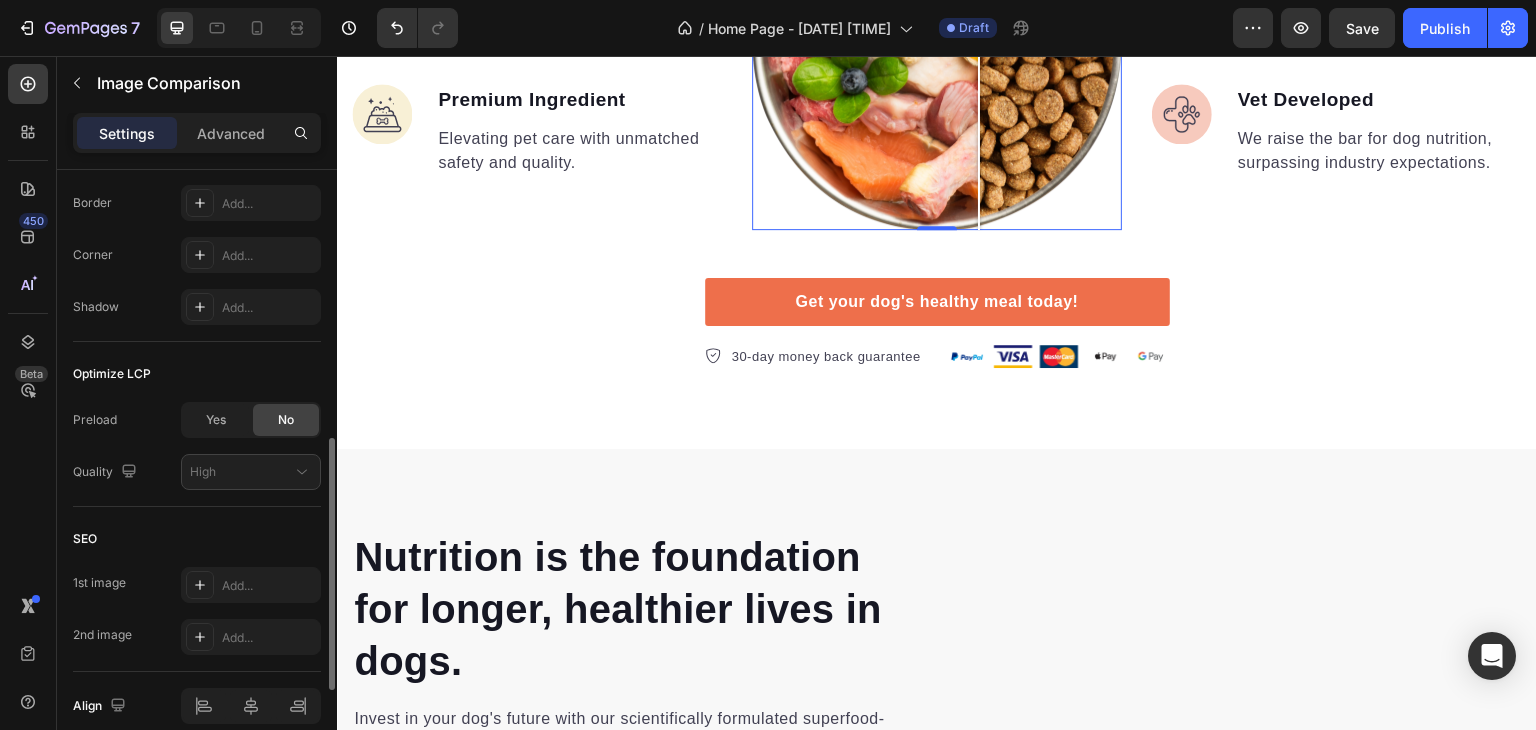 scroll, scrollTop: 888, scrollLeft: 0, axis: vertical 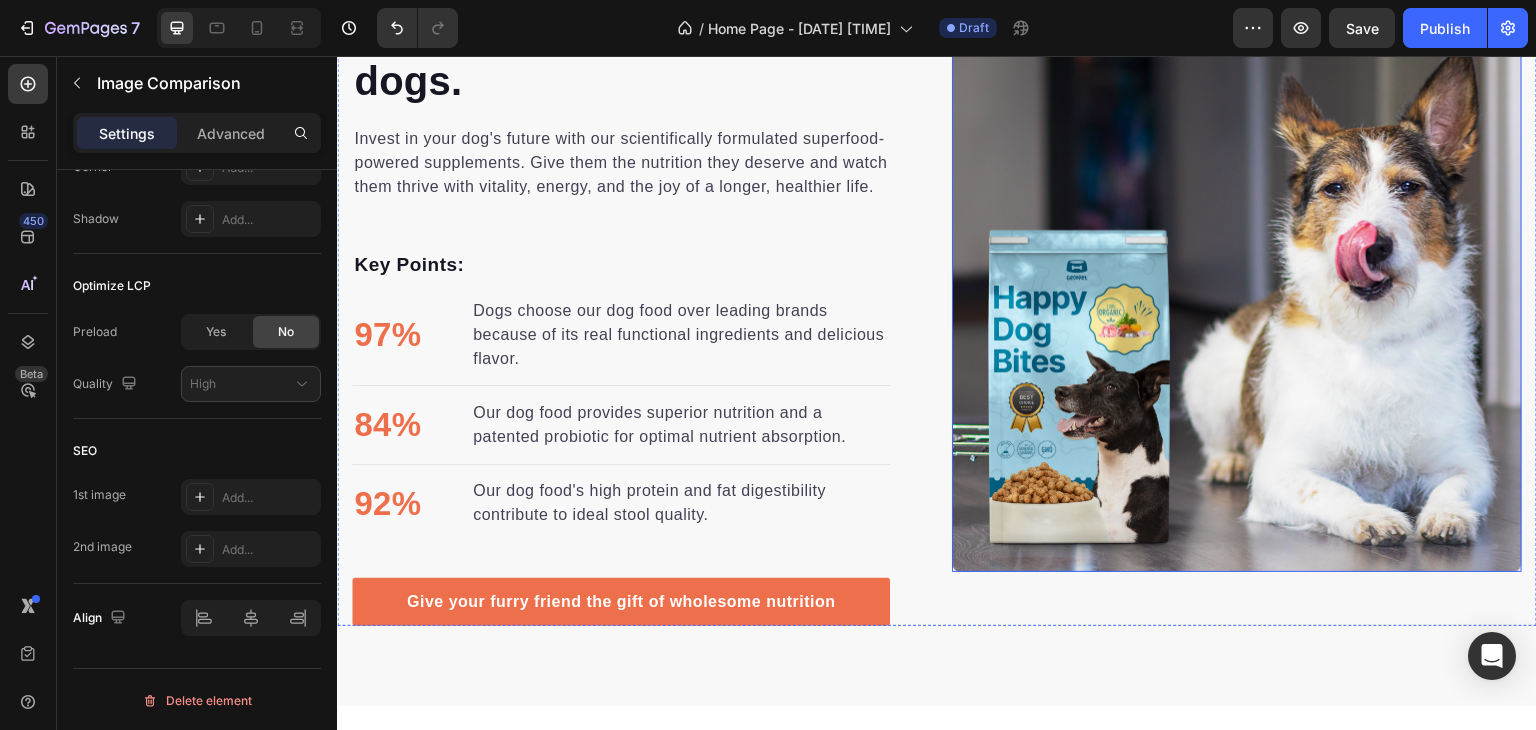 click at bounding box center (1237, 287) 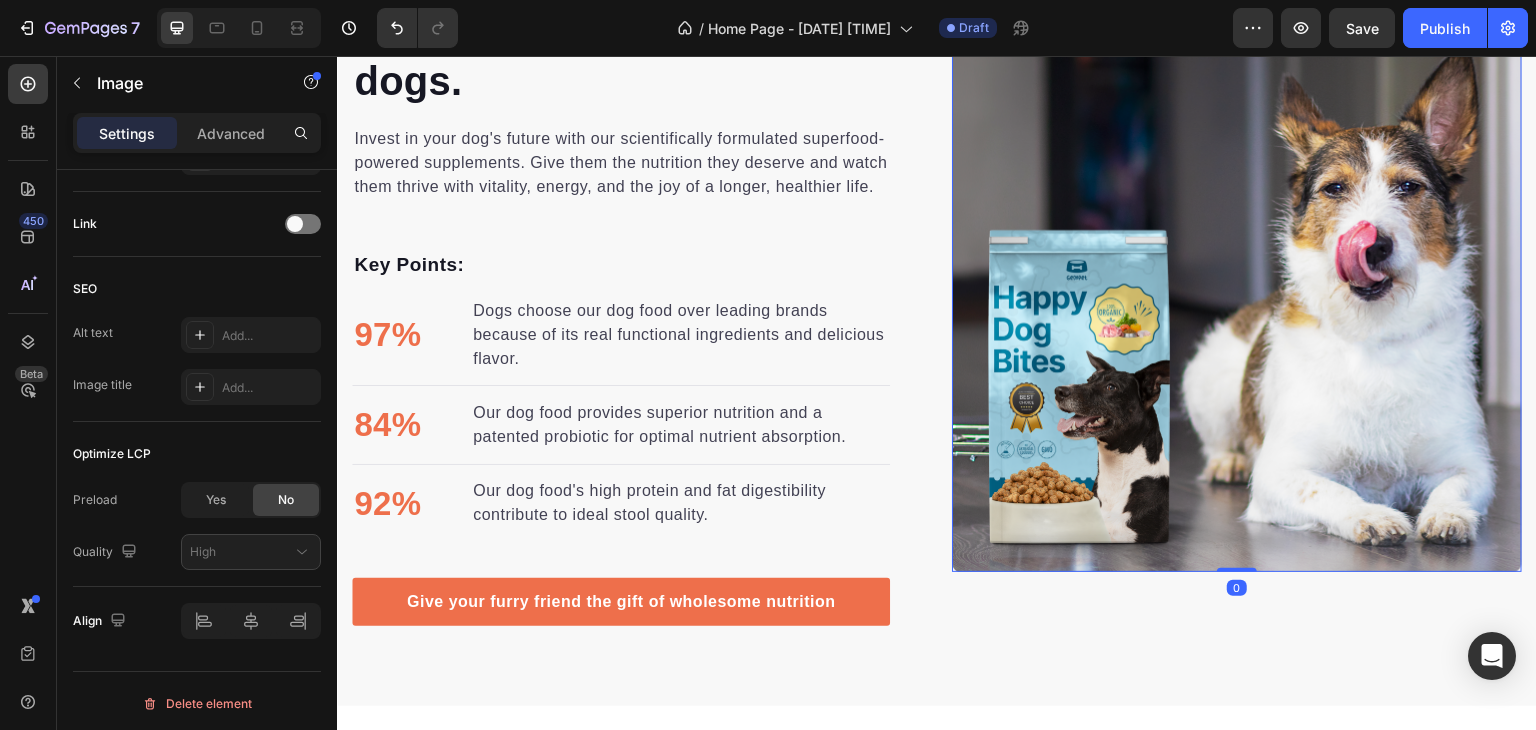 scroll, scrollTop: 0, scrollLeft: 0, axis: both 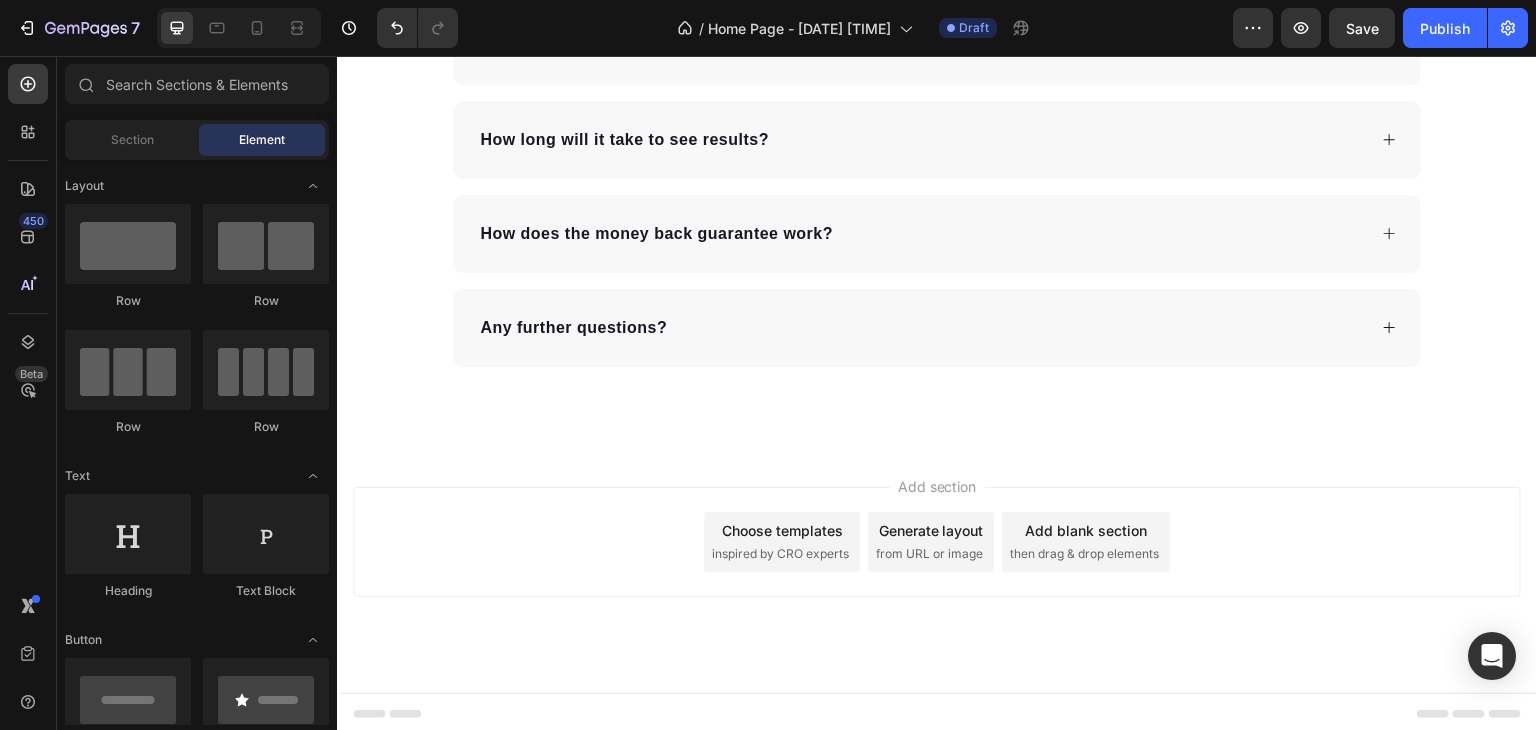 click on "Choose templates" at bounding box center (782, 530) 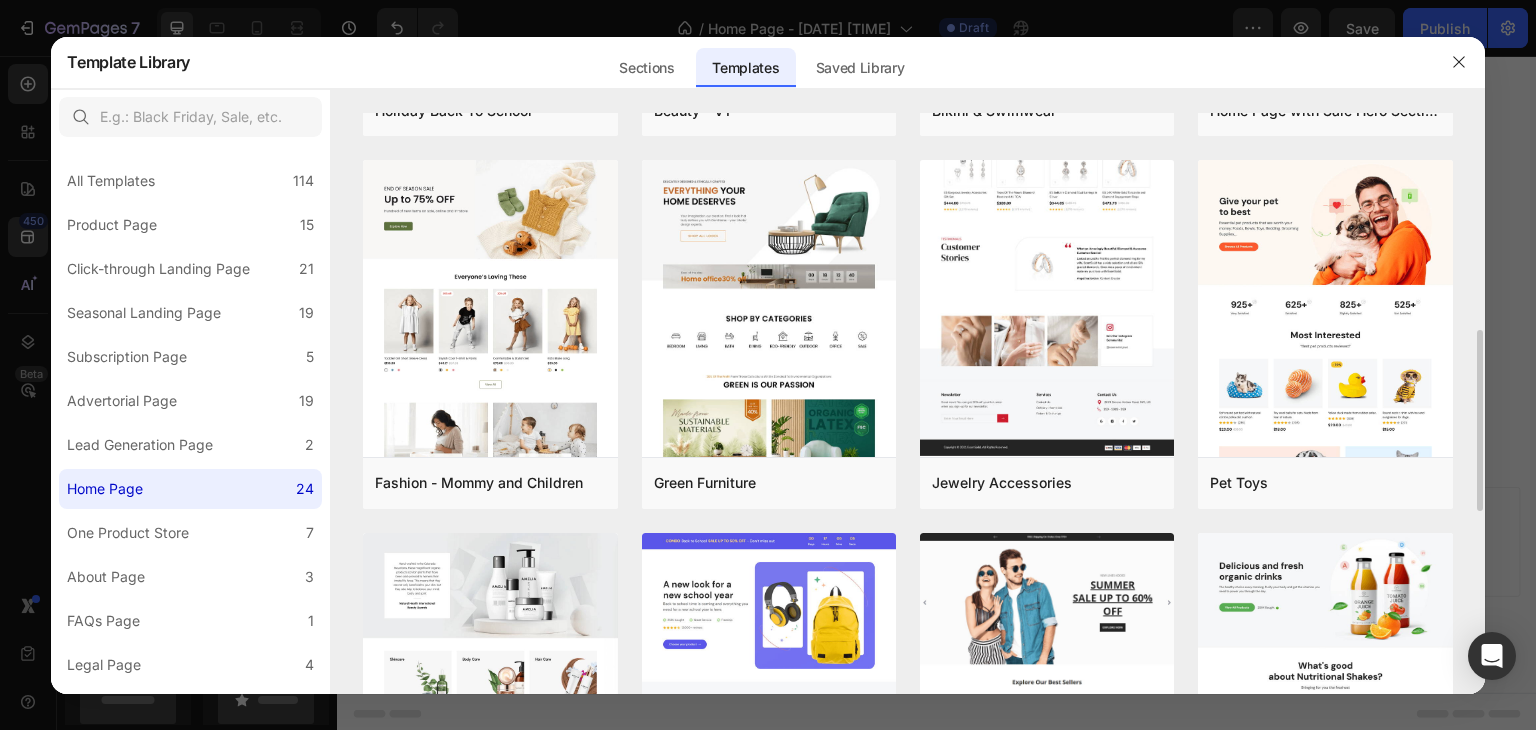 scroll, scrollTop: 698, scrollLeft: 0, axis: vertical 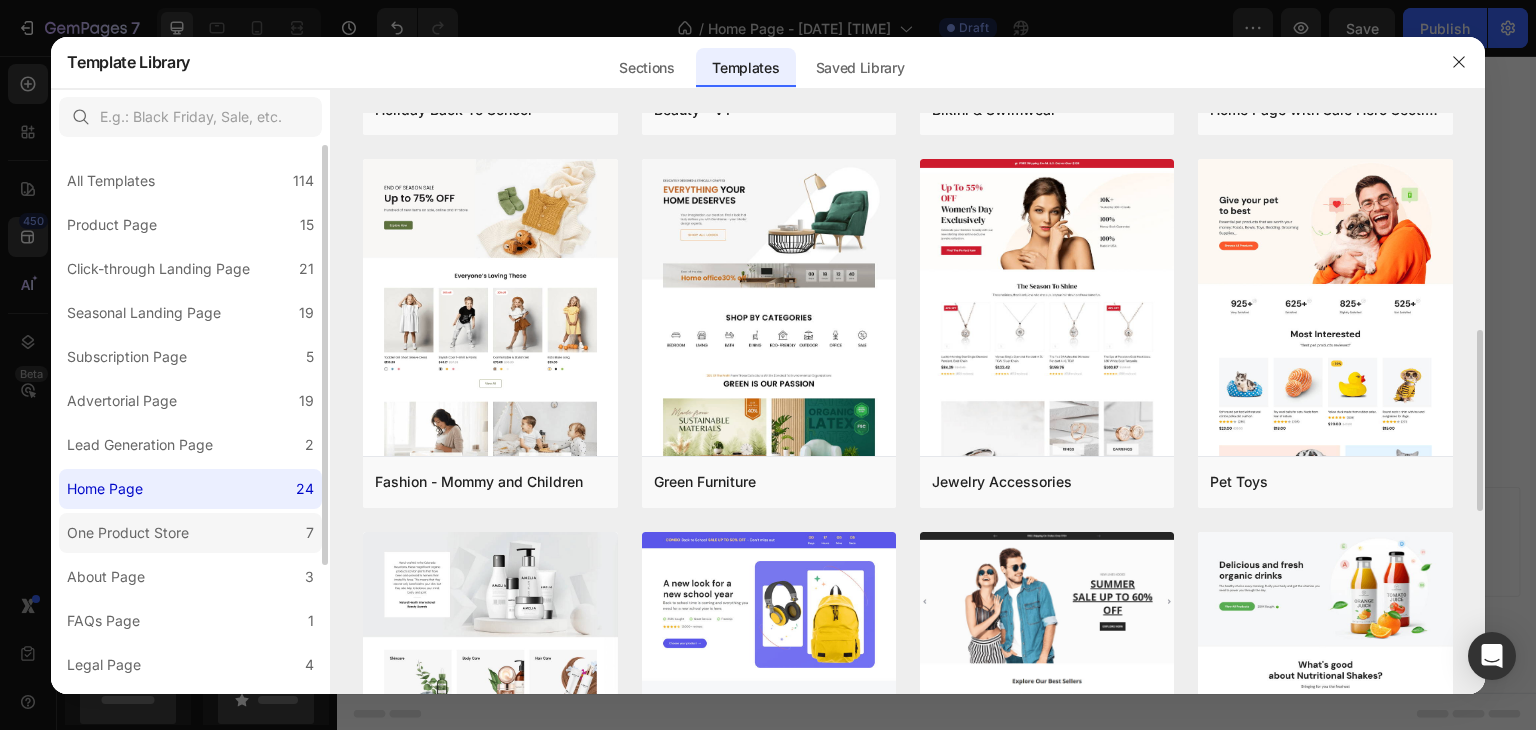 click on "One Product Store" at bounding box center (128, 533) 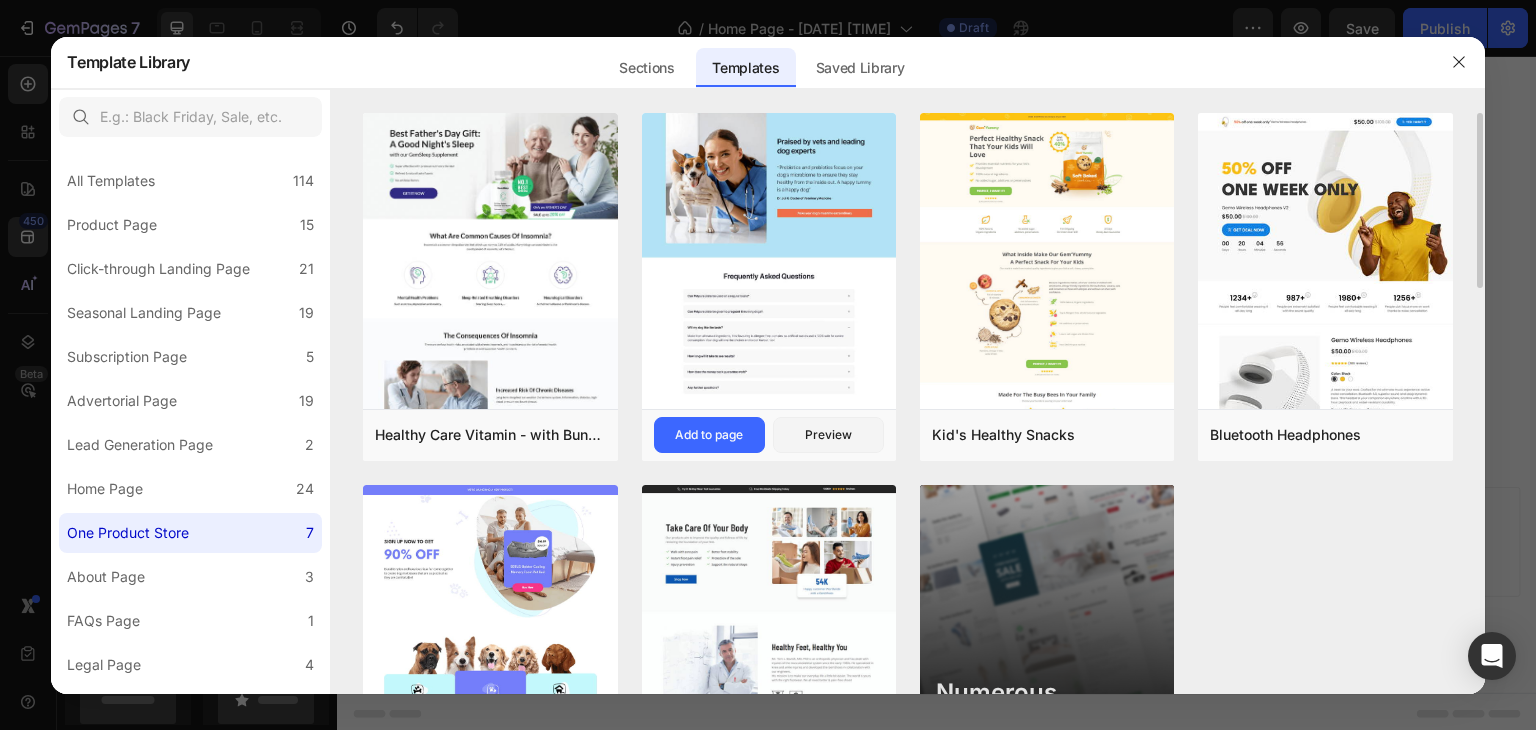 scroll, scrollTop: 164, scrollLeft: 0, axis: vertical 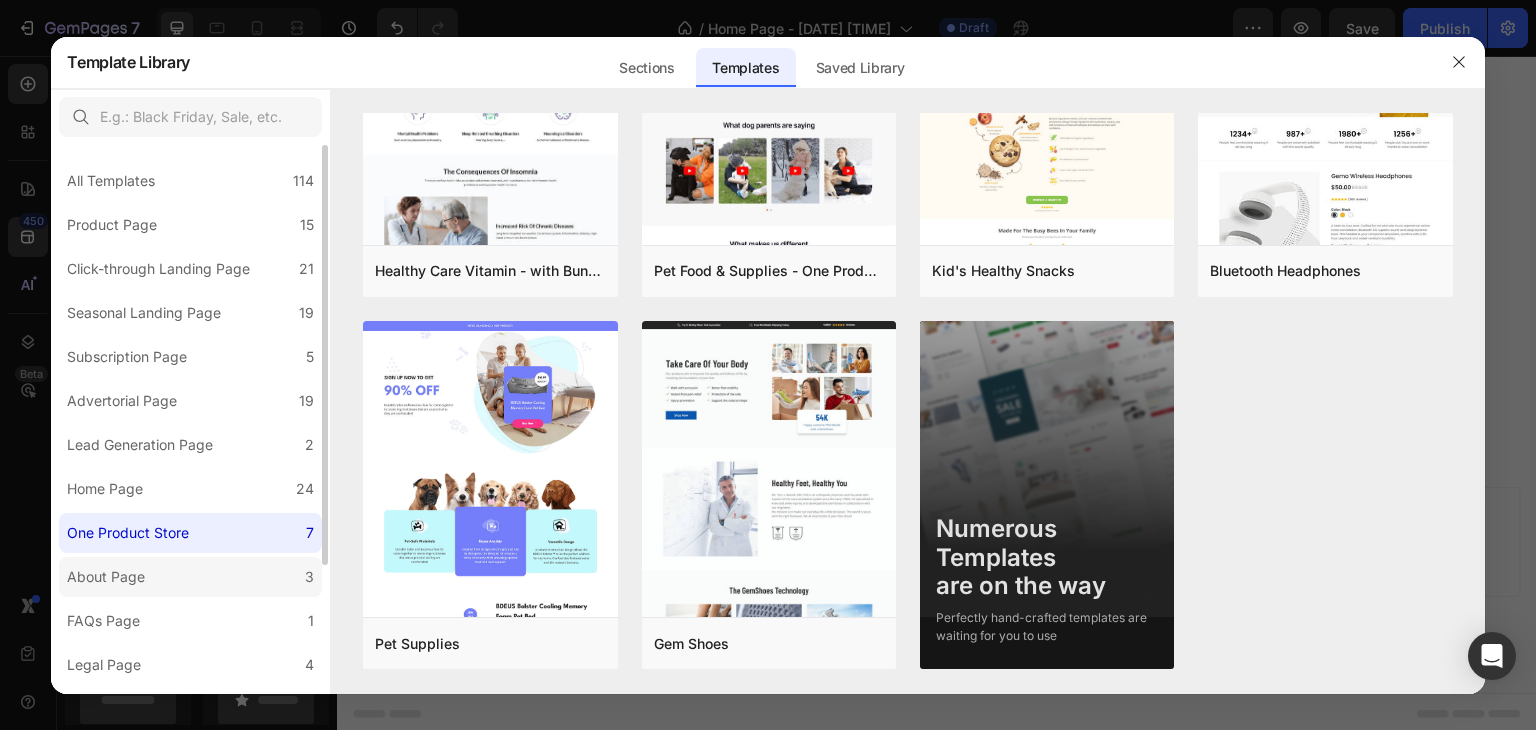 click on "About Page 3" 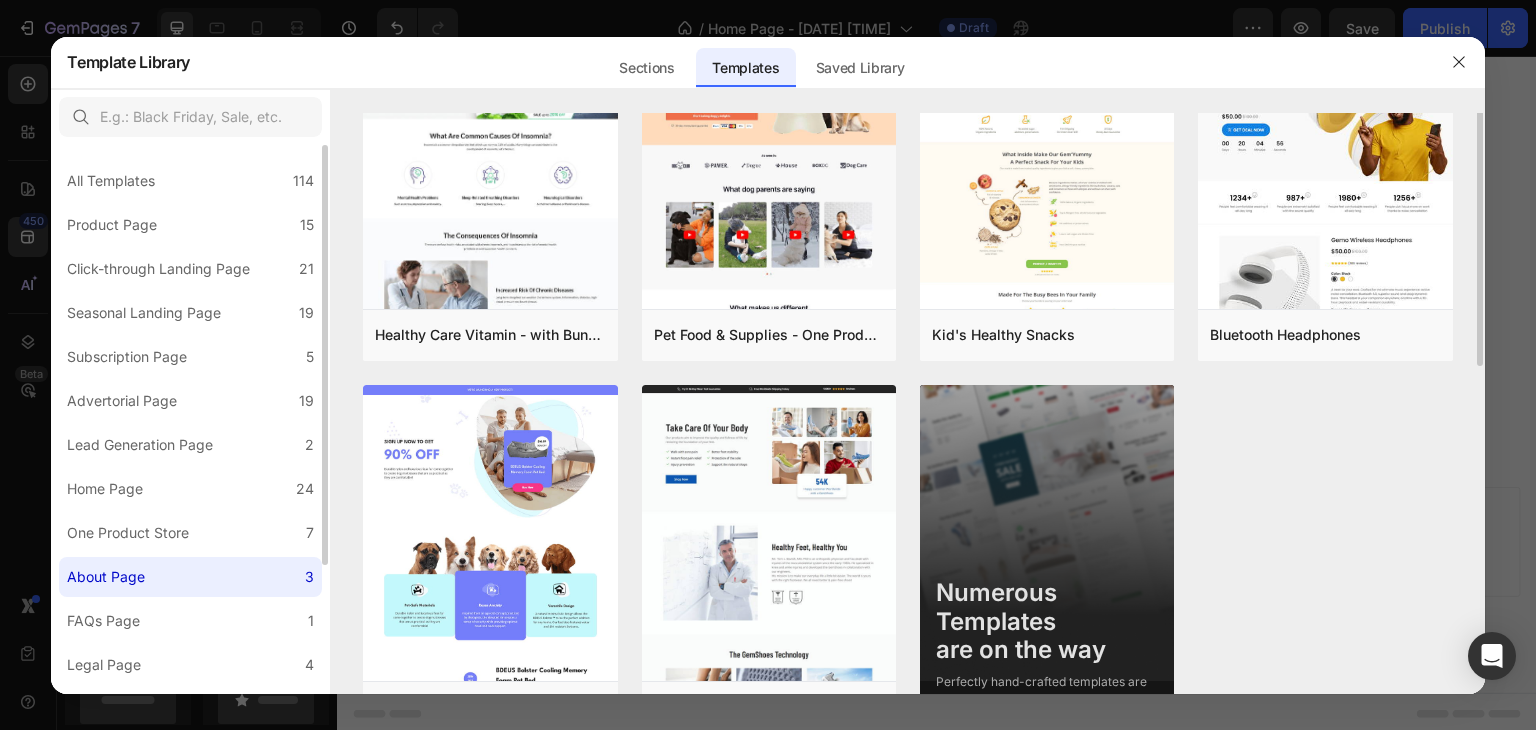 scroll, scrollTop: 0, scrollLeft: 0, axis: both 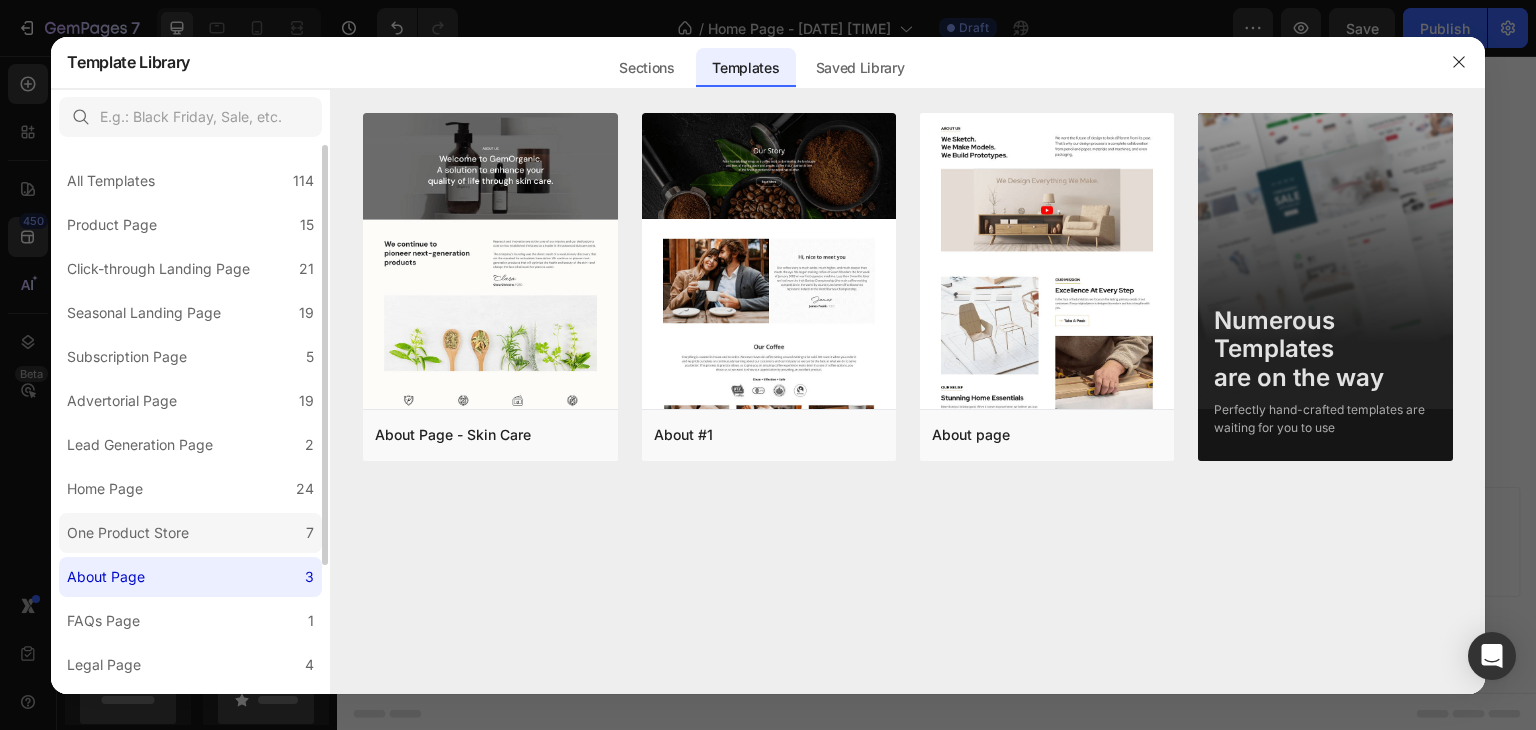 click on "One Product Store 7" 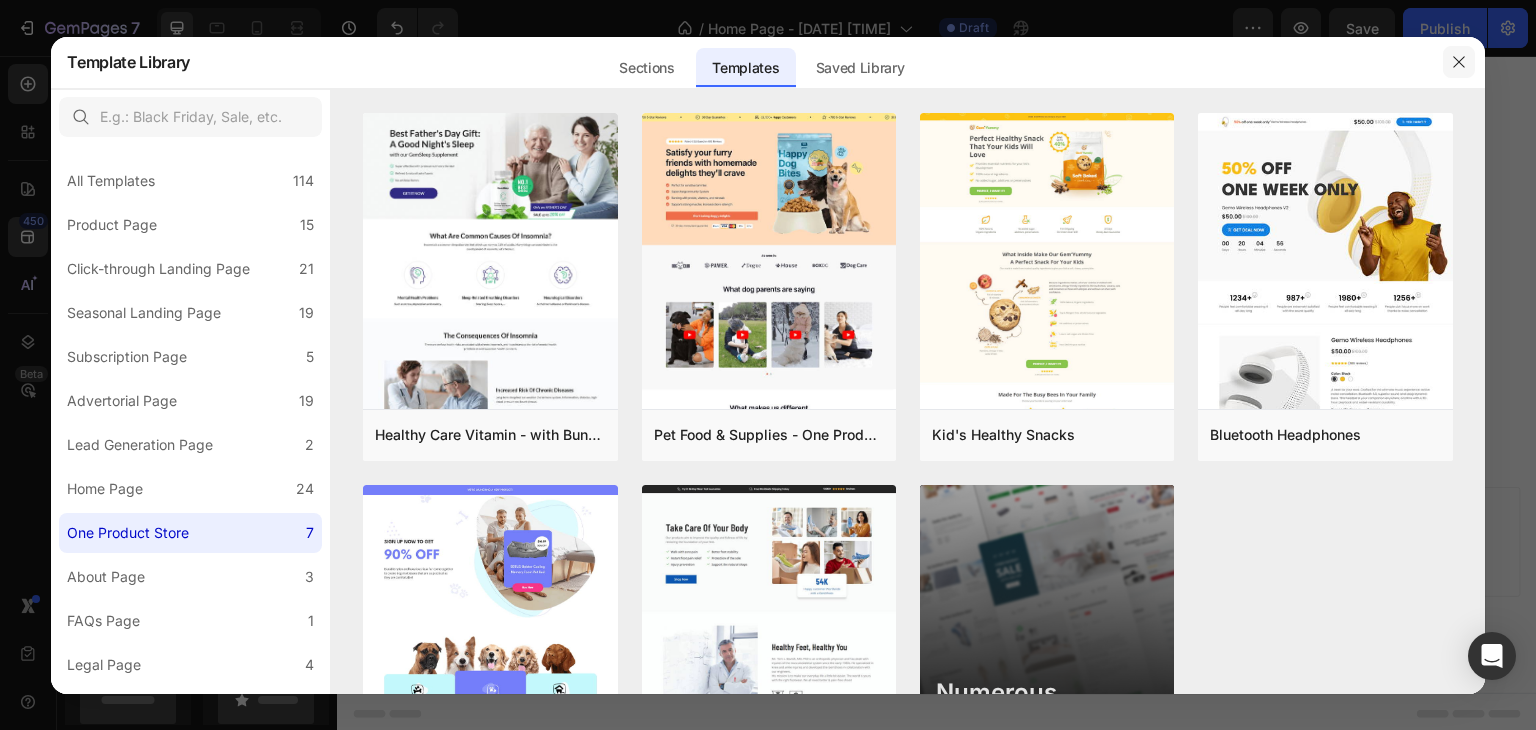 click 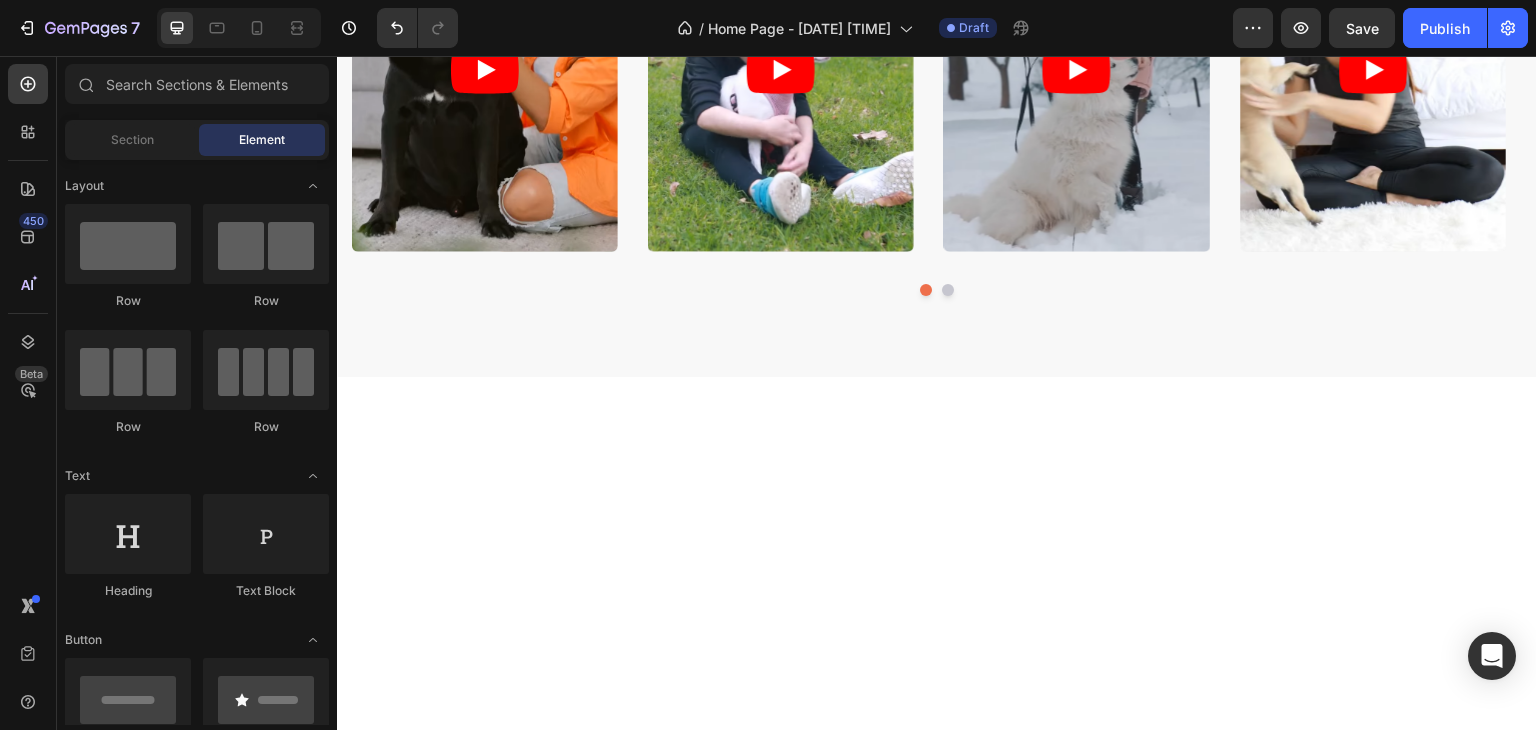 scroll, scrollTop: 0, scrollLeft: 0, axis: both 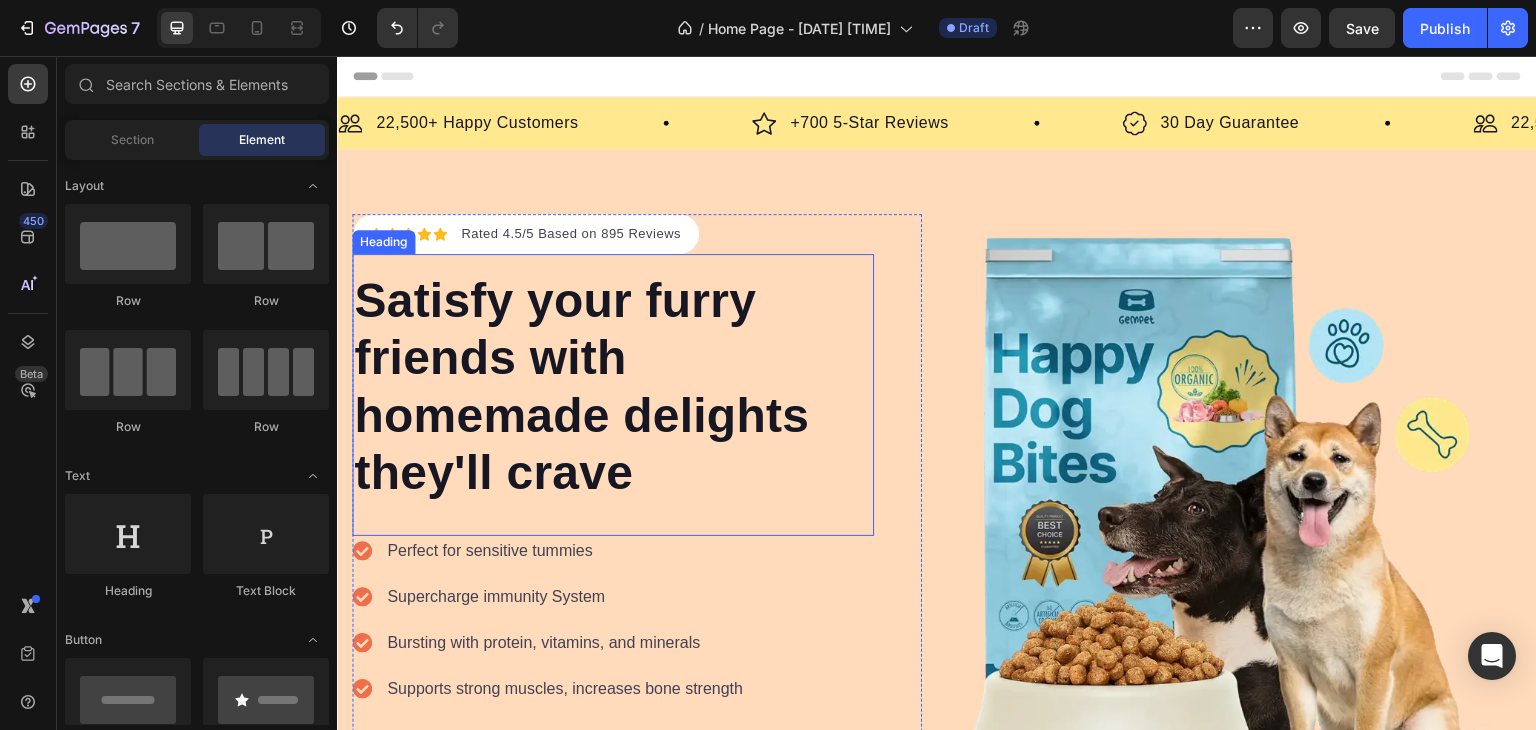click on "Satisfy your furry friends with homemade delights they'll crave" at bounding box center (613, 387) 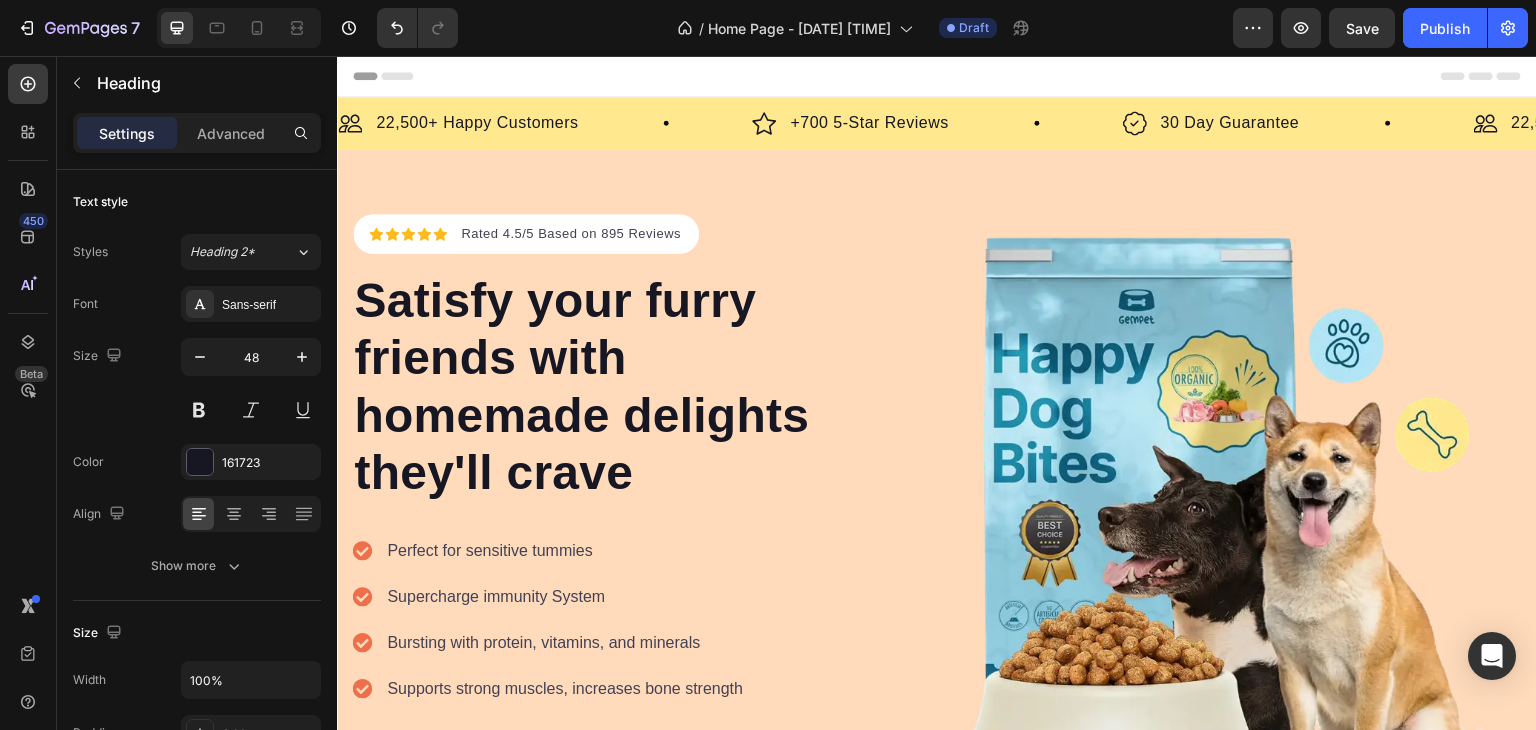 click on "Header" at bounding box center [937, 76] 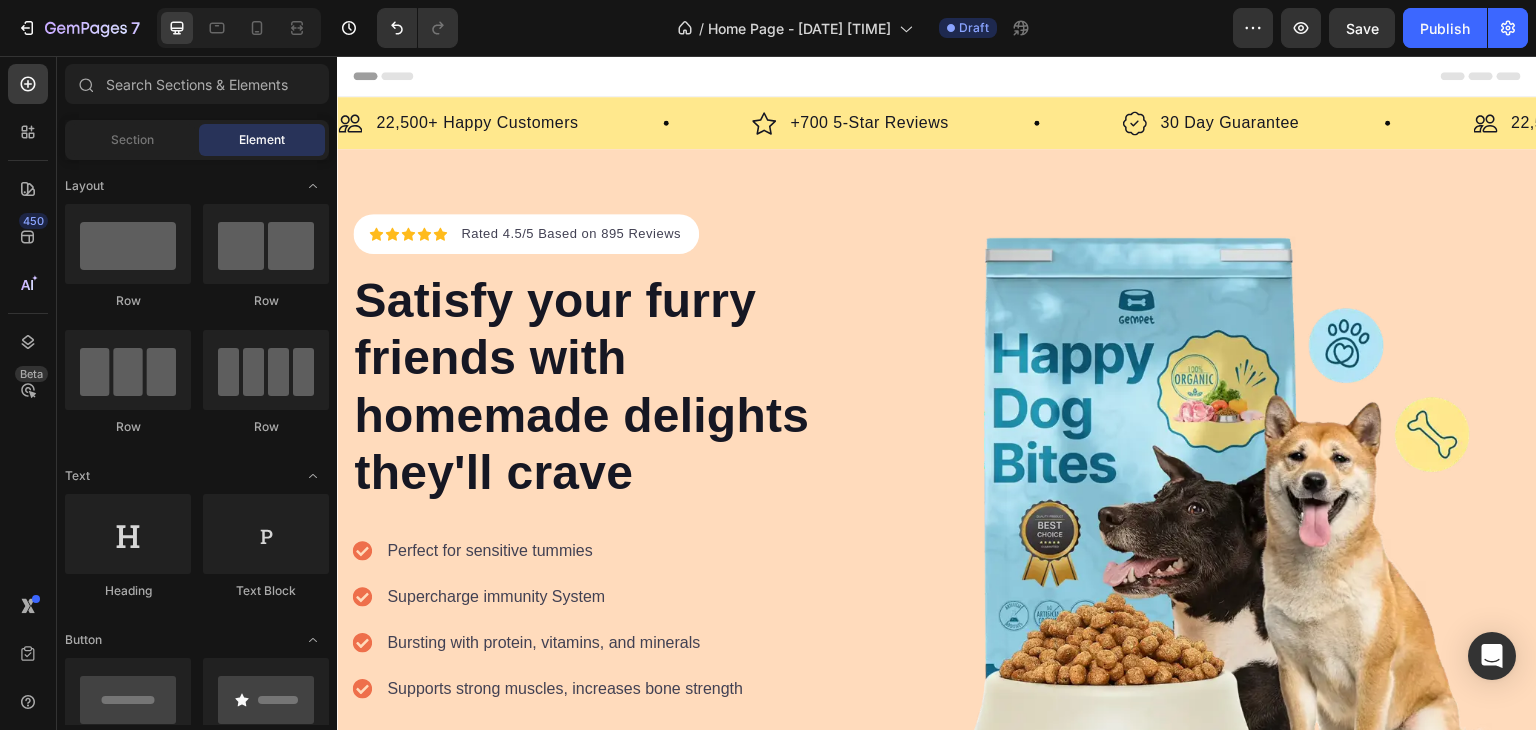 click on "Header" at bounding box center [937, 76] 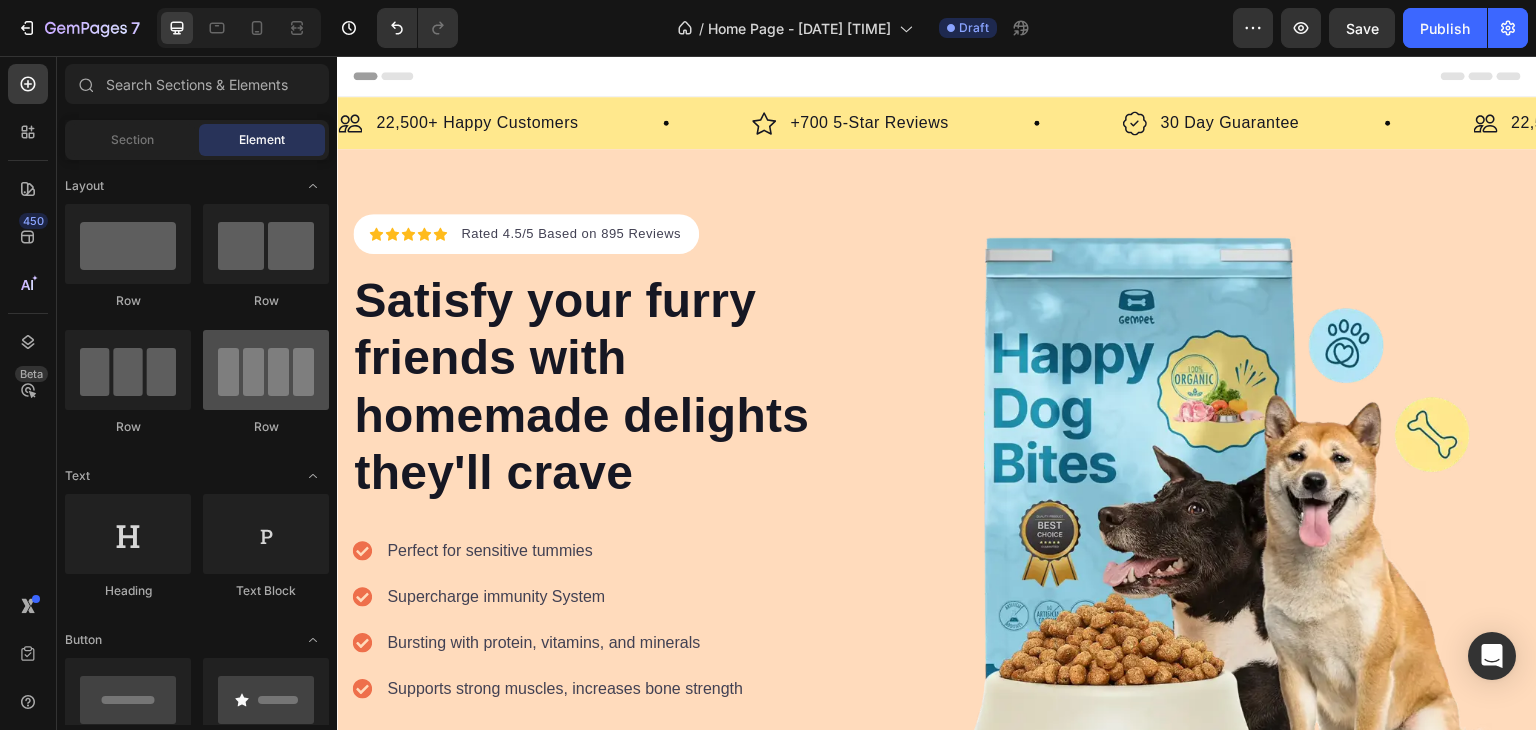 click at bounding box center [266, 370] 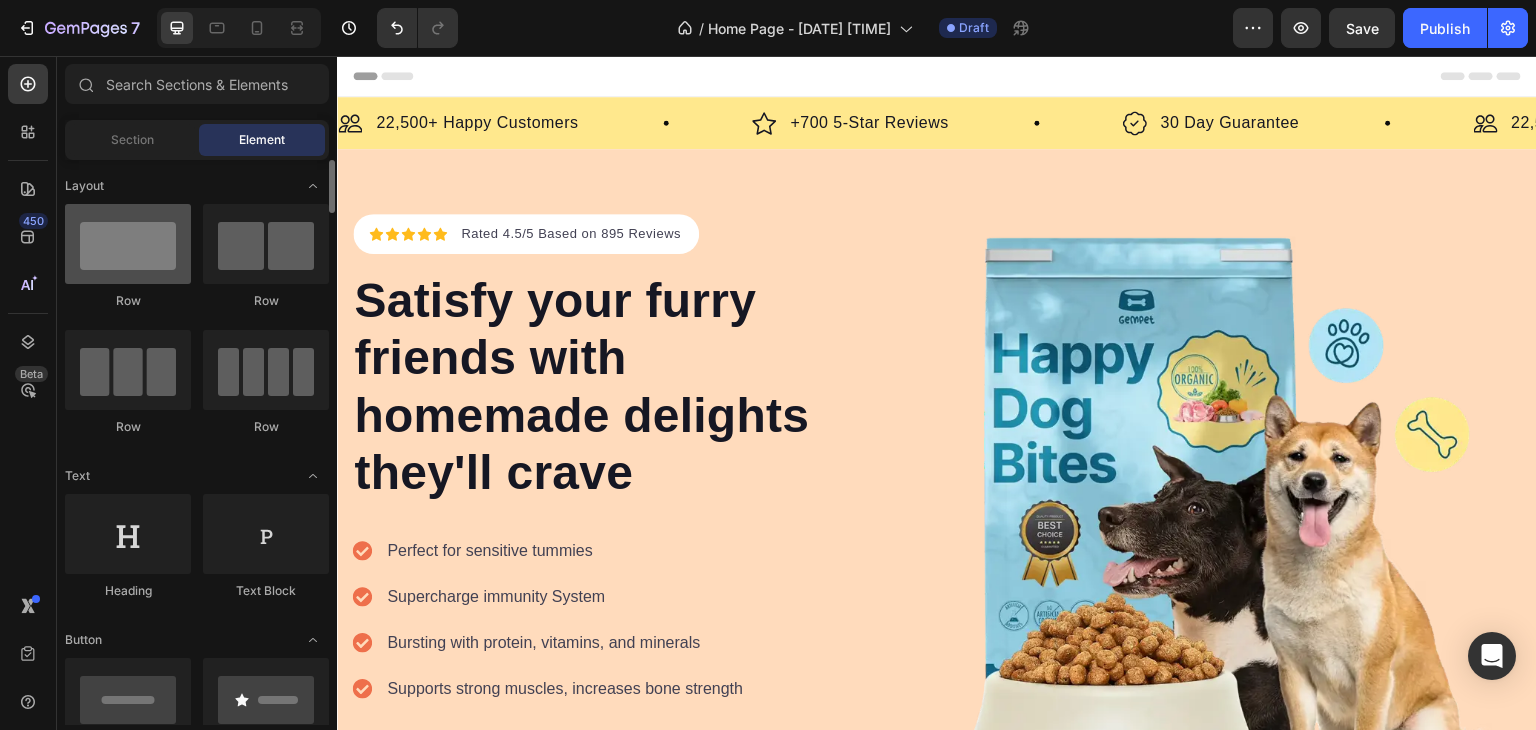 click at bounding box center [128, 244] 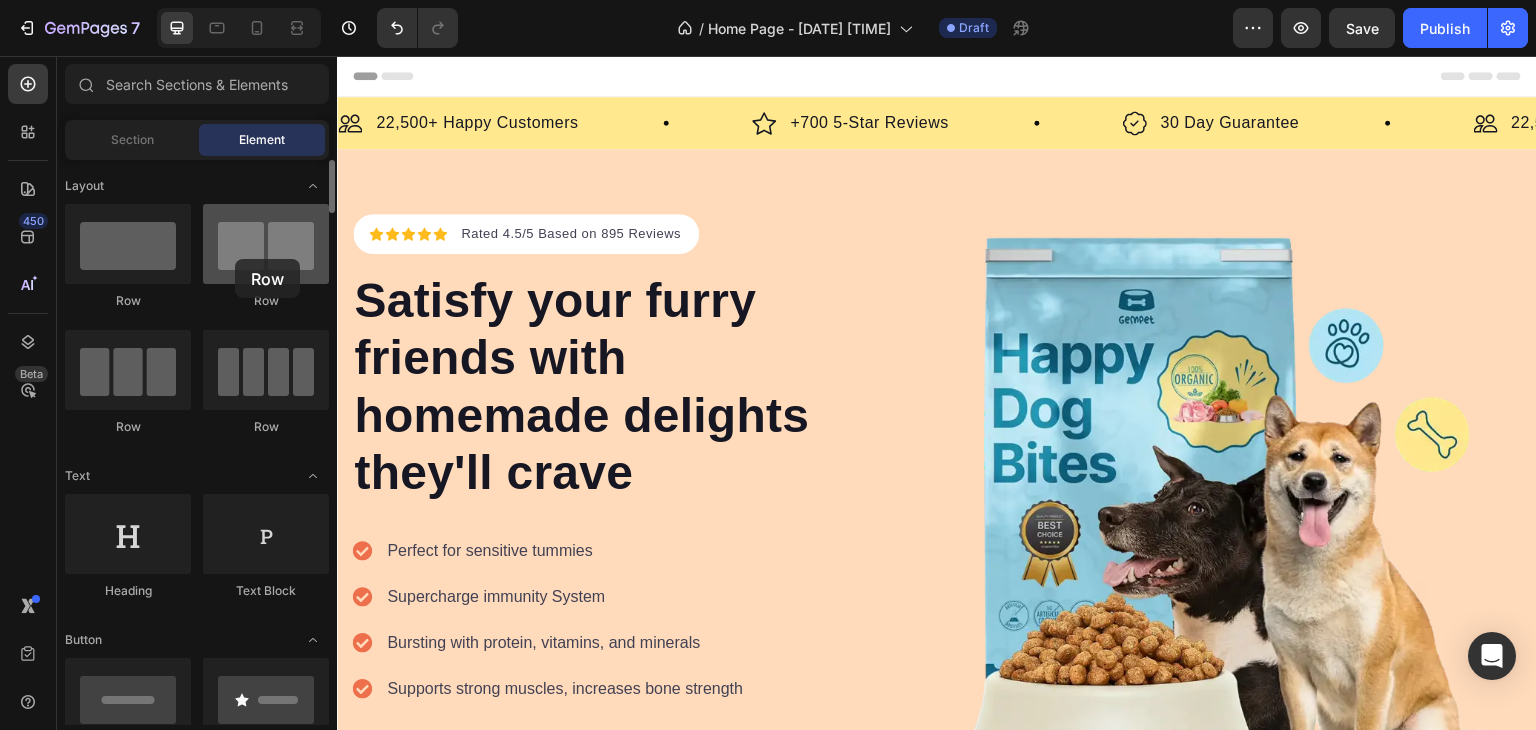 click at bounding box center (266, 244) 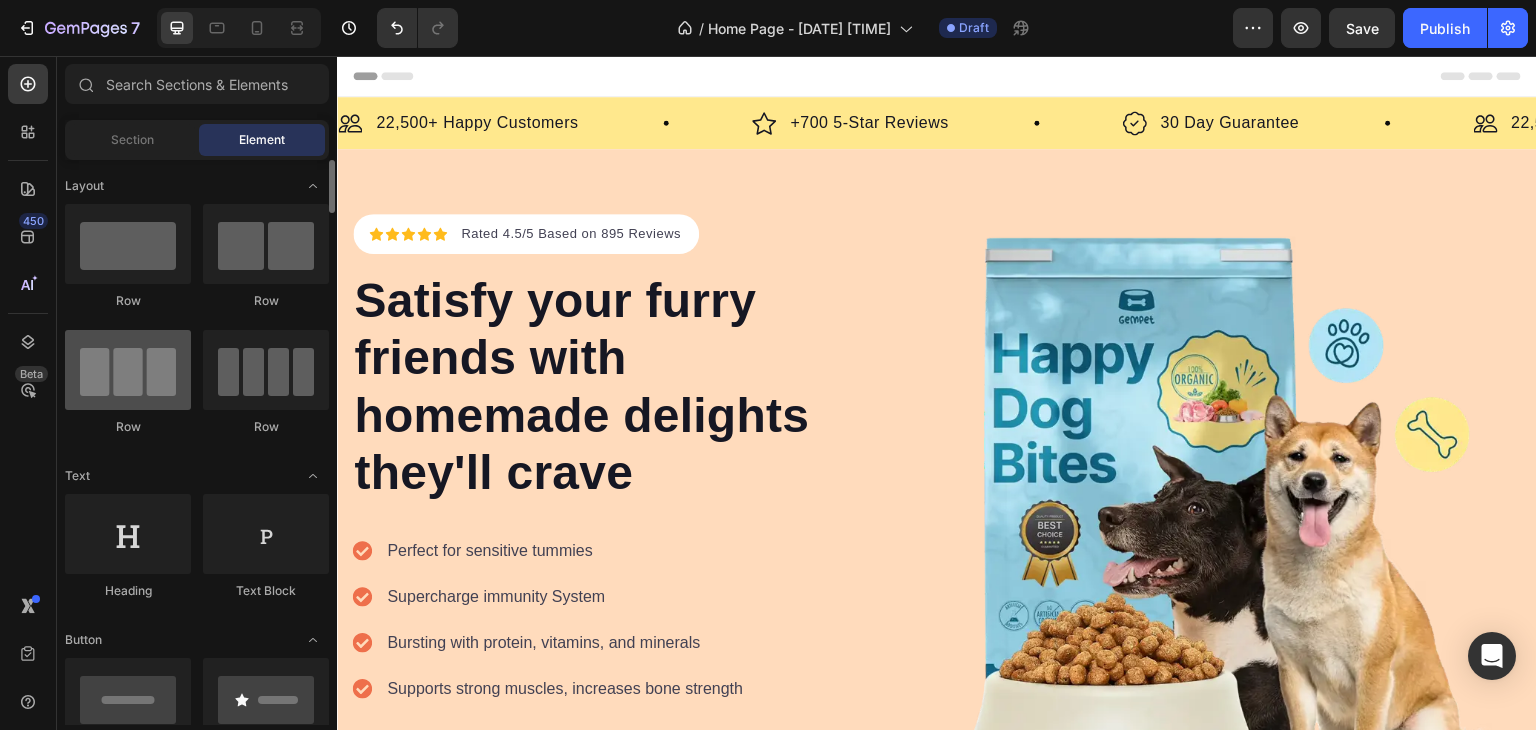 click at bounding box center (128, 370) 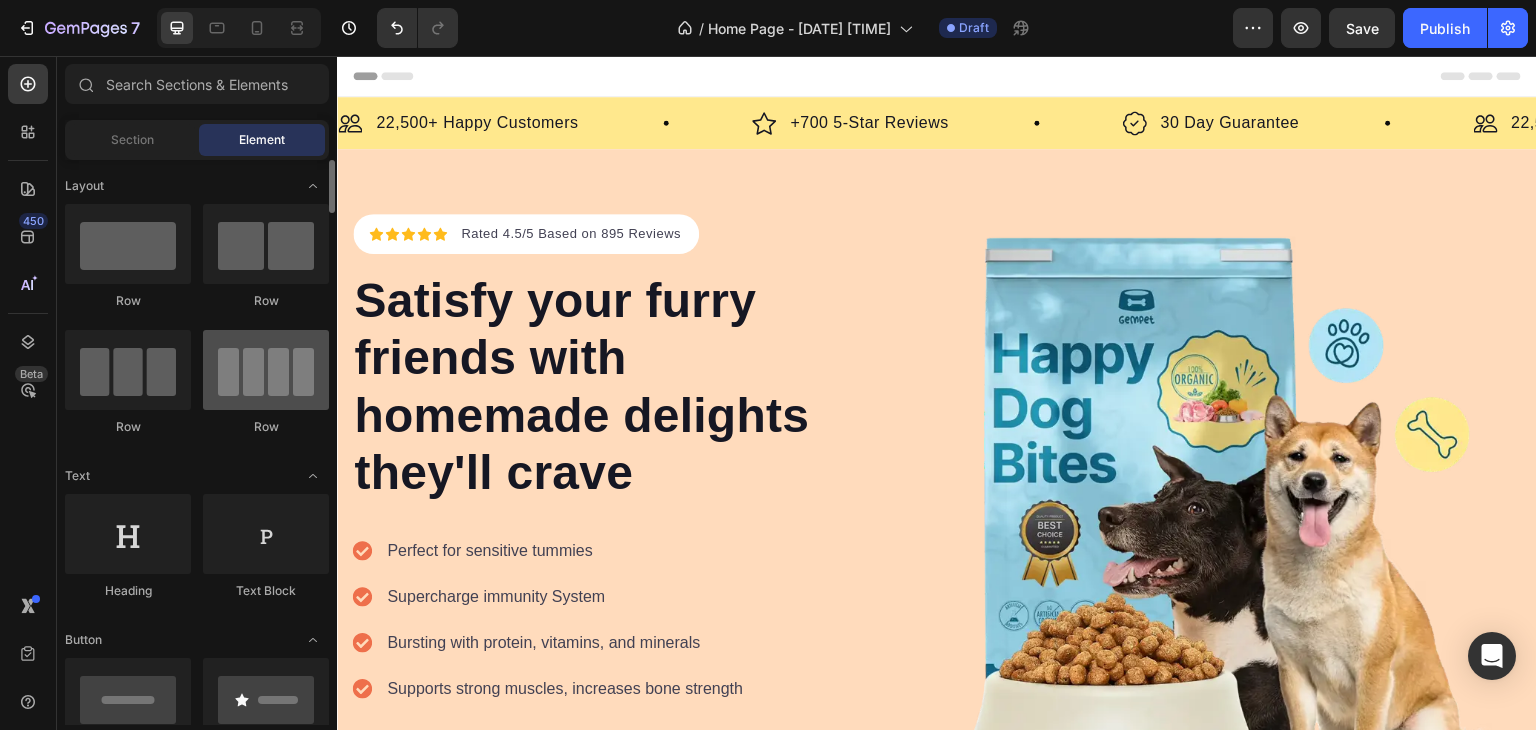 click at bounding box center [266, 370] 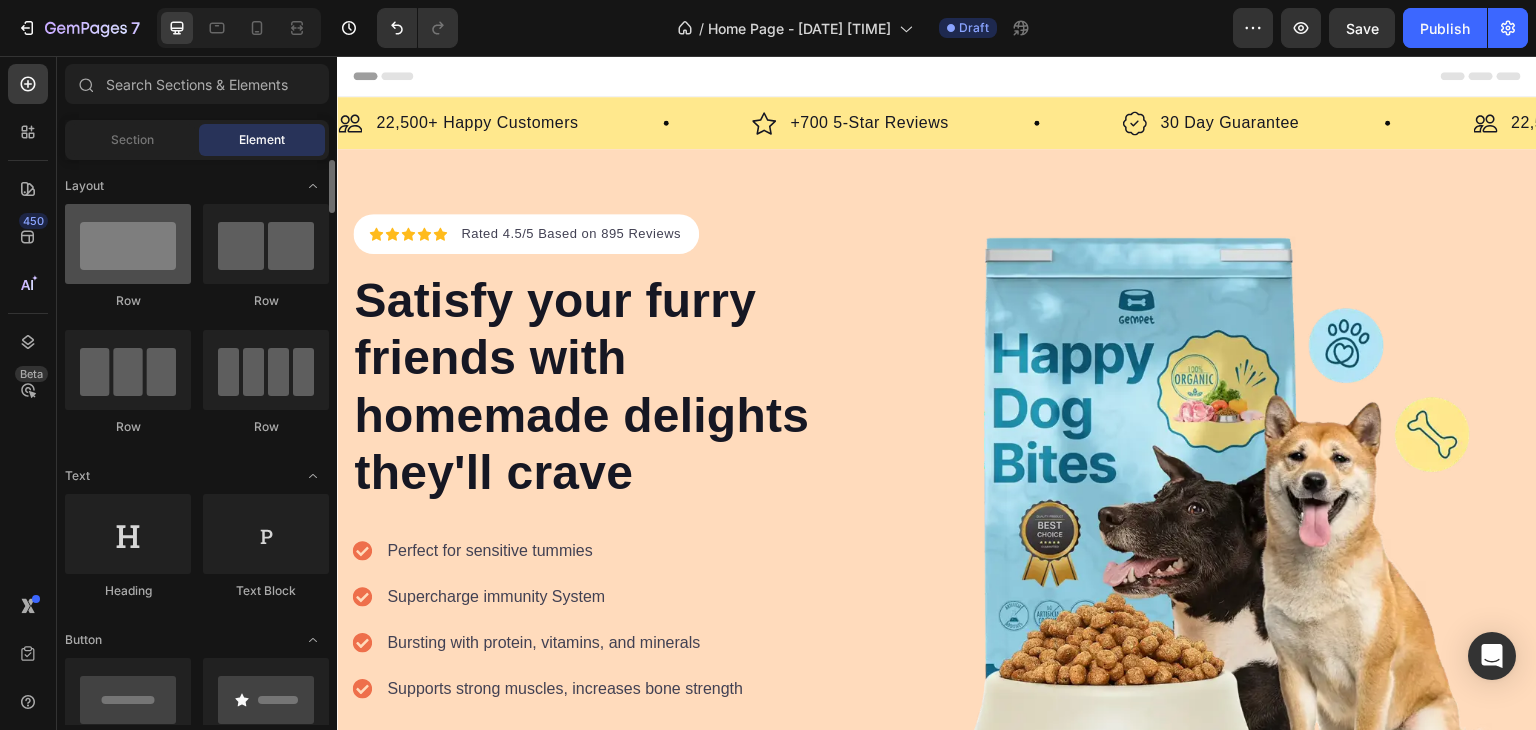 click at bounding box center (128, 244) 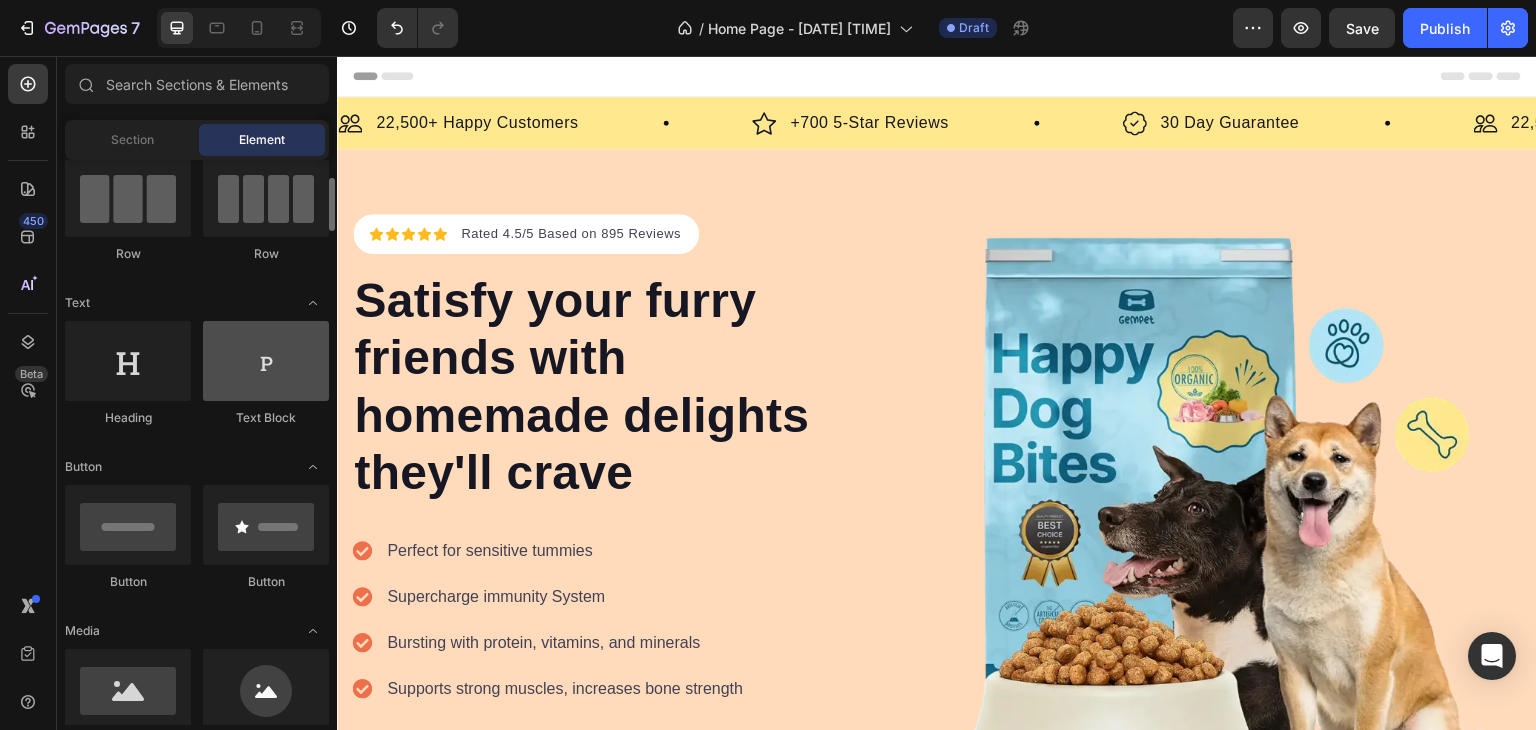 scroll, scrollTop: 175, scrollLeft: 0, axis: vertical 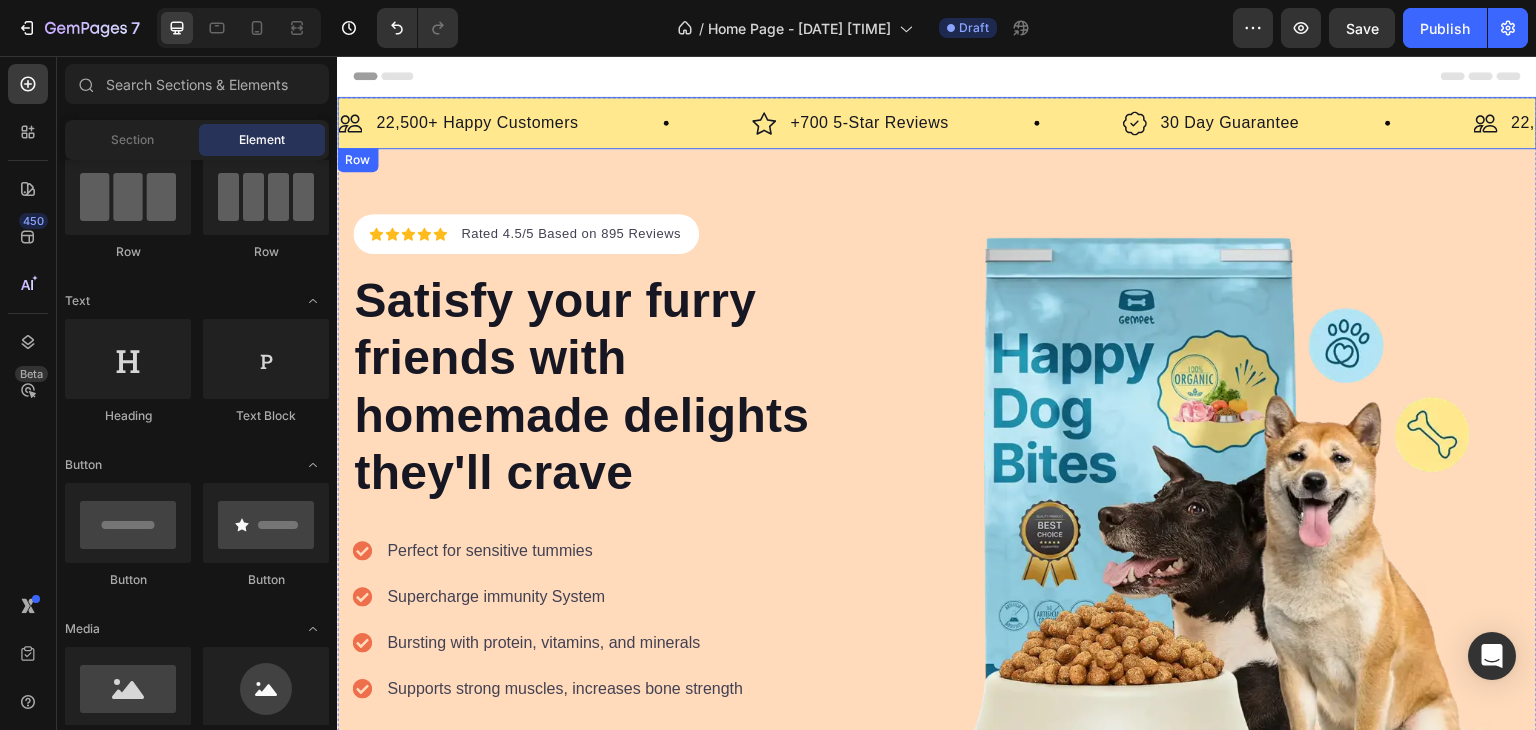 click on "22,500+ Happy Customers" at bounding box center [477, 123] 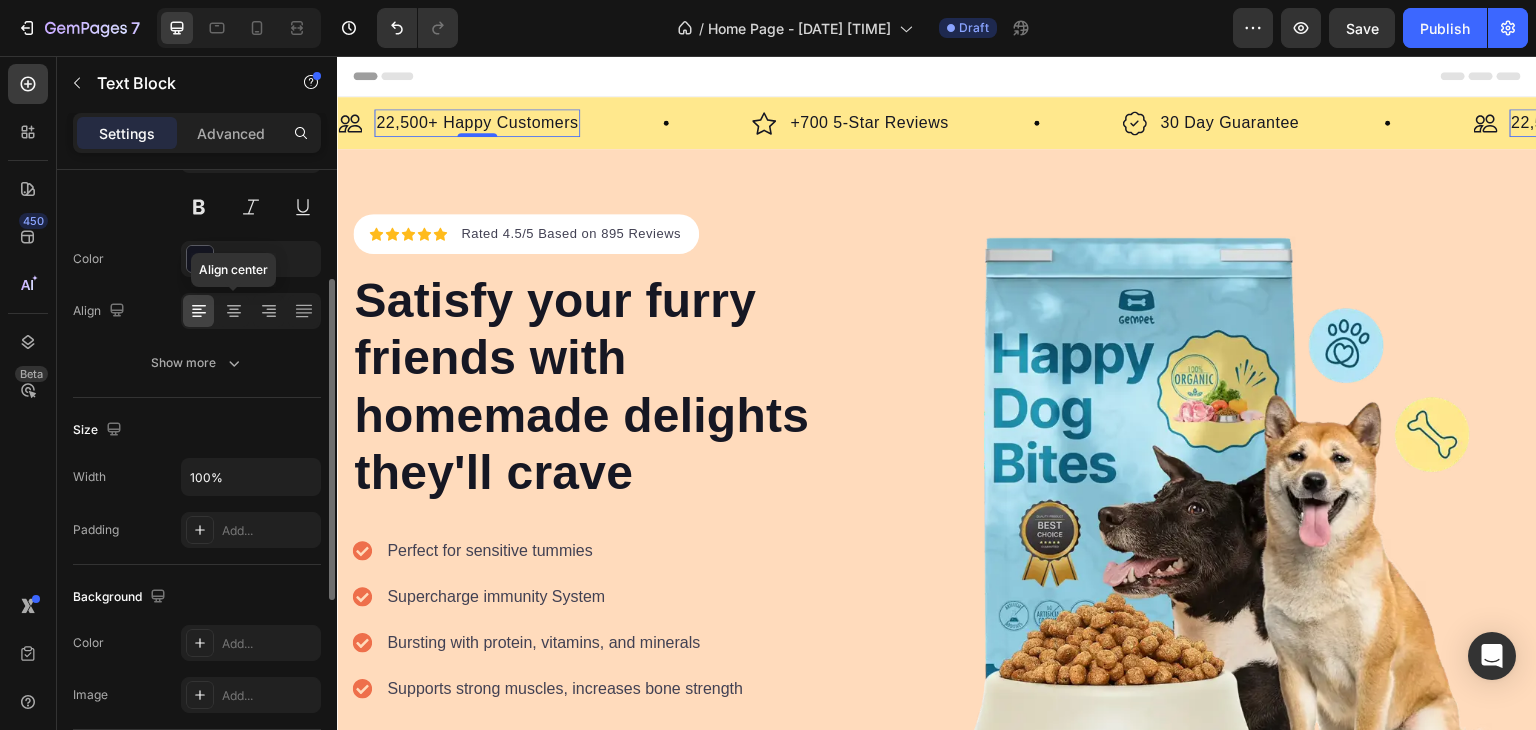 scroll, scrollTop: 205, scrollLeft: 0, axis: vertical 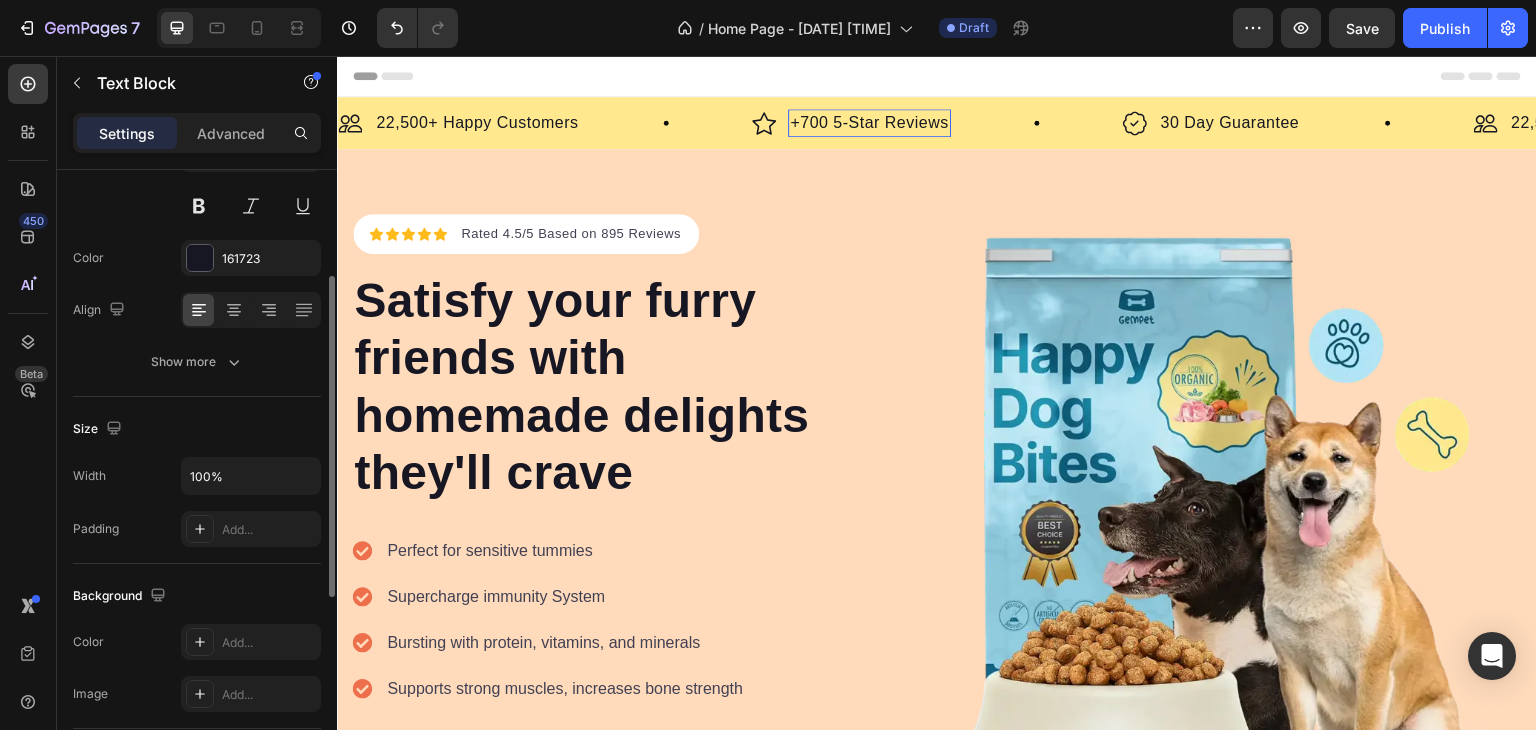 click on "+700 5-Star Reviews" at bounding box center [869, 123] 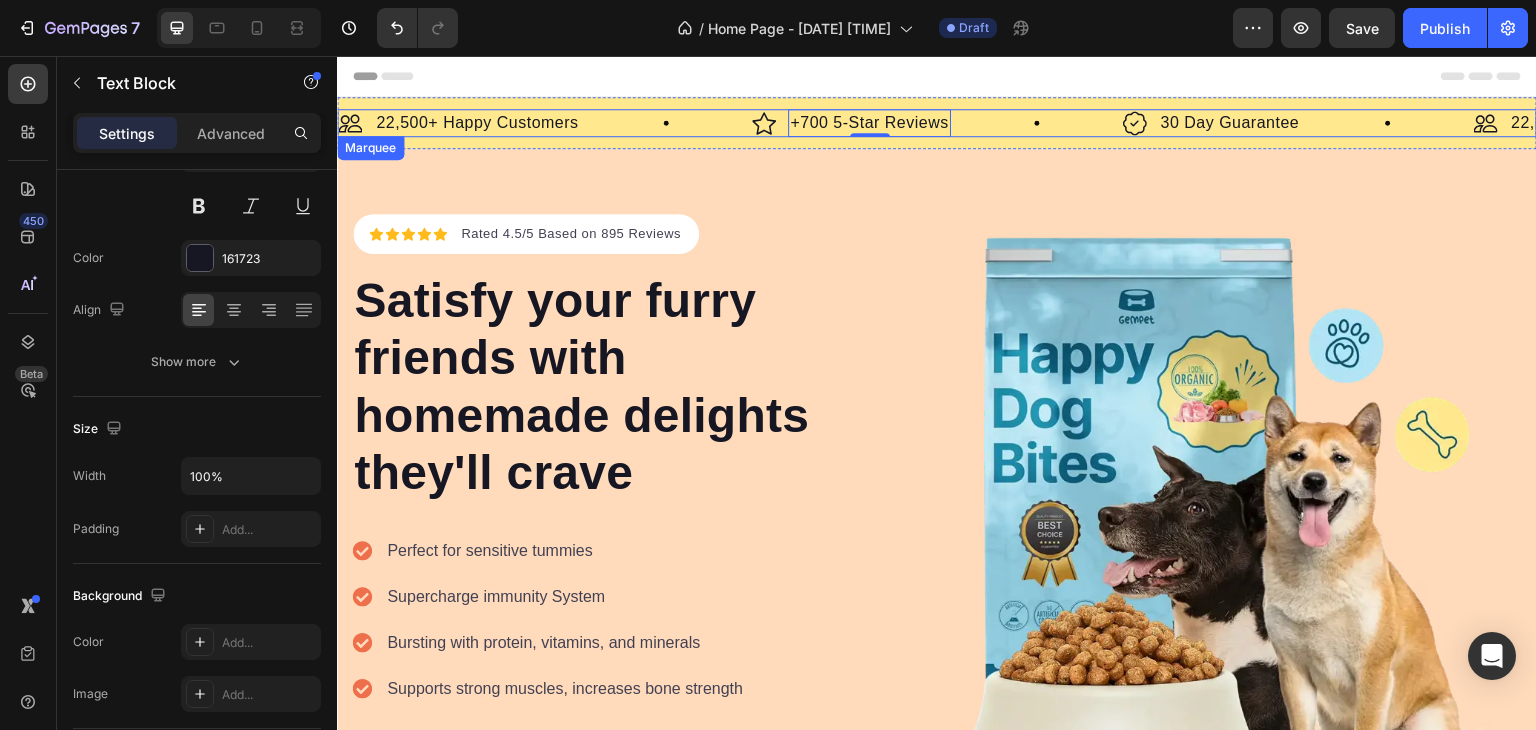 click on "Image 30 Day Guarantee Text Block Row" at bounding box center [1298, 123] 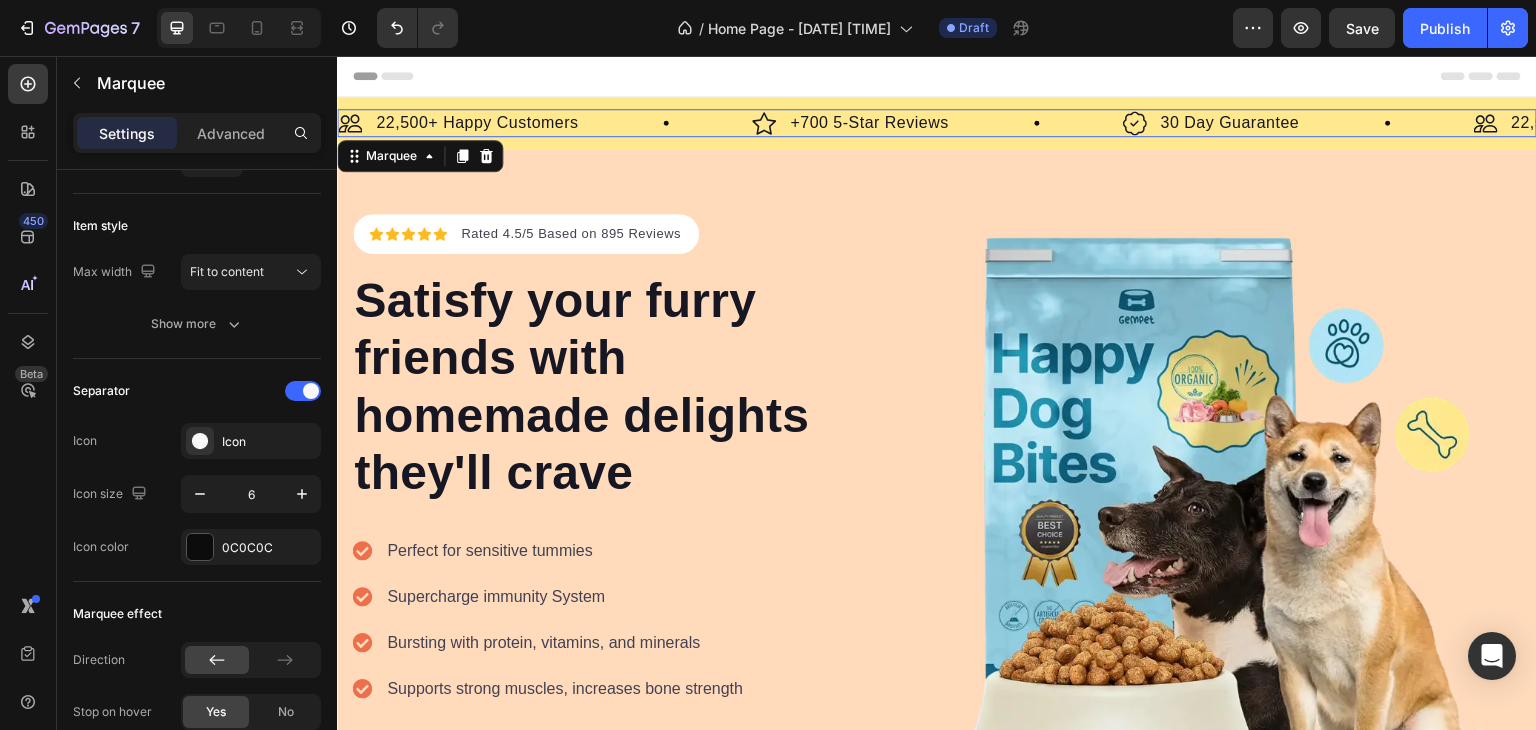 scroll, scrollTop: 0, scrollLeft: 0, axis: both 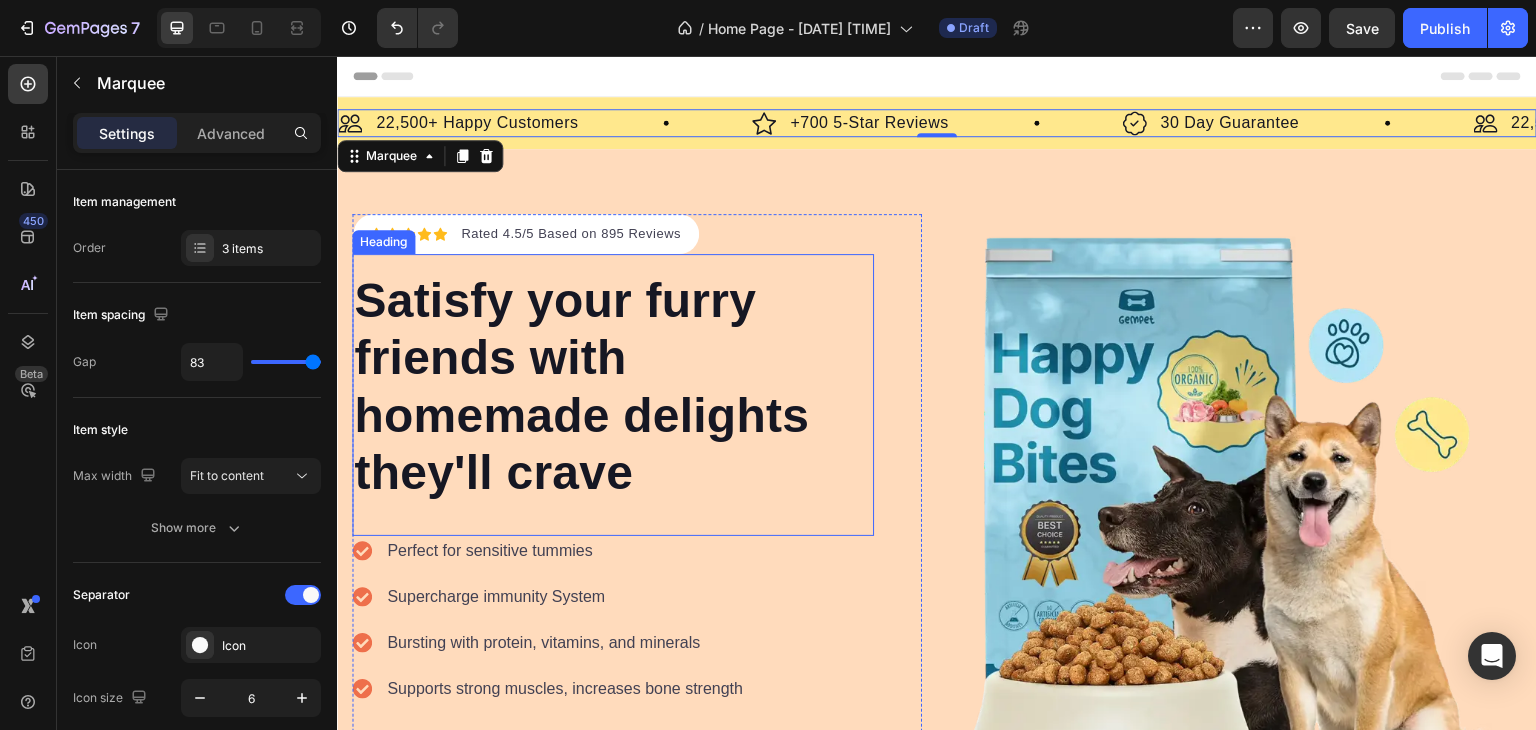 click on "Satisfy your furry friends with homemade delights they'll crave" at bounding box center (613, 387) 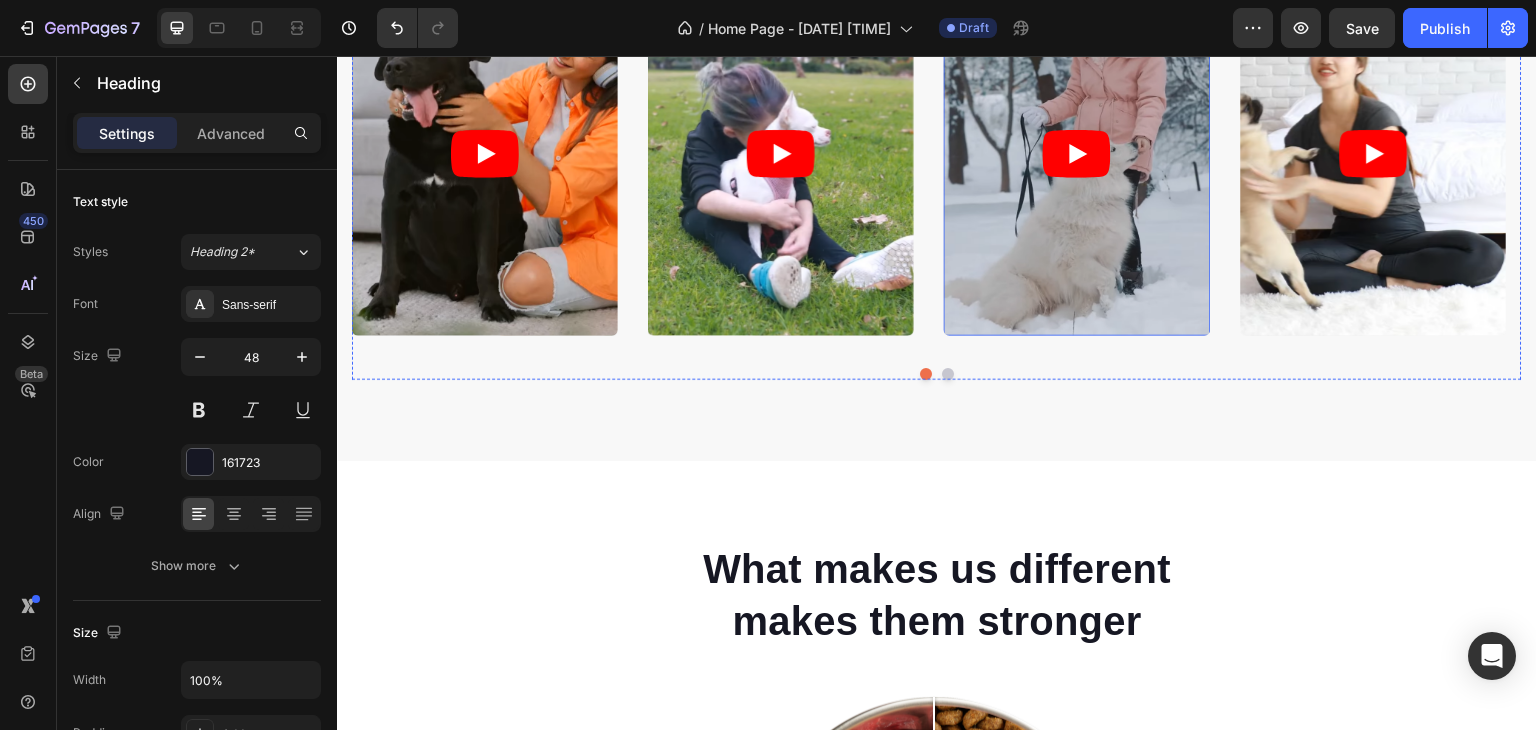 scroll, scrollTop: 1234, scrollLeft: 0, axis: vertical 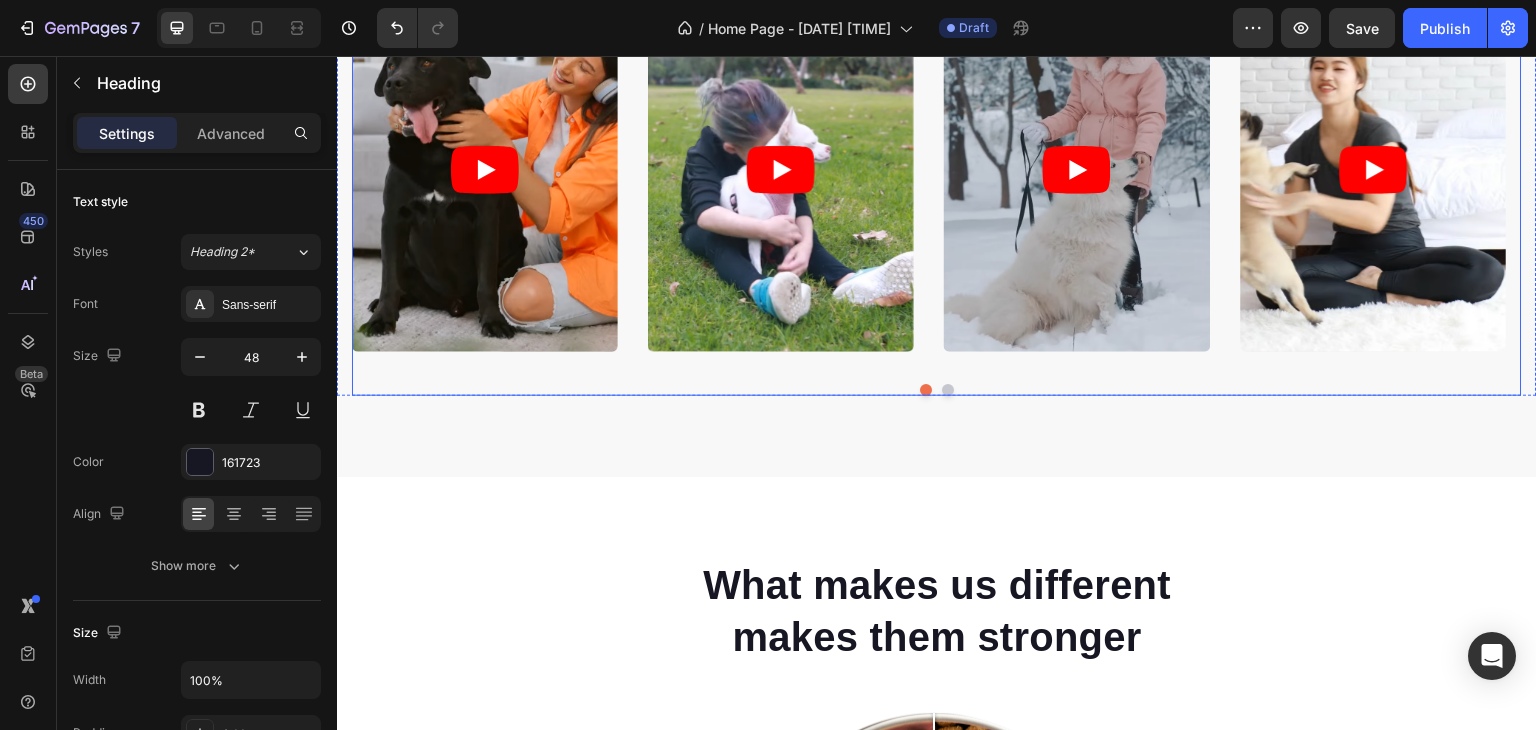 click at bounding box center [948, 390] 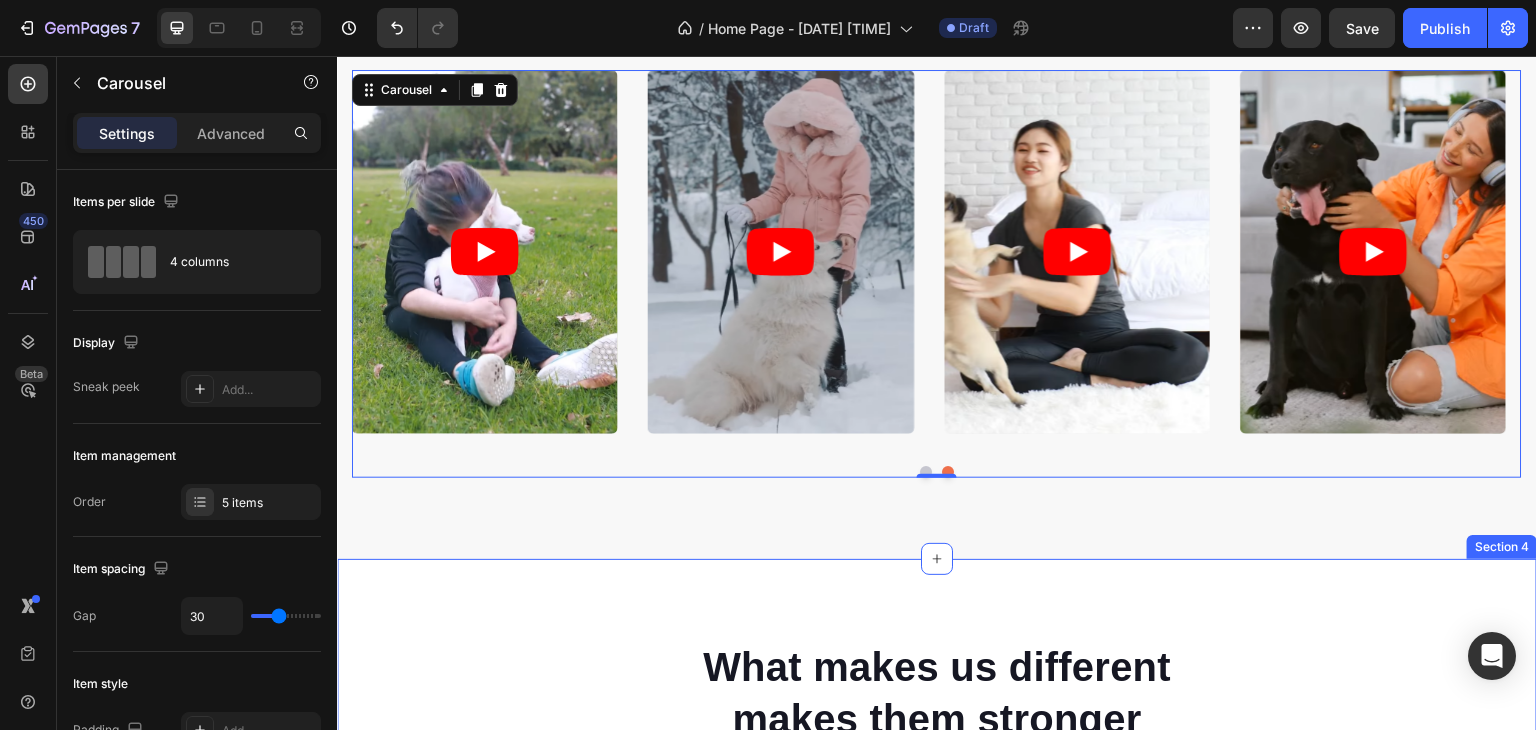 scroll, scrollTop: 1139, scrollLeft: 0, axis: vertical 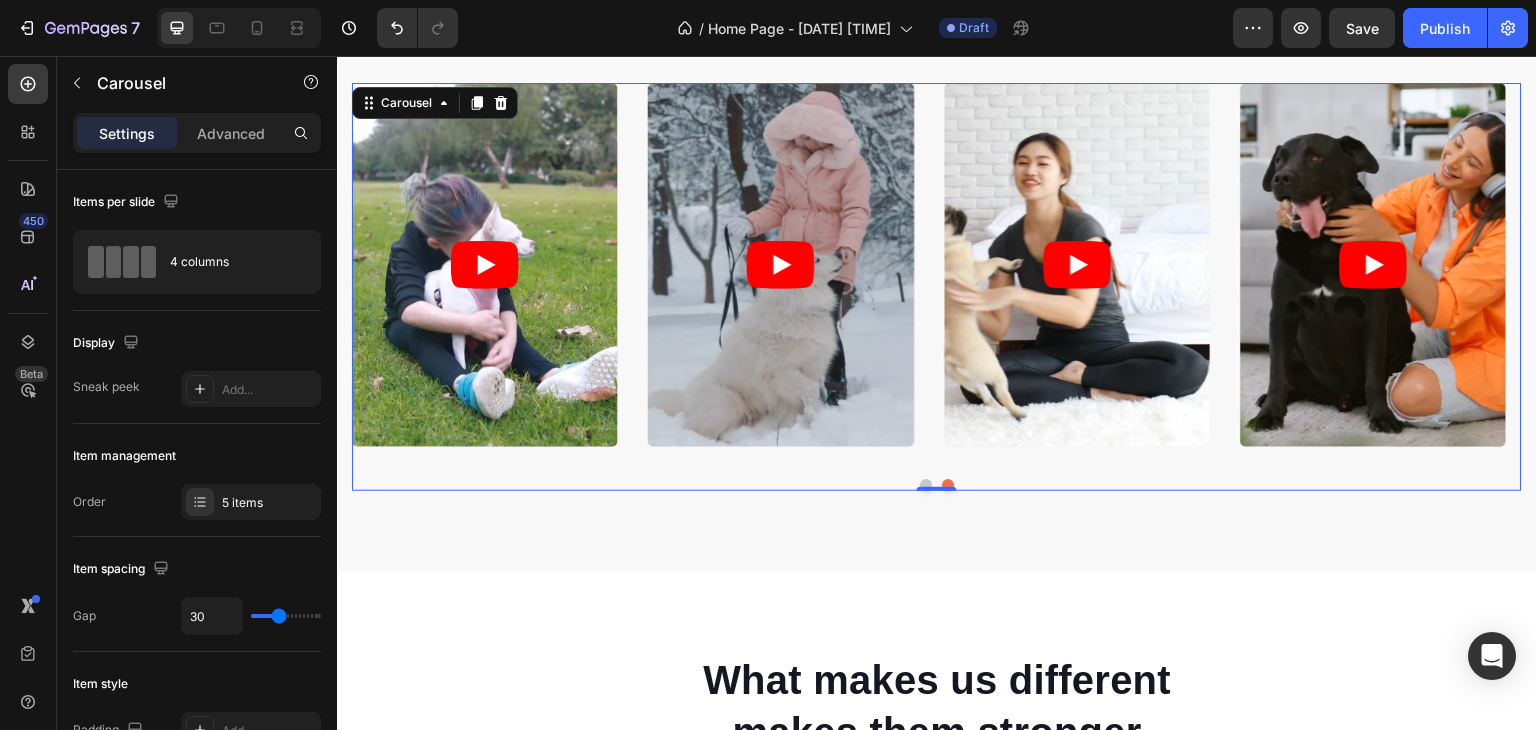 click at bounding box center [926, 485] 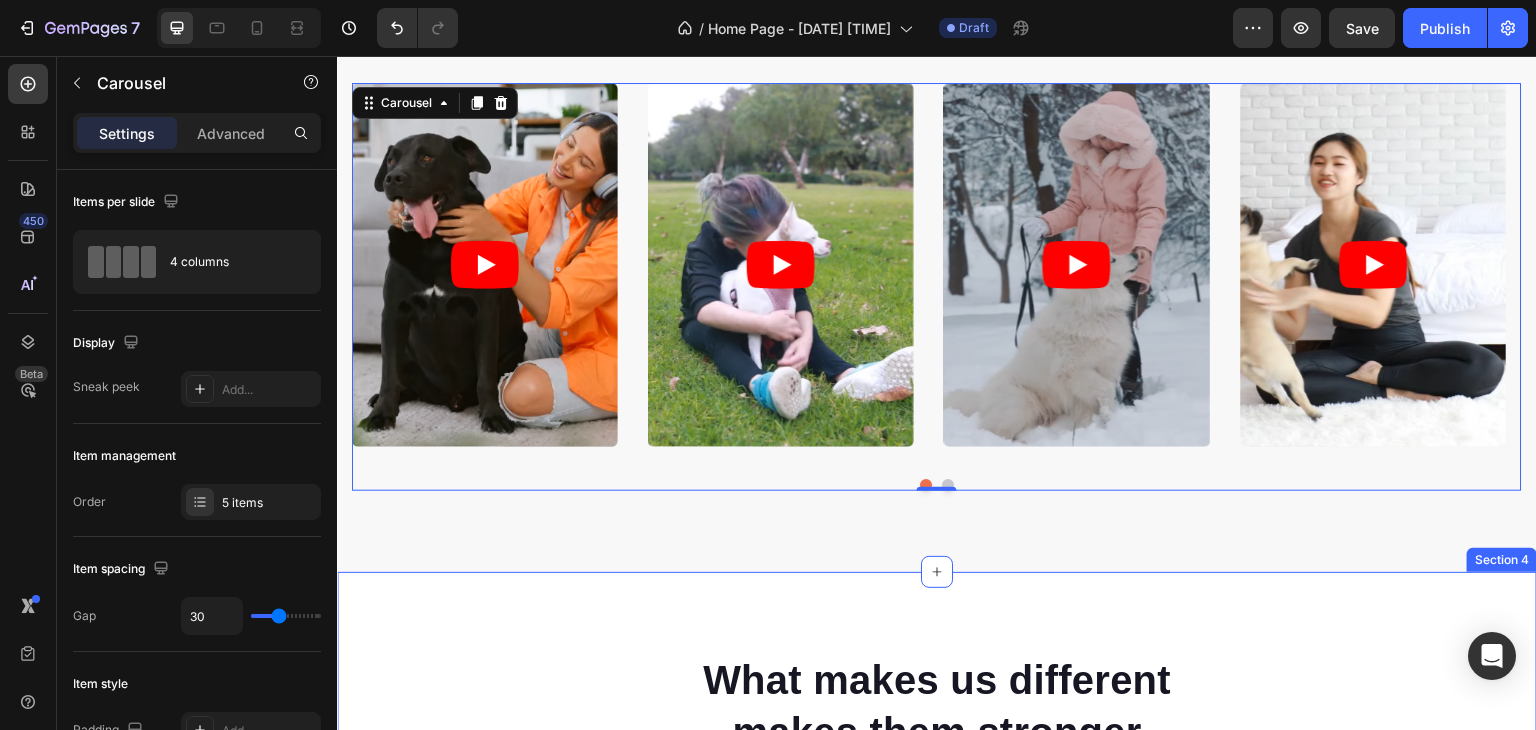 click on "What makes us different makes them stronger Heading Image Real Food Text block Wholesome recipes for dogs with real meat and veggies. Text block Image Premium Ingredient Text block Elevating pet care with unmatched safety and quality. Text block Advanced list Image Comparison Image Made Fresh Text block We prioritize maintaining the integrity of whole foods and nutrition. Text block Image Vet Developed Text block We raise the bar for dog nutrition, surpassing industry expectations. Text block Advanced list Row Row Image Real Food Text block Wholesome recipes for dogs with real meat and veggies. Text block Image Premium Ingredient Text block Elevating pet care with unmatched safety and quality. Text block Advanced list Image Made Fresh Text block We prioritize maintaining the integrity of whole foods and nutrition. Text block Image Vet Developed Text block We raise the bar for dog nutrition, surpassing industry expectations. Text block Advanced list Row Get your dog's healthy meal today! Button" at bounding box center [937, 985] 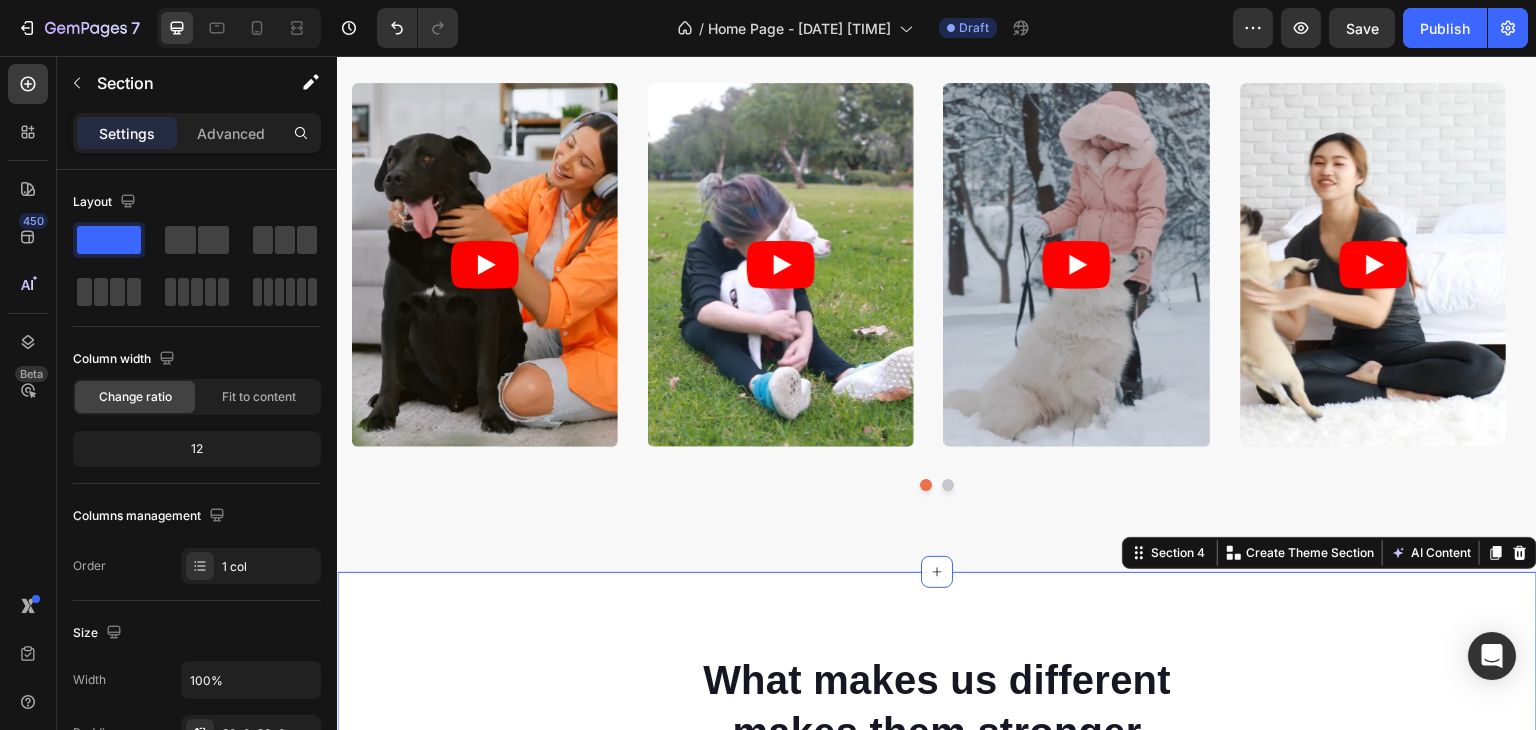 click on "What makes us different makes them stronger Heading Image Real Food Text block Wholesome recipes for dogs with real meat and veggies. Text block Image Premium Ingredient Text block Elevating pet care with unmatched safety and quality. Text block Advanced list Image Comparison Image Made Fresh Text block We prioritize maintaining the integrity of whole foods and nutrition. Text block Image Vet Developed Text block We raise the bar for dog nutrition, surpassing industry expectations. Text block Advanced list Row Row Image Real Food Text block Wholesome recipes for dogs with real meat and veggies. Text block Image Premium Ingredient Text block Elevating pet care with unmatched safety and quality. Text block Advanced list Image Made Fresh Text block We prioritize maintaining the integrity of whole foods and nutrition. Text block Image Vet Developed Text block We raise the bar for dog nutrition, surpassing industry expectations. Text block Advanced list Row Get your dog's healthy meal today! Button" at bounding box center (937, 985) 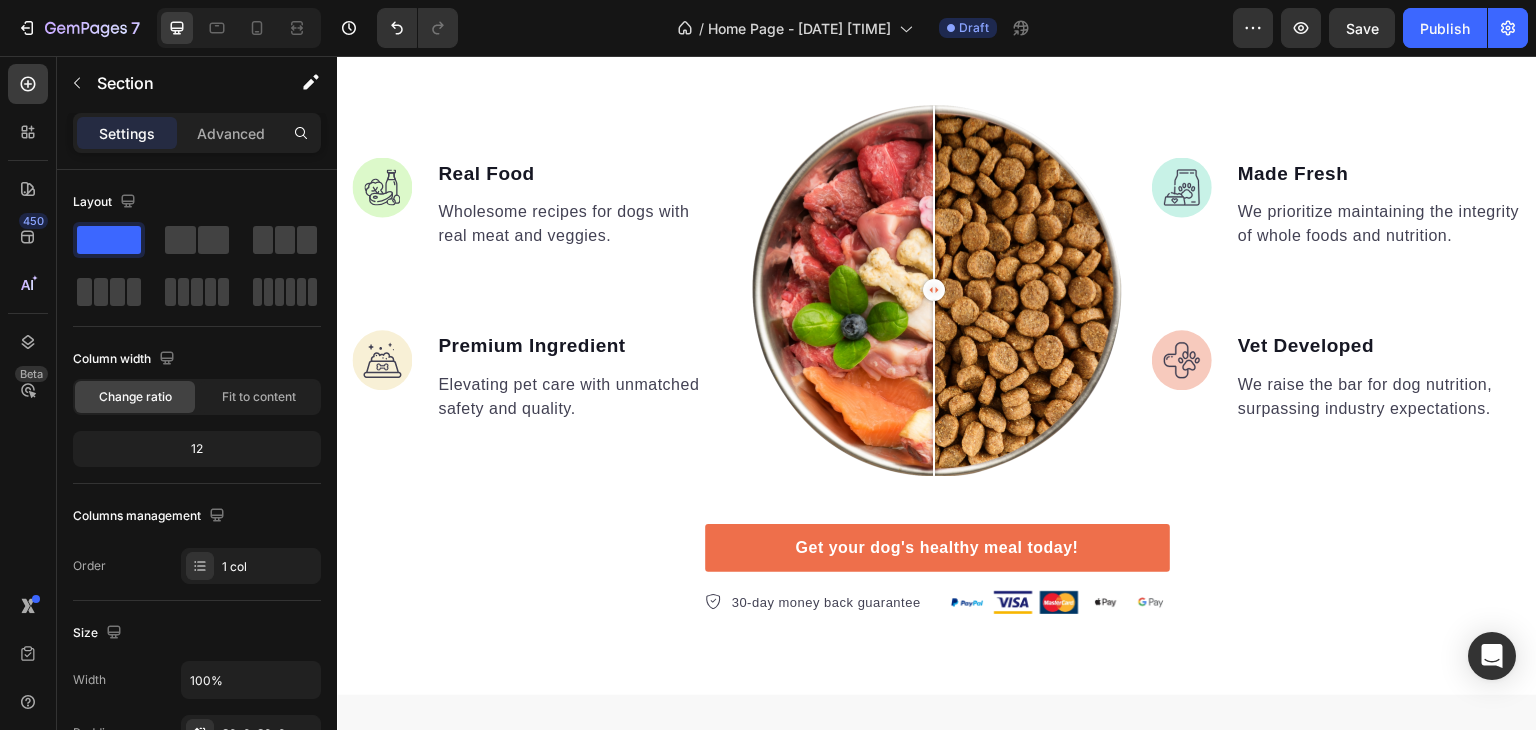 scroll, scrollTop: 1843, scrollLeft: 0, axis: vertical 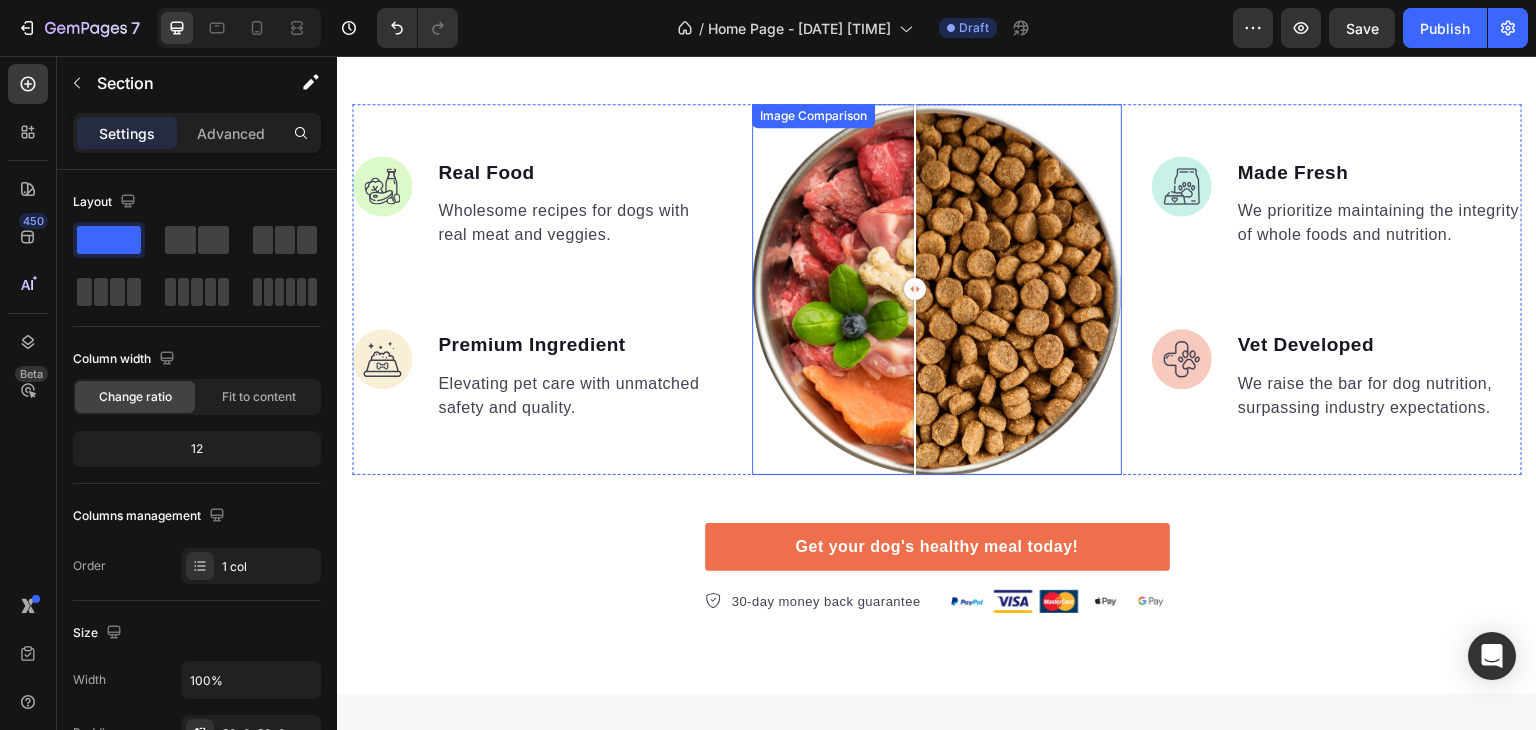 drag, startPoint x: 945, startPoint y: 287, endPoint x: 910, endPoint y: 339, distance: 62.681736 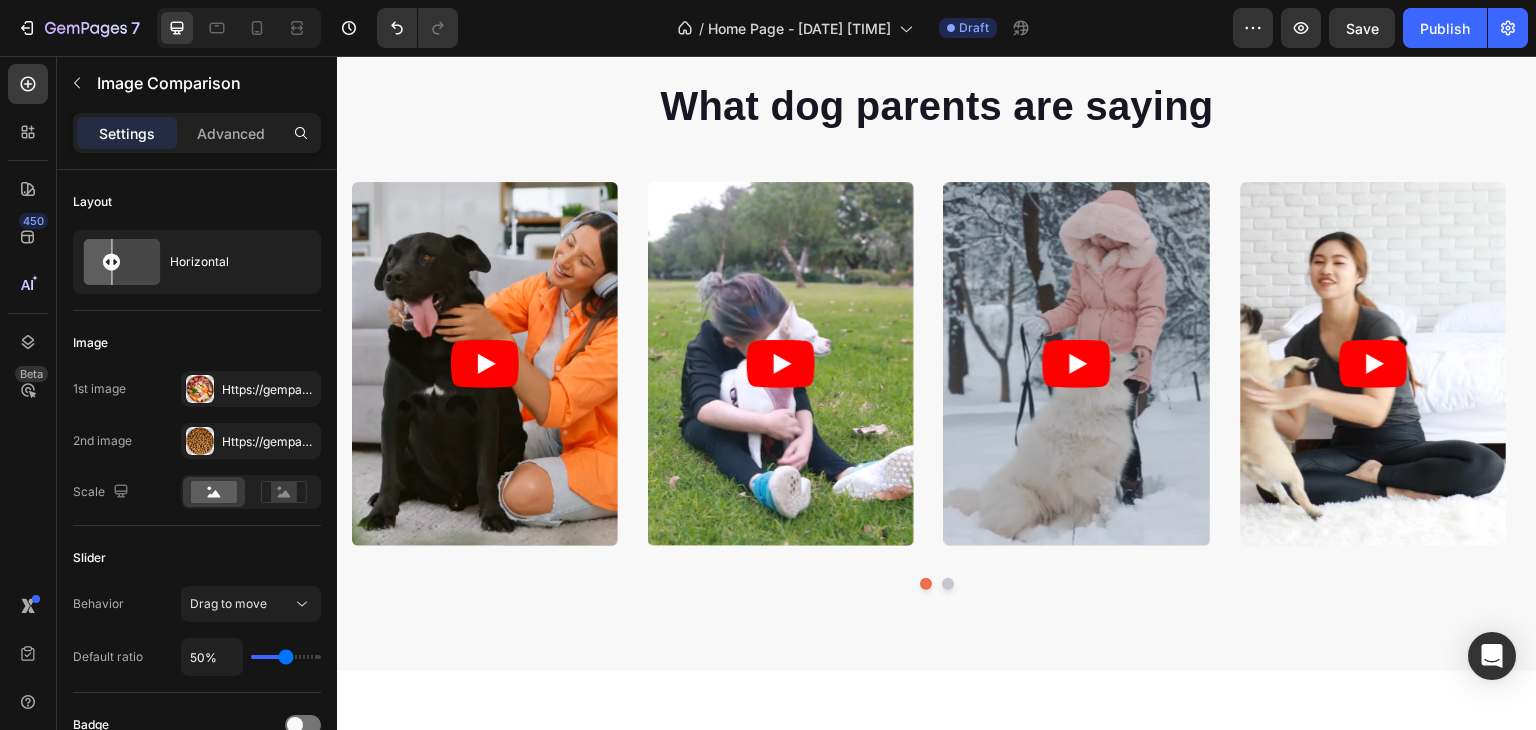 scroll, scrollTop: 0, scrollLeft: 0, axis: both 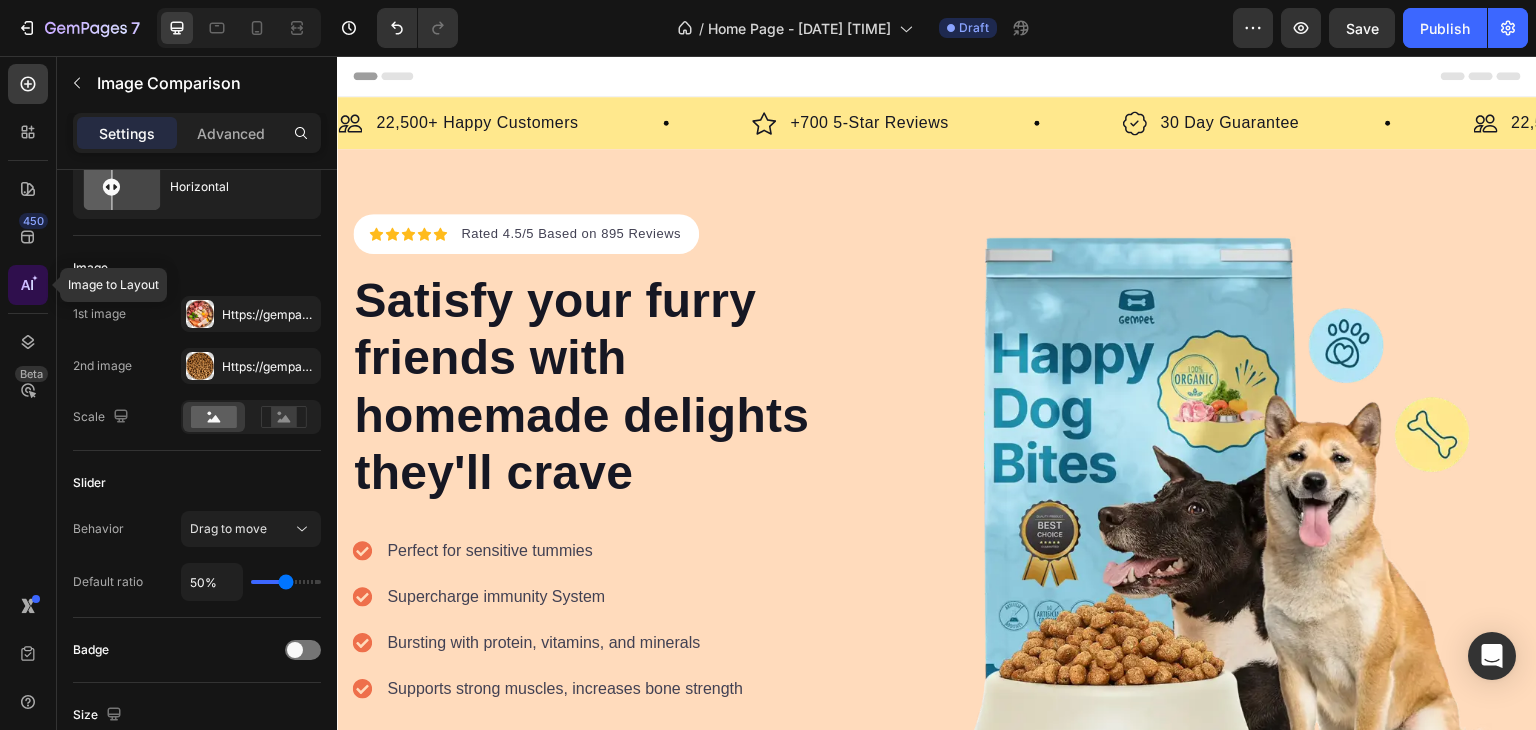 click 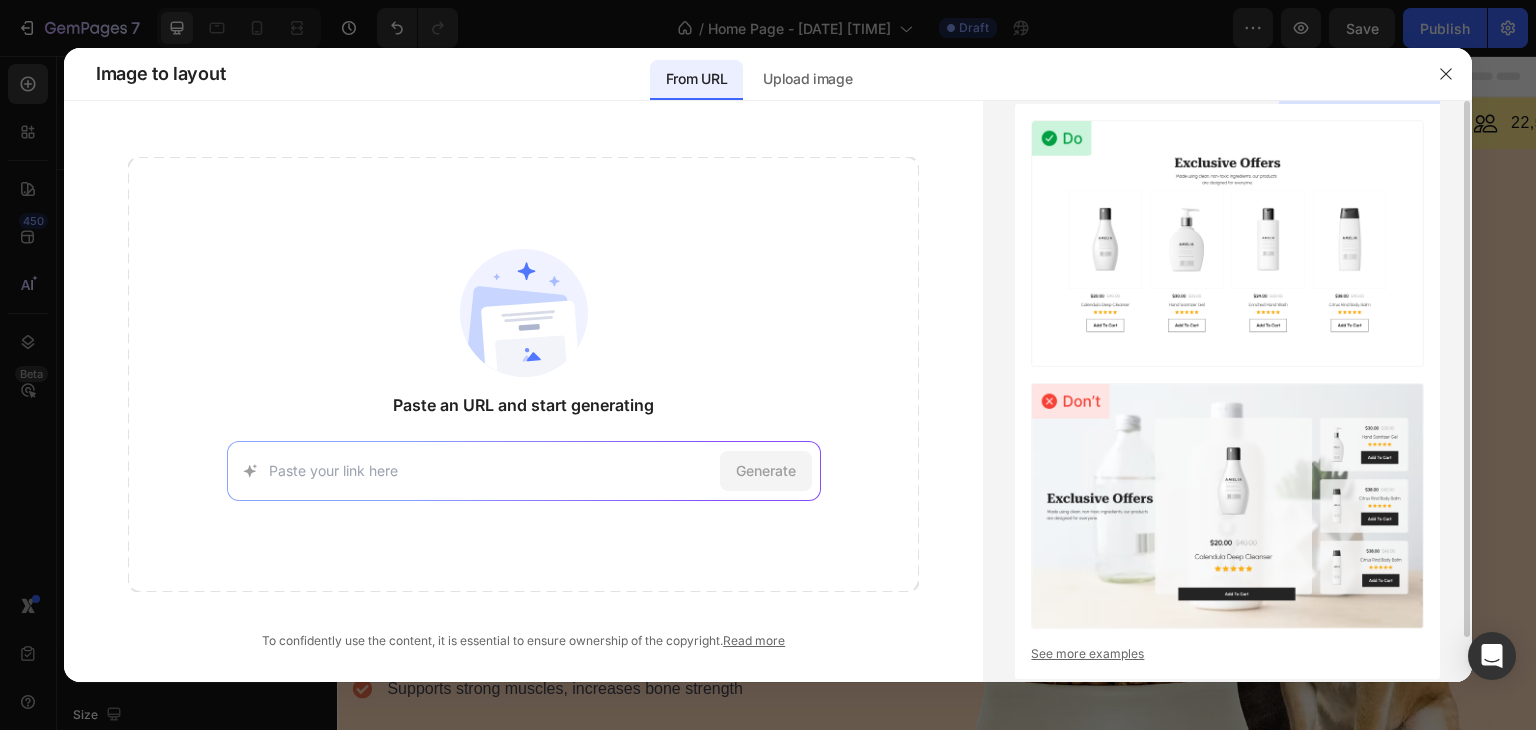 scroll, scrollTop: 48, scrollLeft: 0, axis: vertical 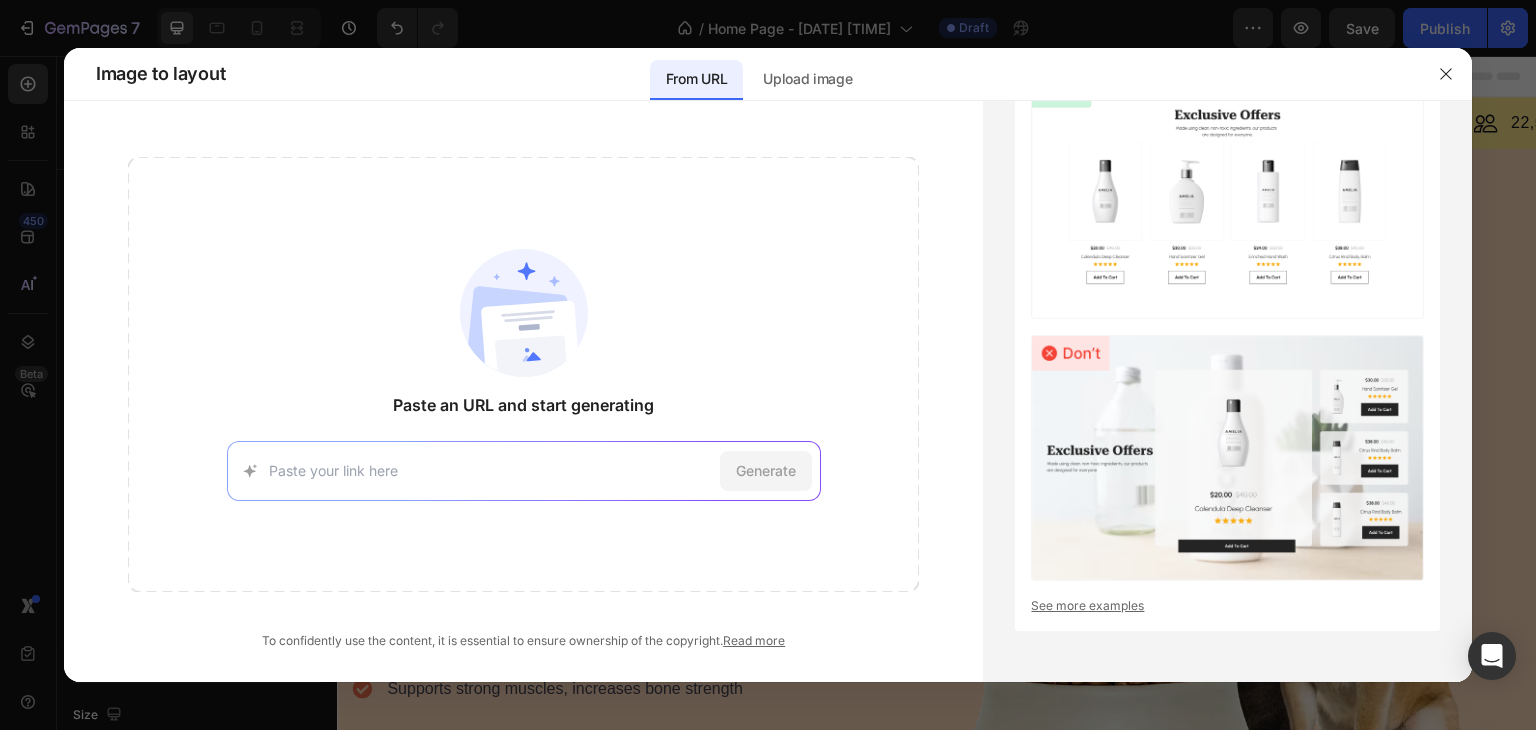 click at bounding box center (490, 470) 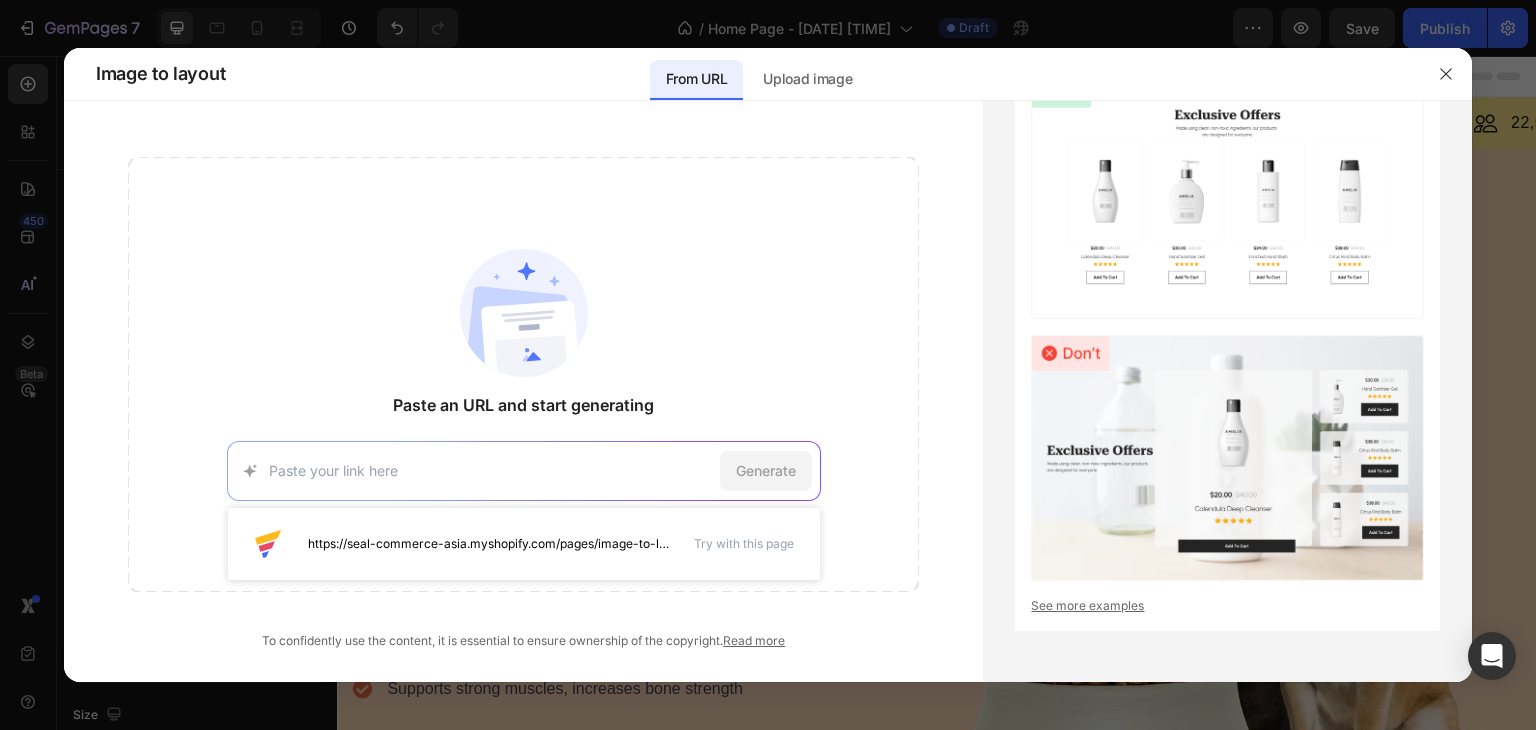 click on "Paste an URL and start generating https://seal-commerce-asia.myshopify.com/pages/image-to-layout-demo-page Try with this page Generate" 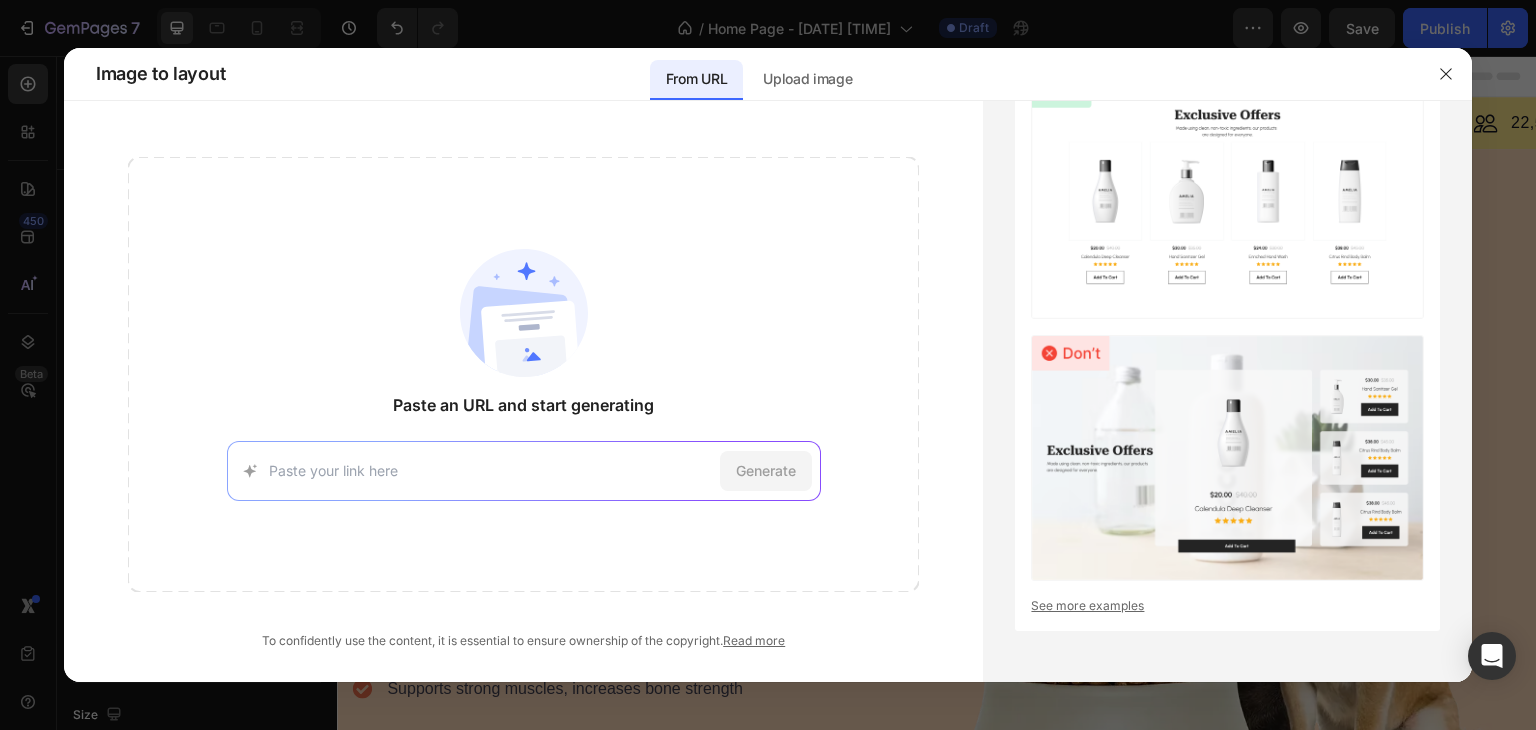 click on "Generate" at bounding box center (524, 471) 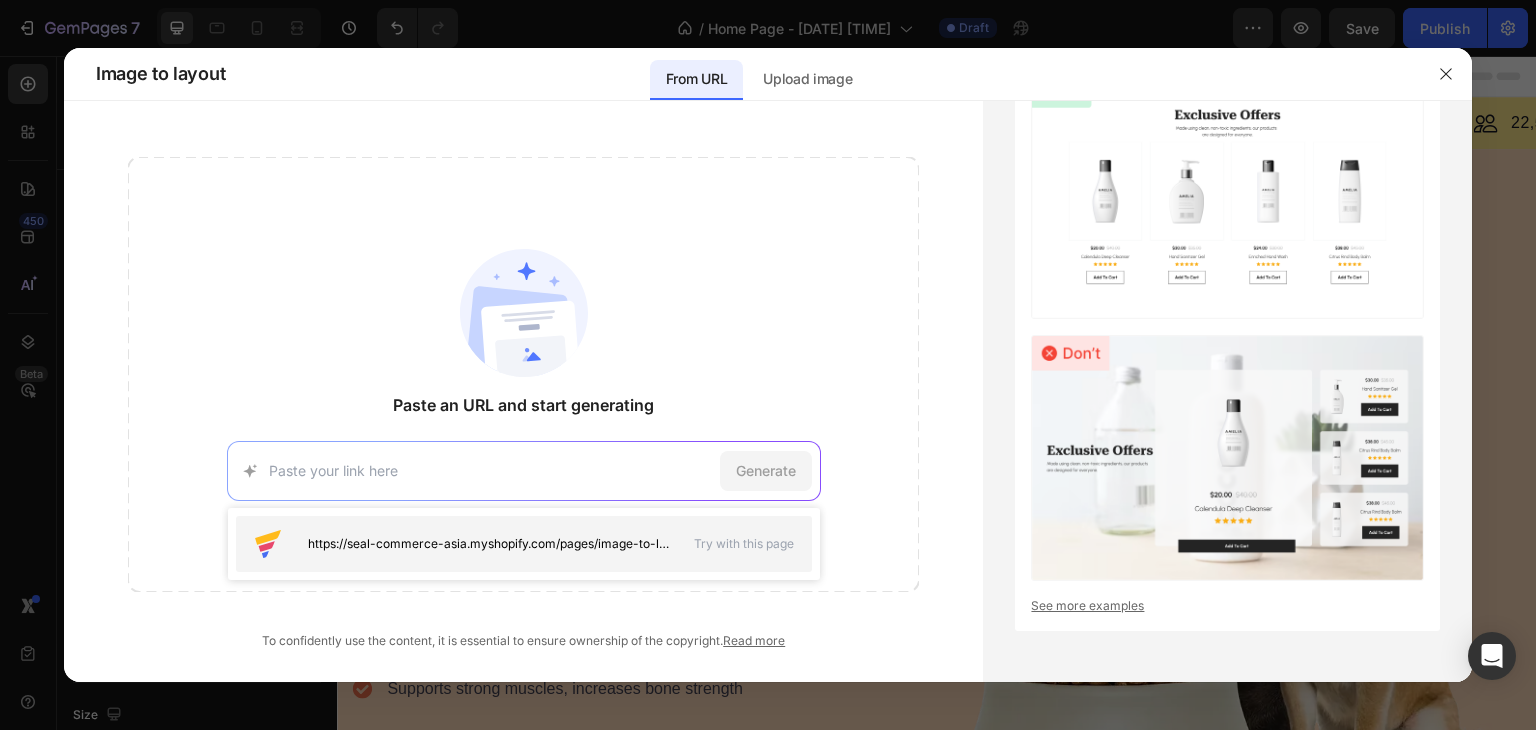 click on "https://seal-commerce-asia.myshopify.com/pages/image-to-layout-demo-page" at bounding box center (489, 544) 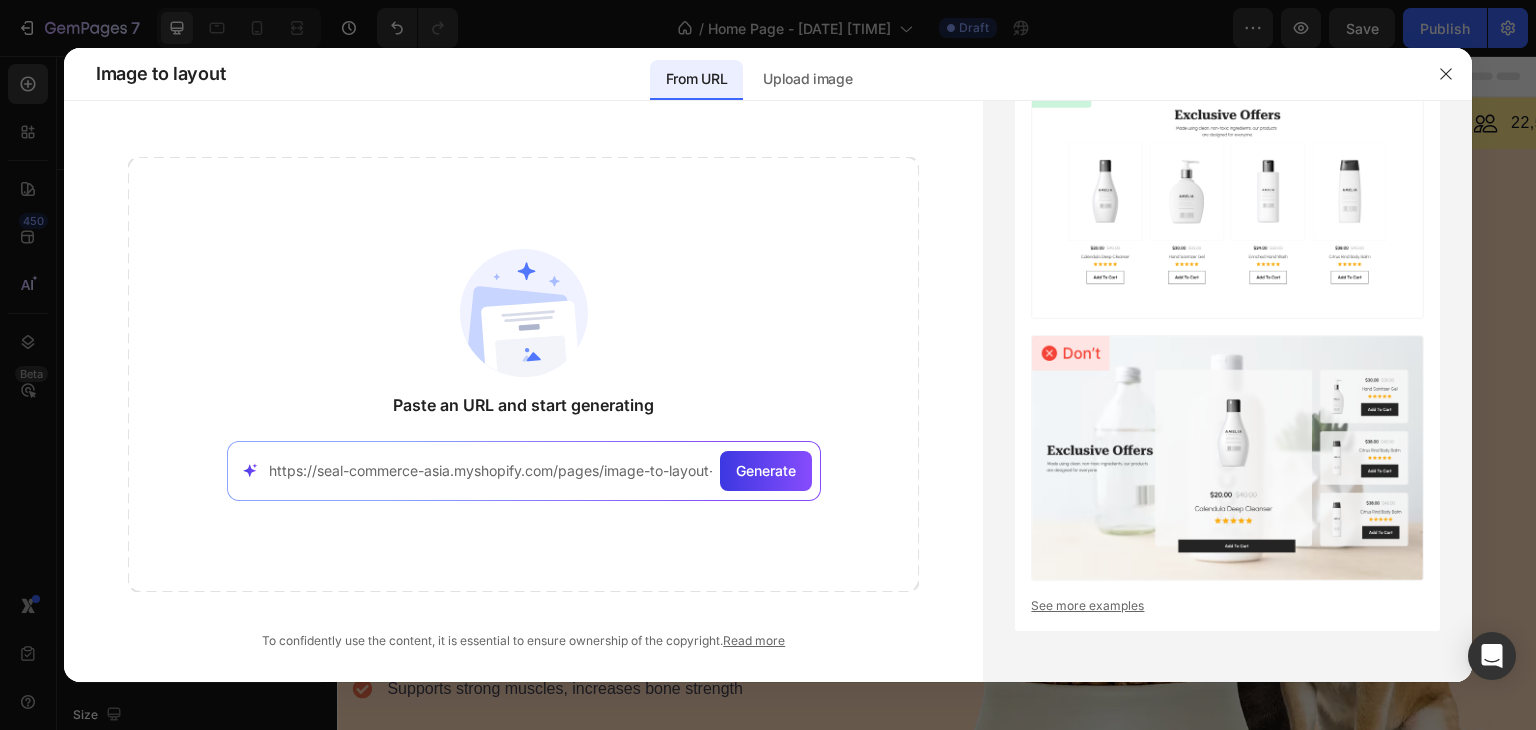 scroll, scrollTop: 0, scrollLeft: 87, axis: horizontal 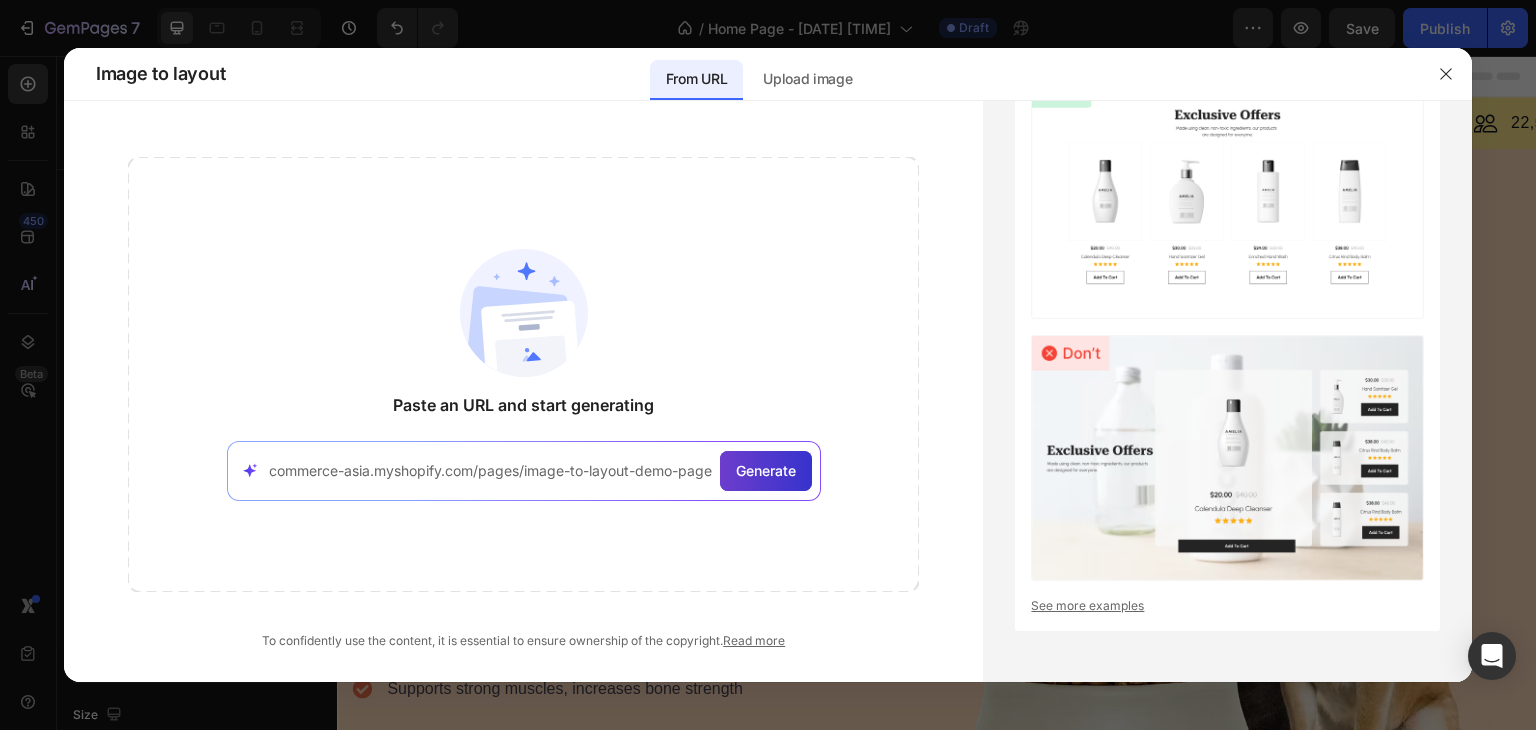 click on "Generate" 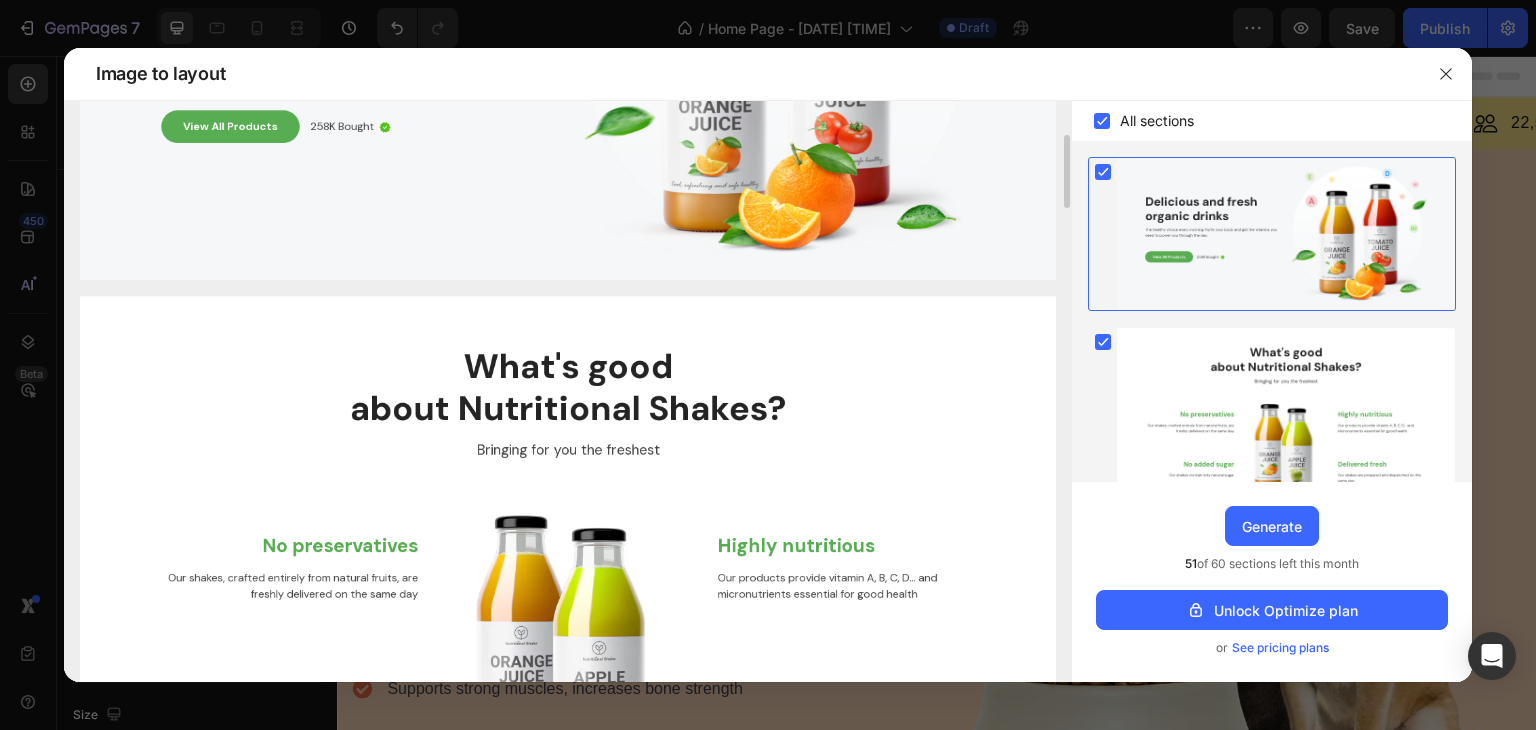 scroll, scrollTop: 545, scrollLeft: 0, axis: vertical 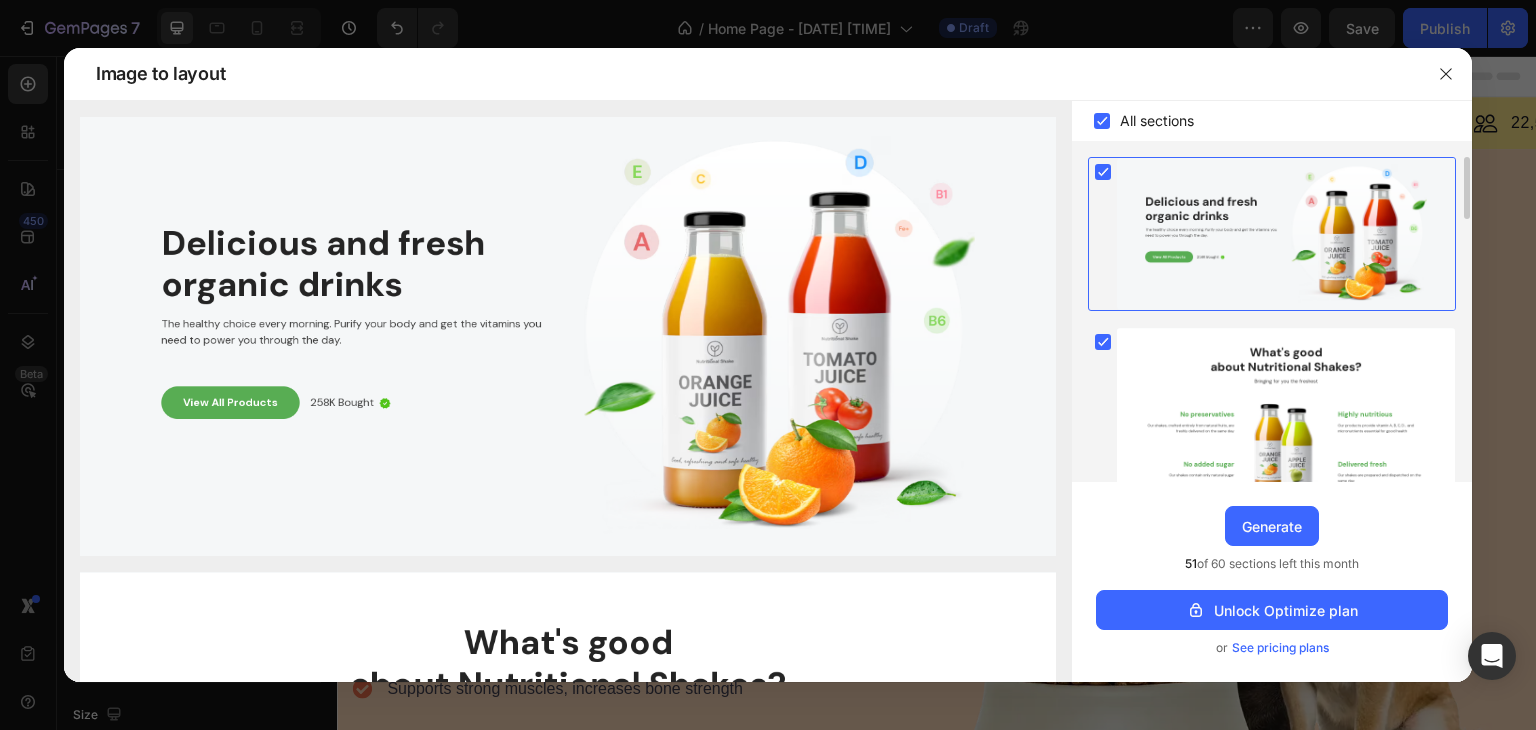 click on "See pricing plans" at bounding box center [1280, 648] 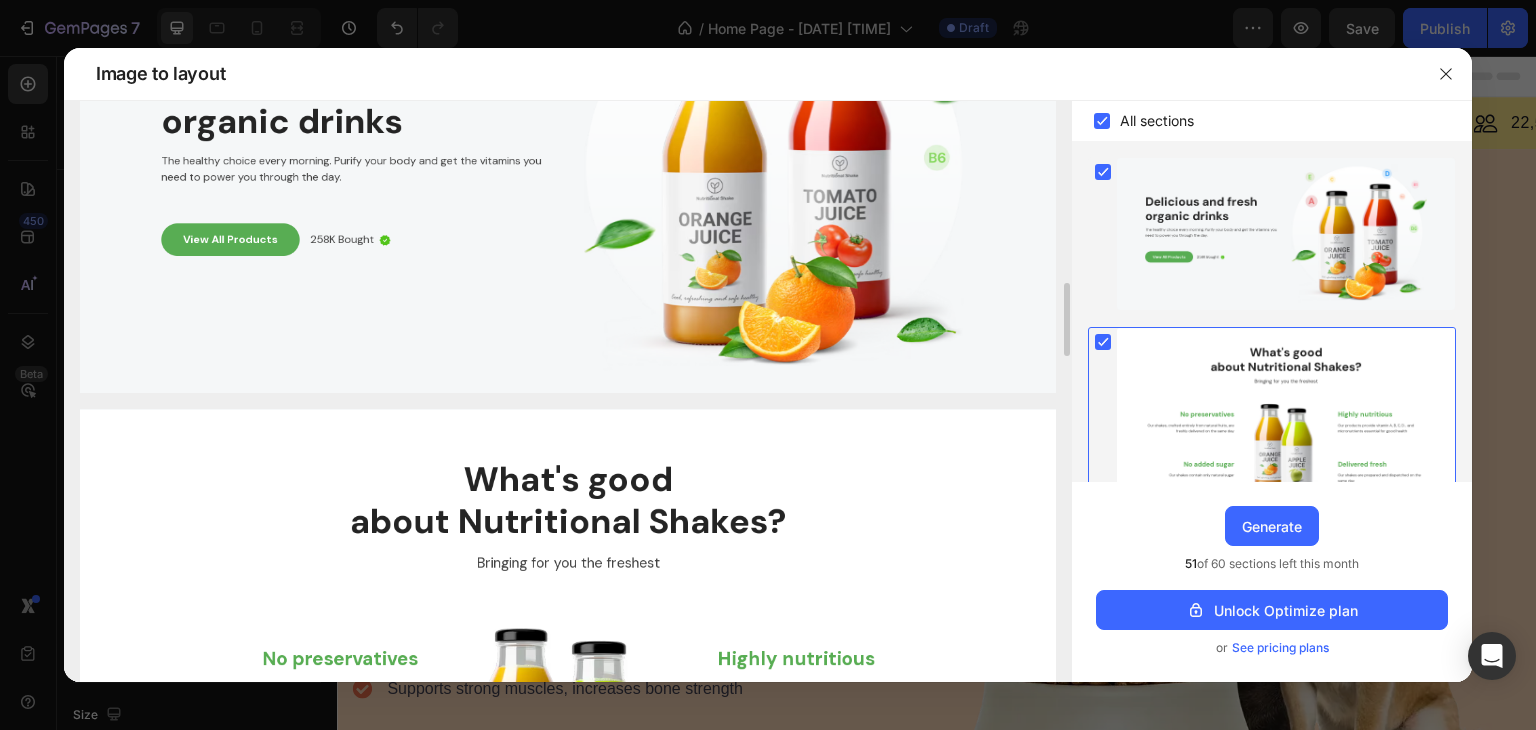 scroll, scrollTop: 512, scrollLeft: 0, axis: vertical 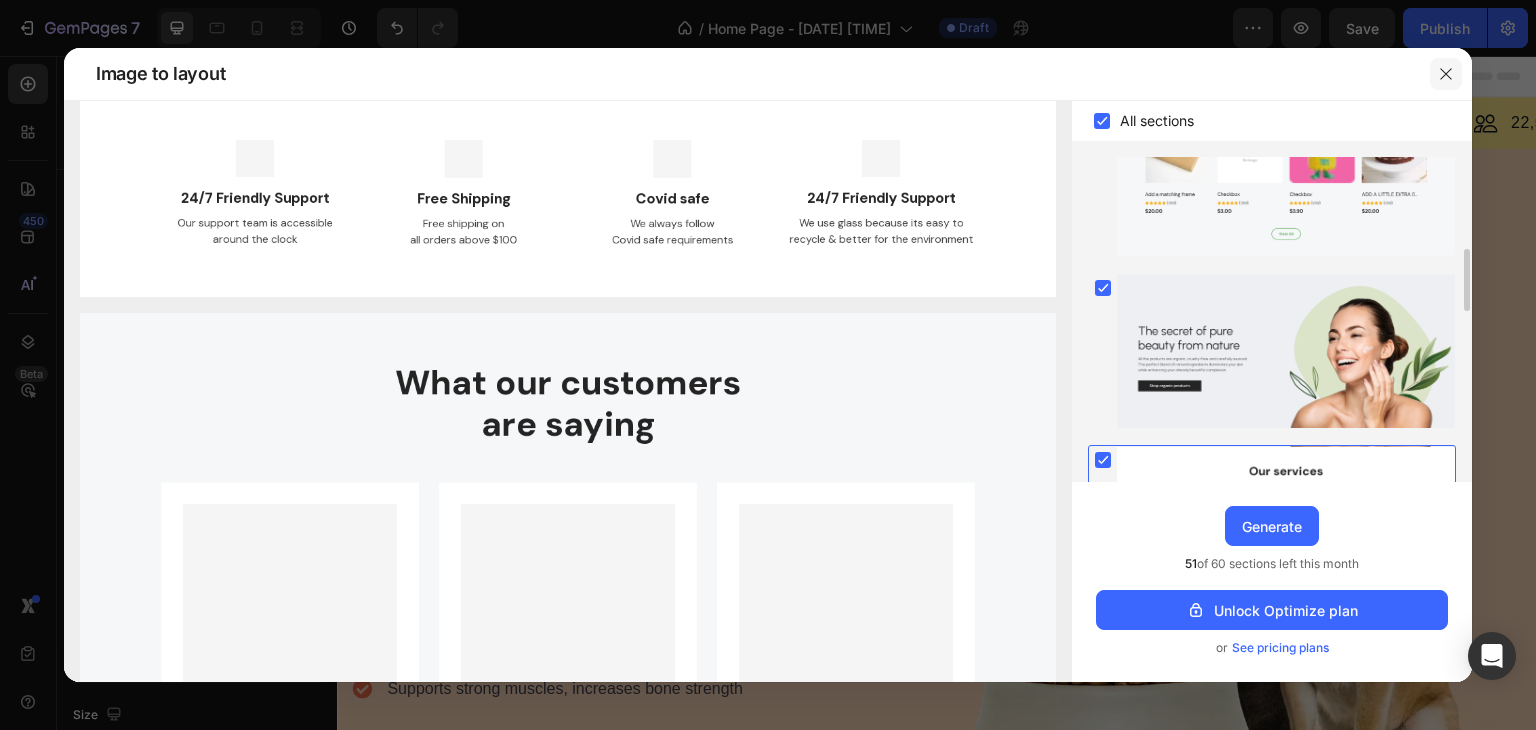 click 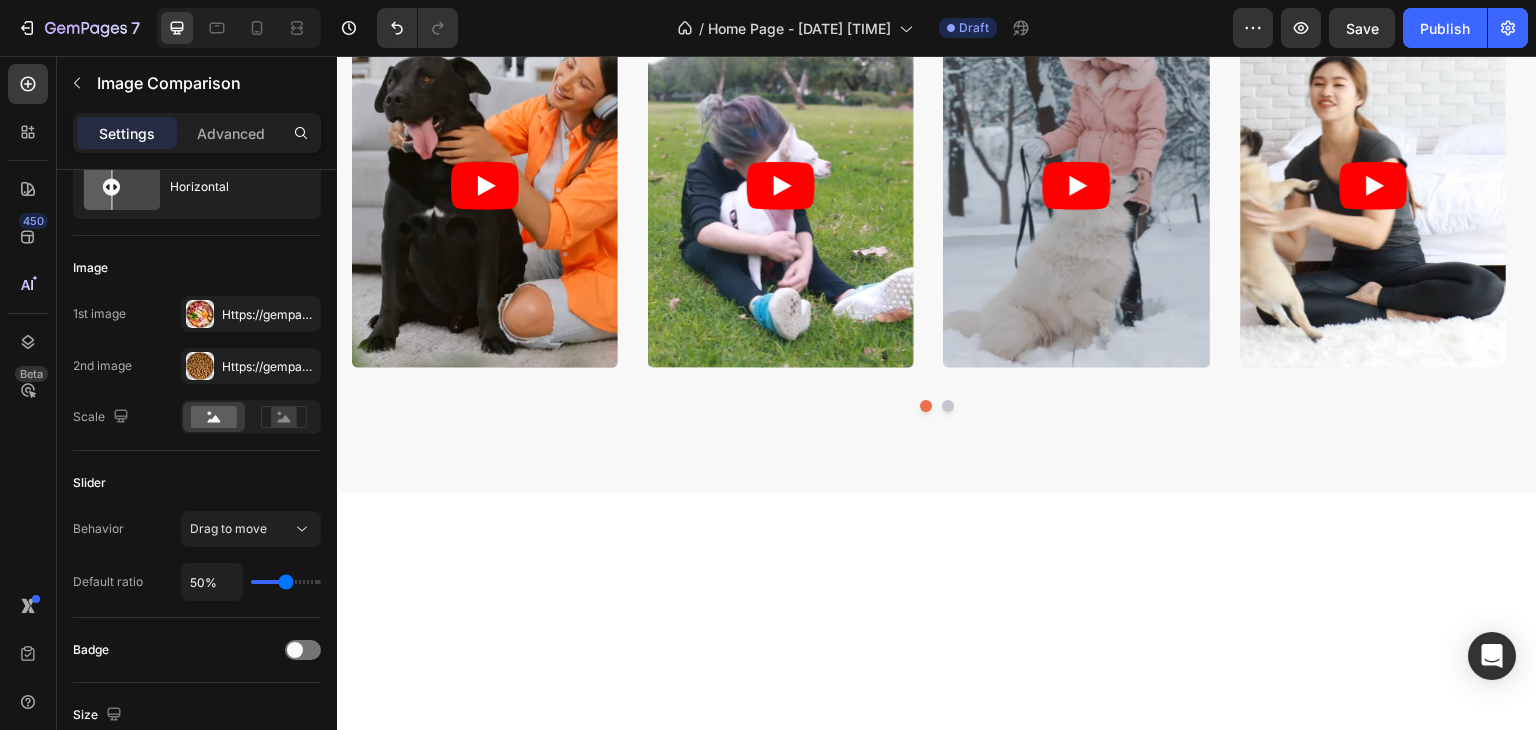 scroll, scrollTop: 0, scrollLeft: 0, axis: both 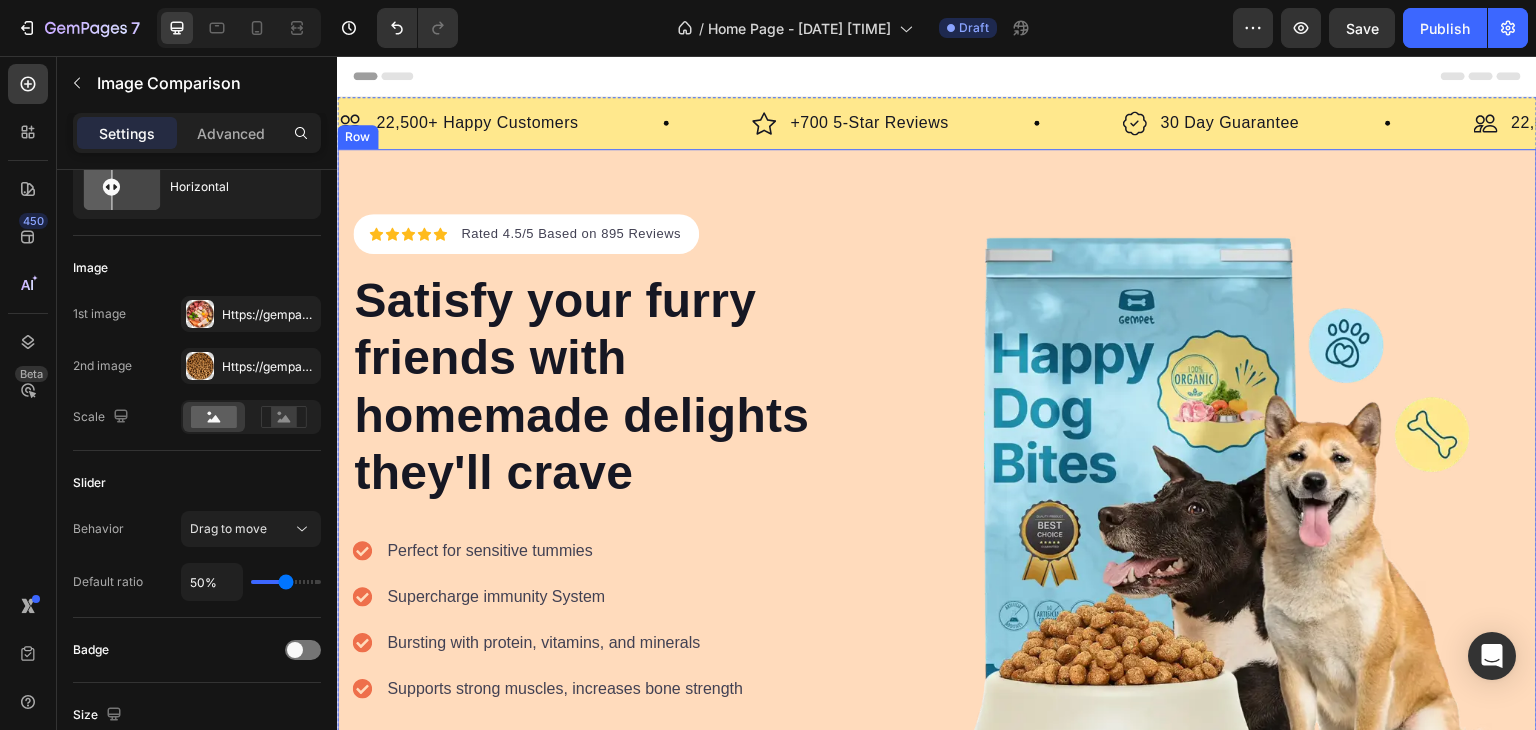 click on "Icon Icon Icon Icon Icon Icon List Hoz Rated 4.5/5 Based on 895 Reviews Text block Row Satisfy your furry friends with homemade delights they'll crave Heading Perfect for sensitive tummies Supercharge immunity System Bursting with protein, vitamins, and minerals Supports strong muscles, increases bone strength Item list Start baking doggy delights Button
30-day money back guarantee Item list Image Row Row Image Row Row" at bounding box center (937, 520) 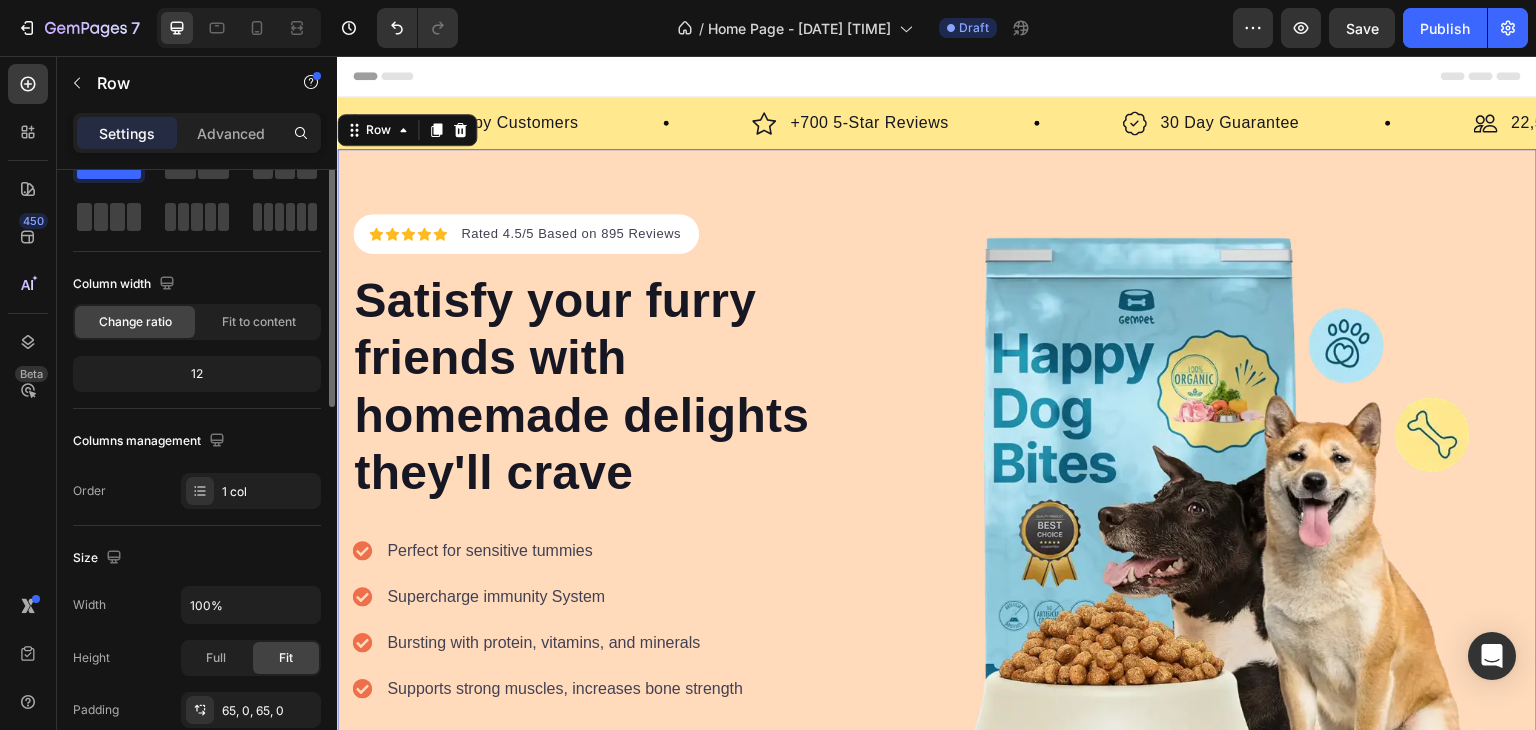 scroll, scrollTop: 0, scrollLeft: 0, axis: both 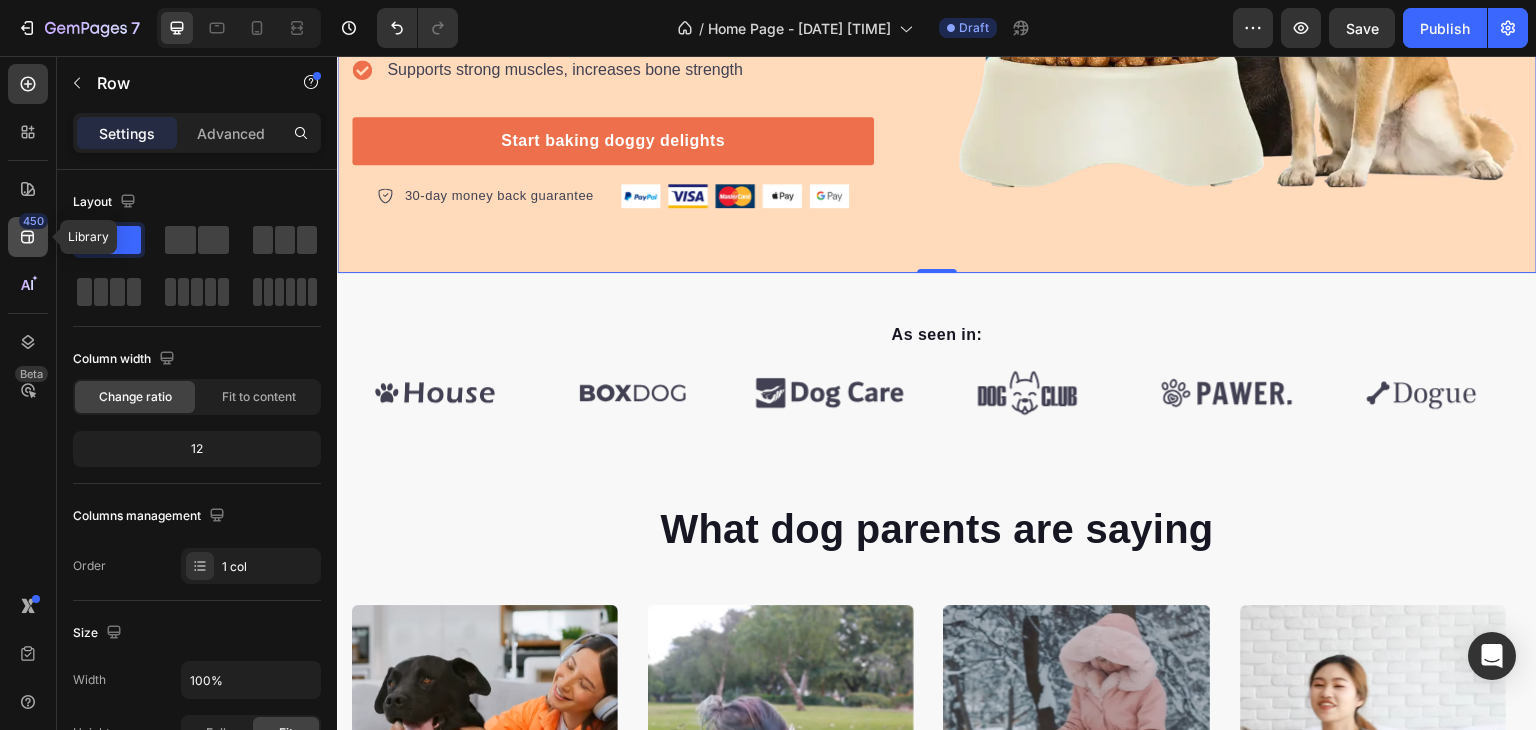 click 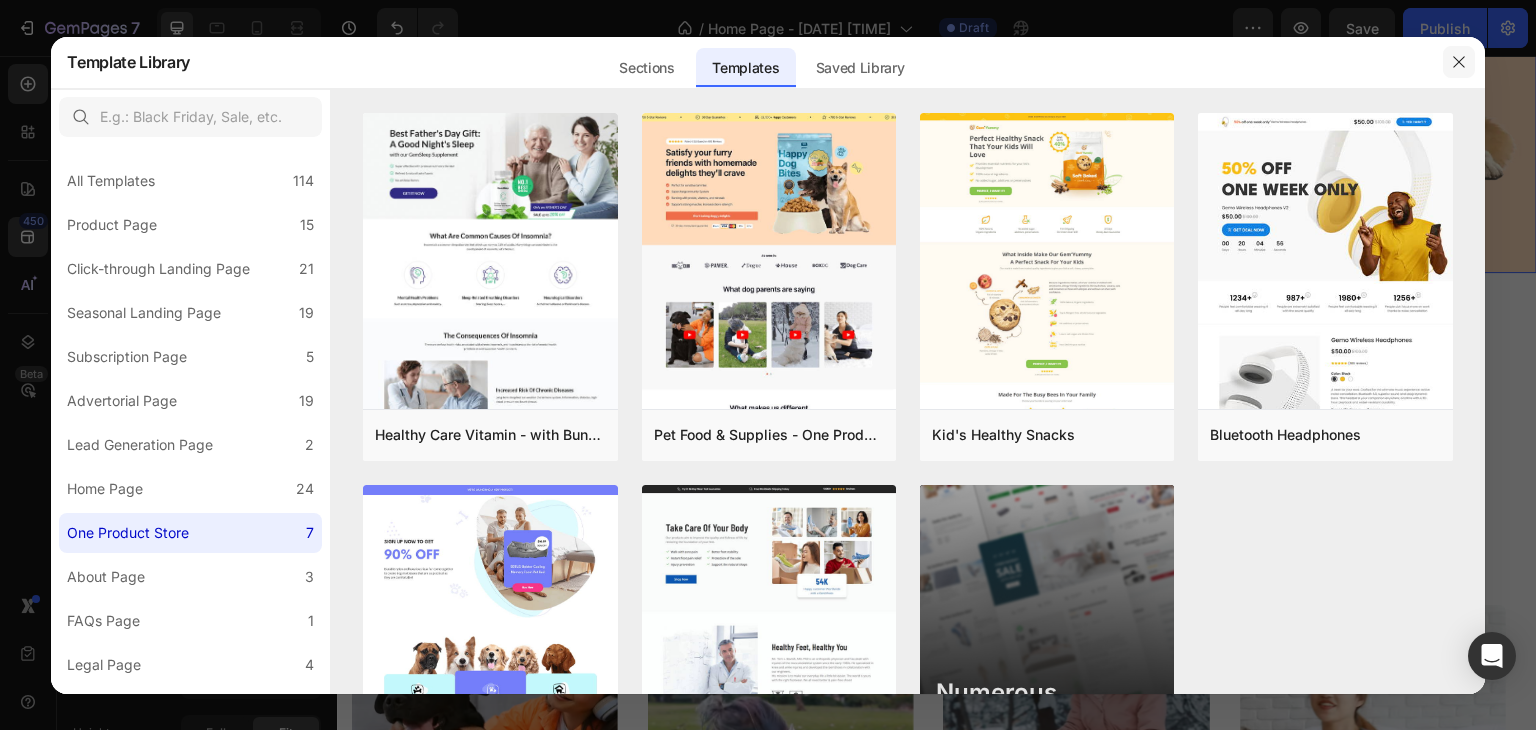 click at bounding box center (1459, 62) 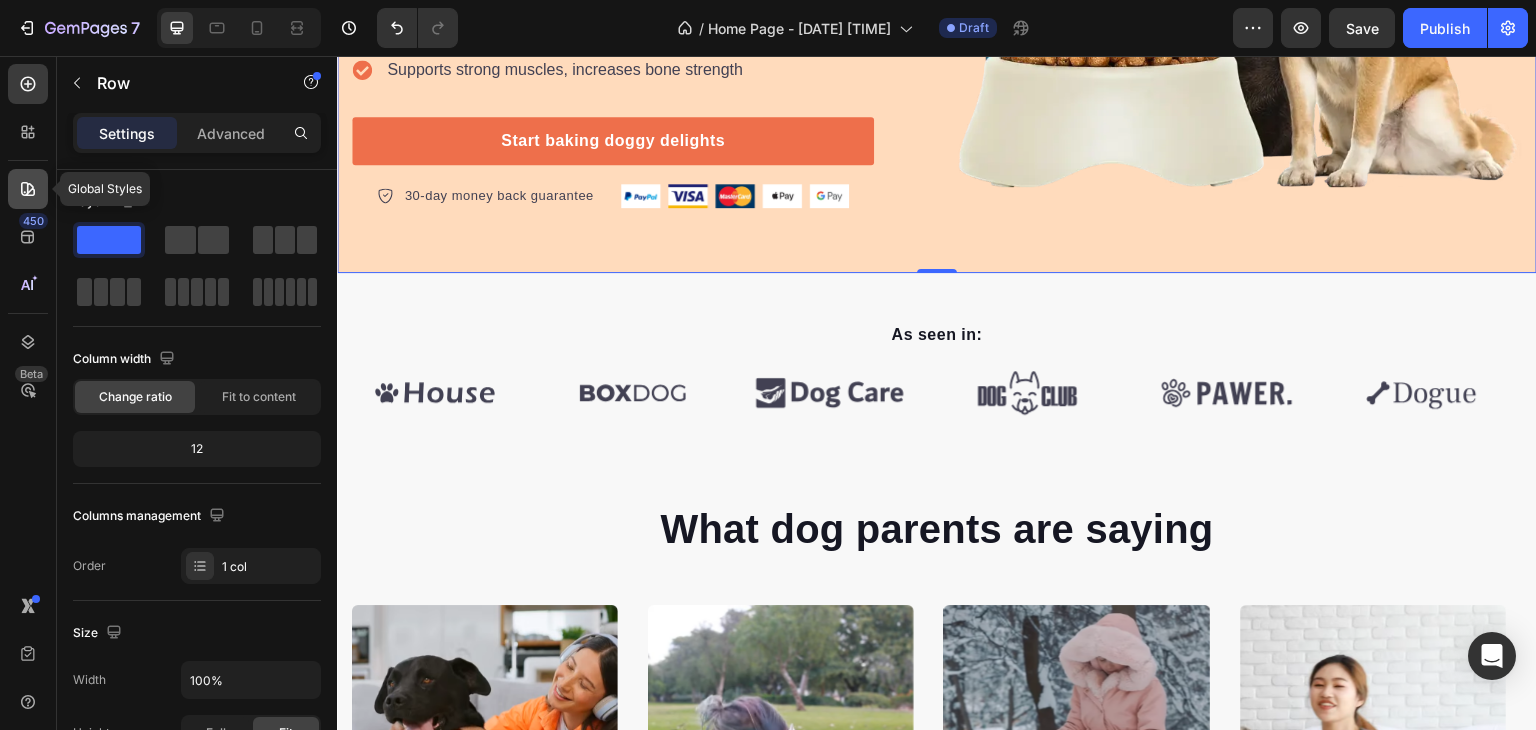 click 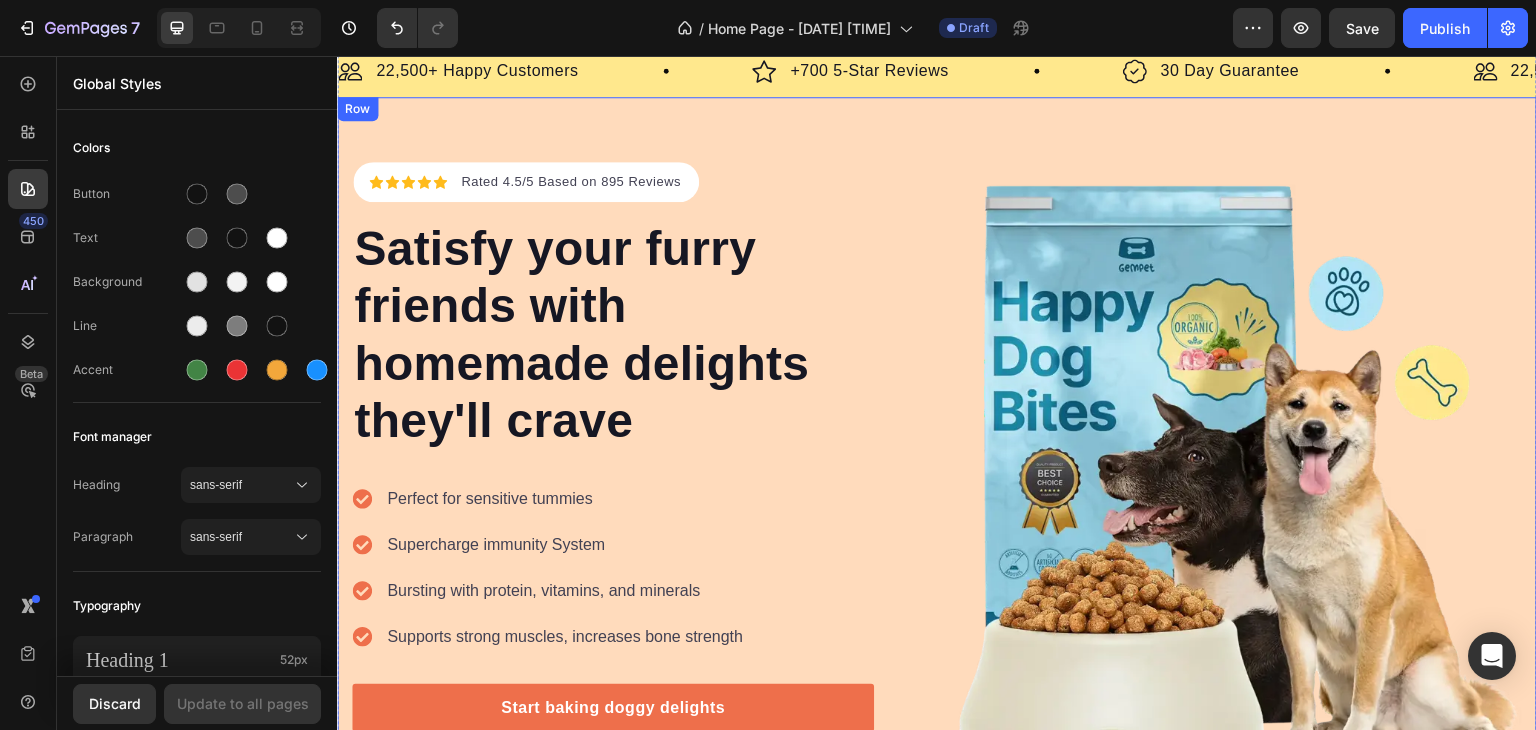 scroll, scrollTop: 0, scrollLeft: 0, axis: both 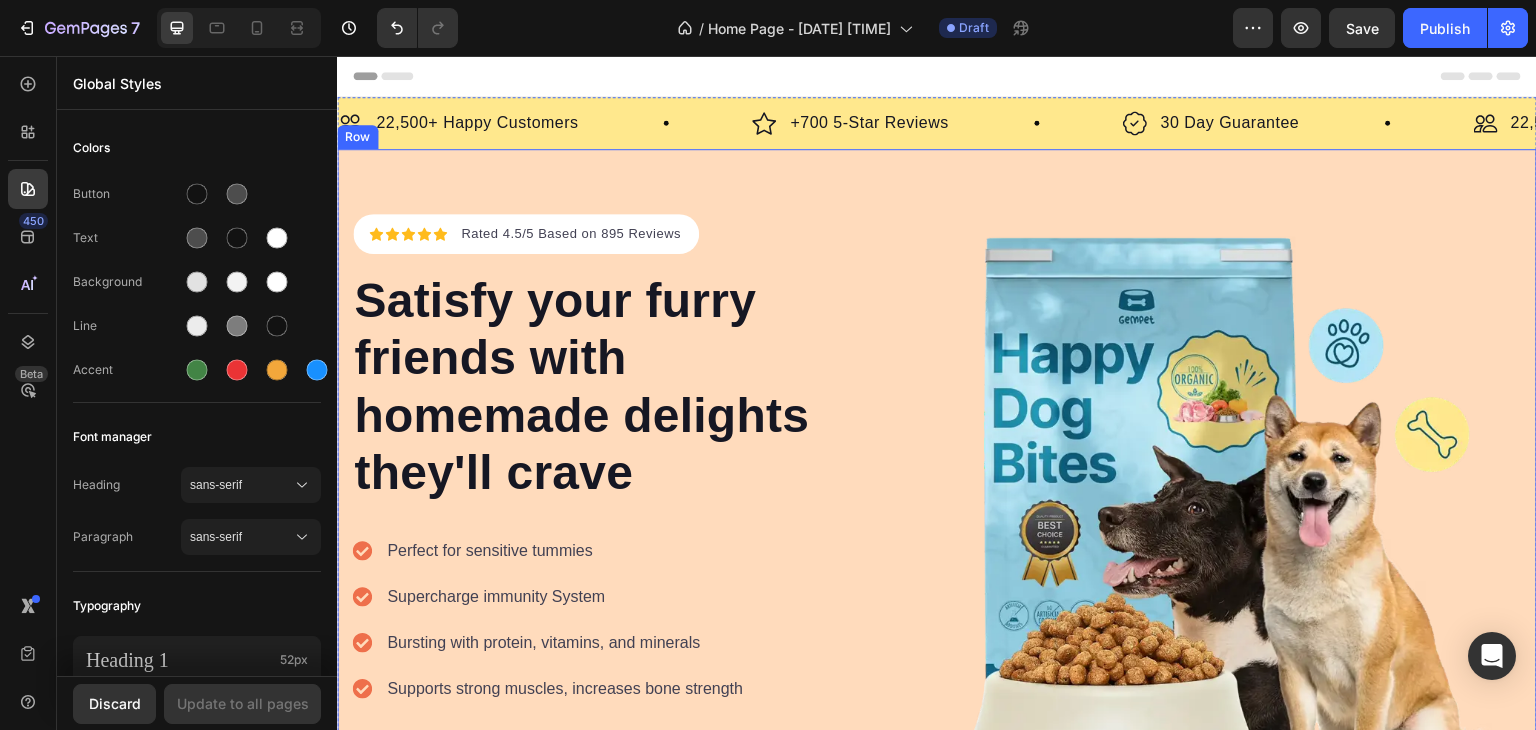 click on "Icon Icon Icon Icon Icon Icon List Hoz Rated 4.5/5 Based on 895 Reviews Text block Row Satisfy your furry friends with homemade delights they'll crave Heading Perfect for sensitive tummies Supercharge immunity System Bursting with protein, vitamins, and minerals Supports strong muscles, increases bone strength Item list Start baking doggy delights Button
30-day money back guarantee Item list Image Row Row Image Row Row" at bounding box center [937, 520] 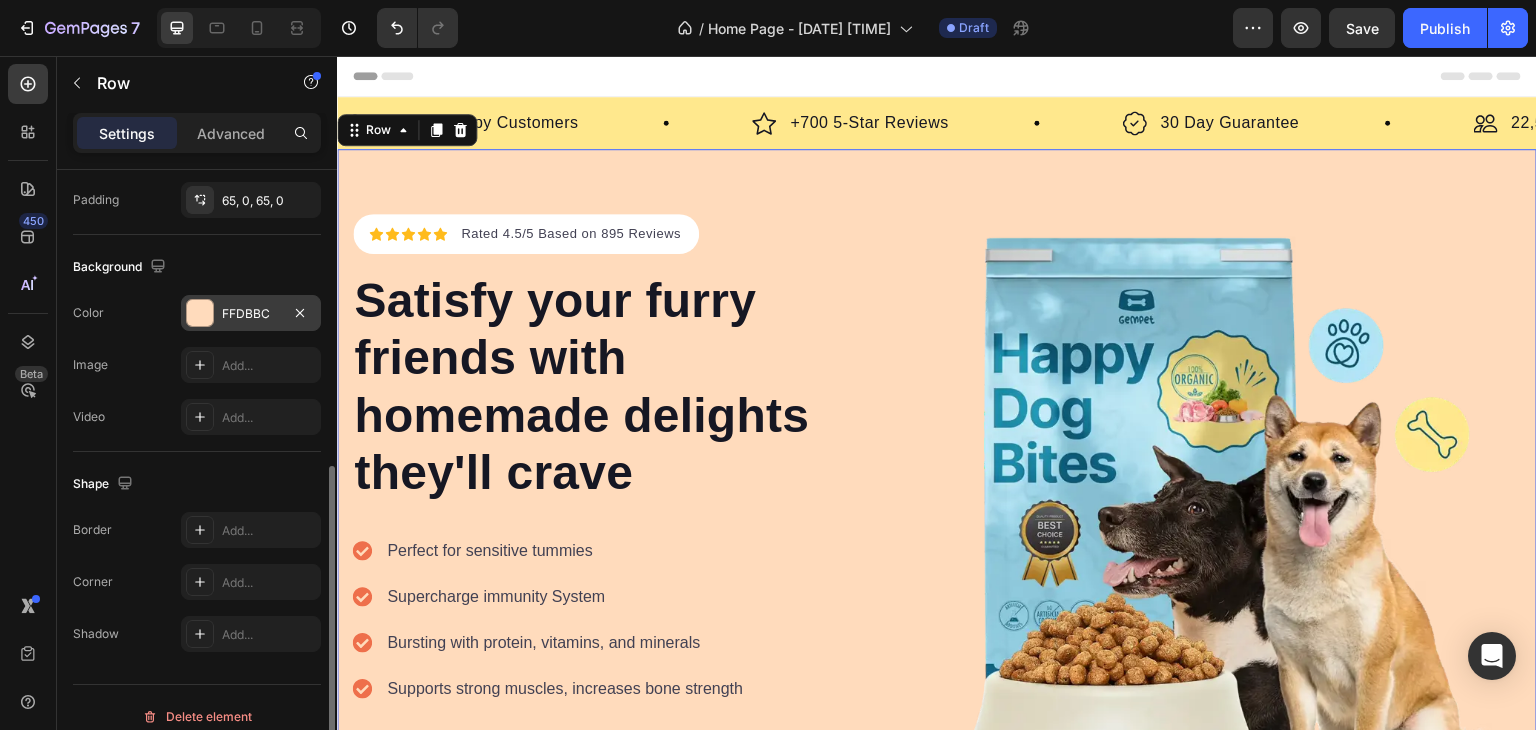 click at bounding box center [200, 313] 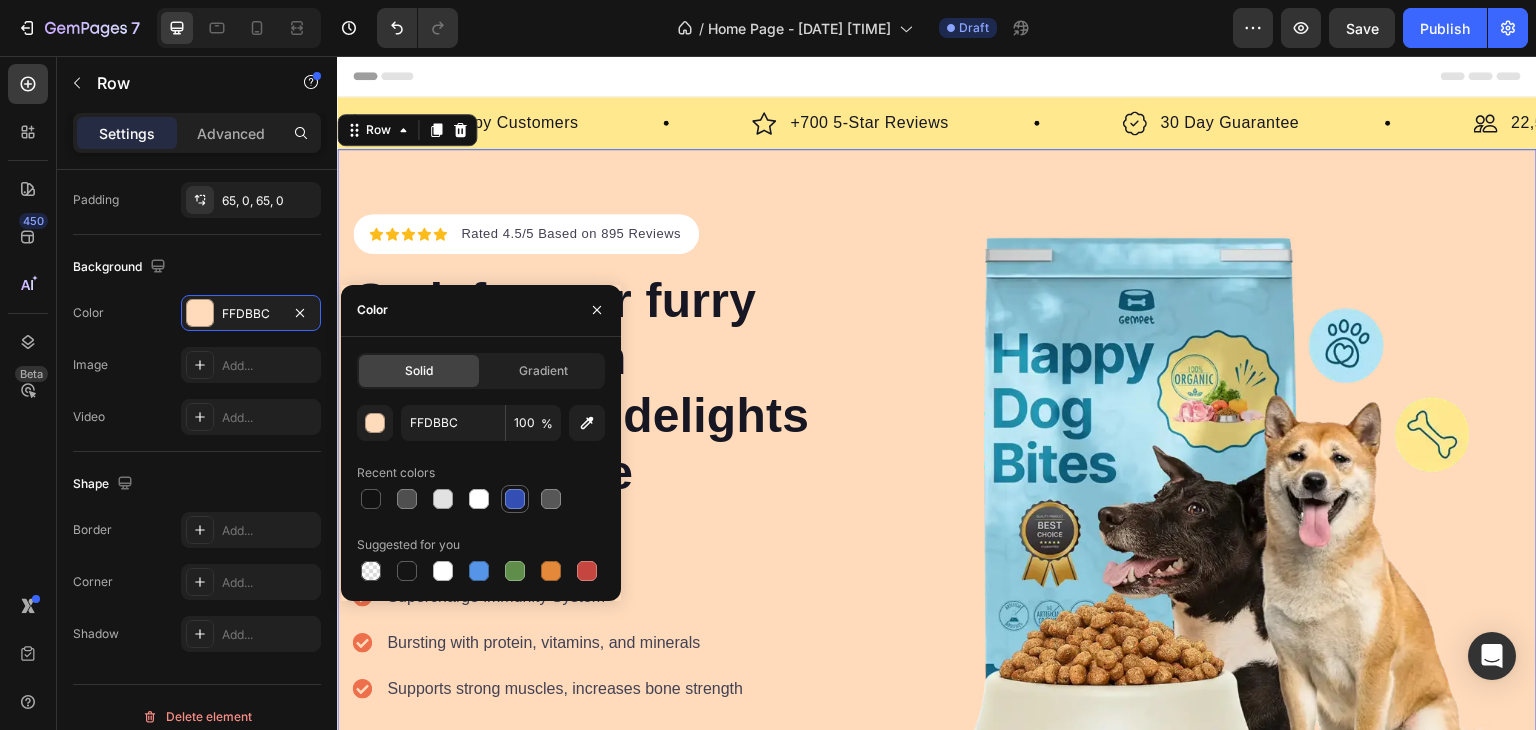 click at bounding box center (515, 499) 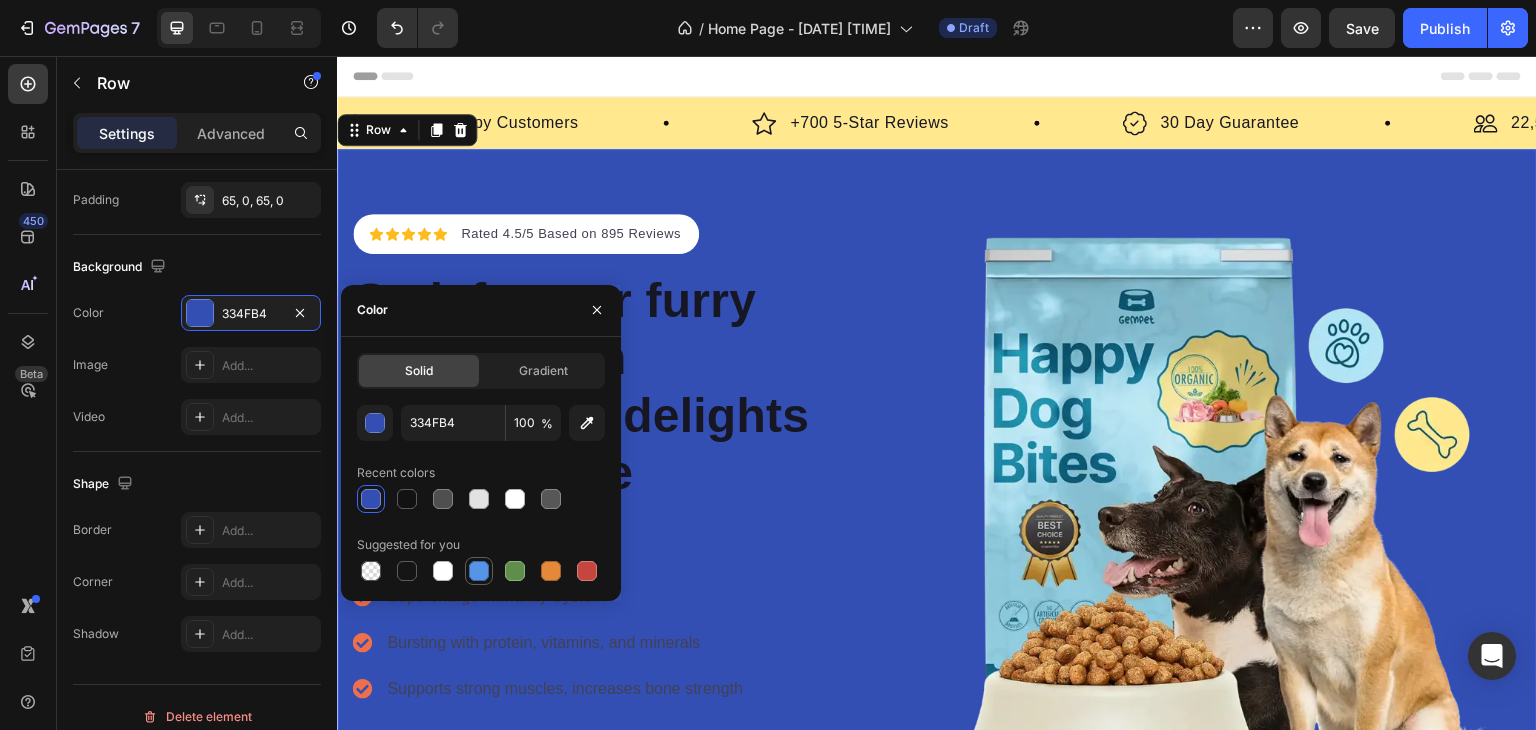click at bounding box center (479, 571) 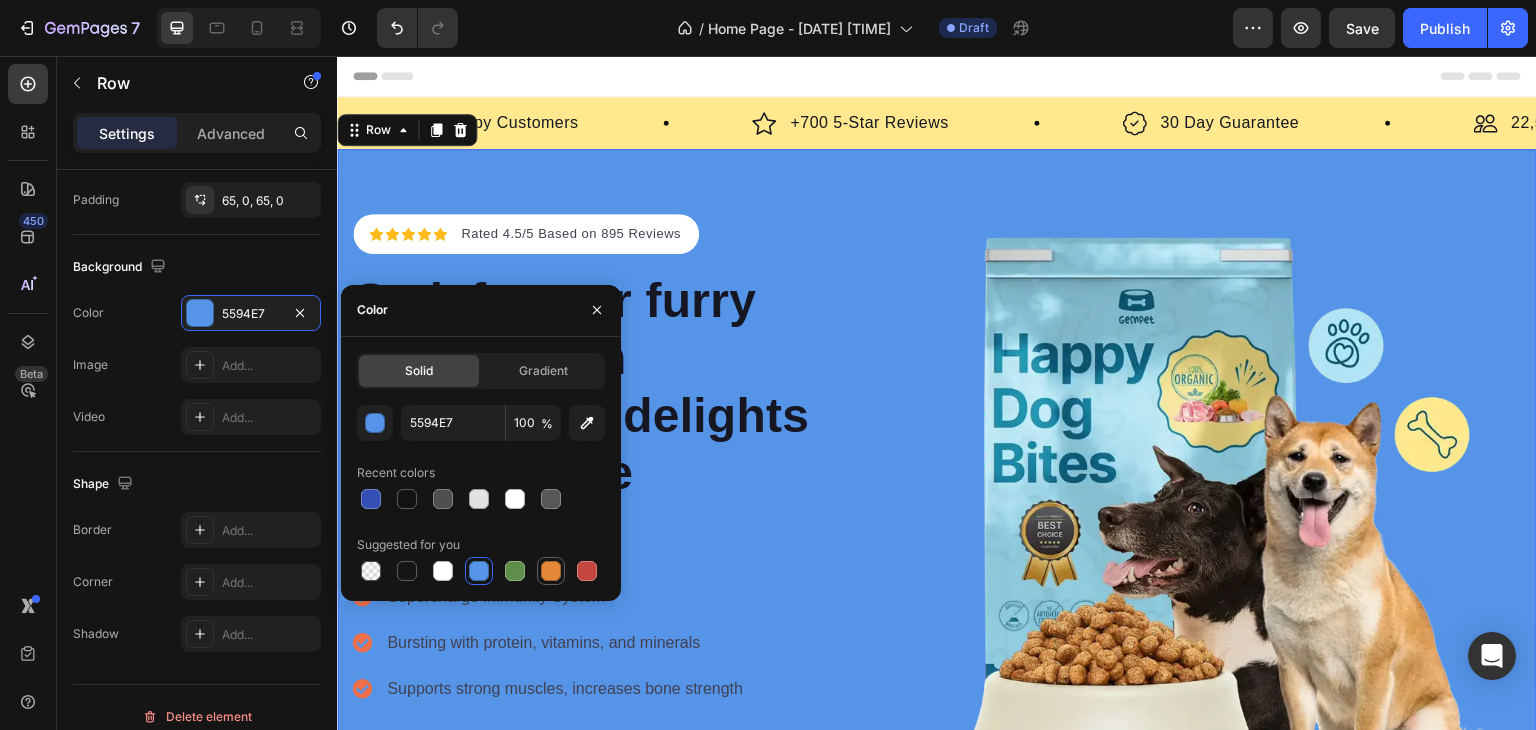 click at bounding box center (551, 571) 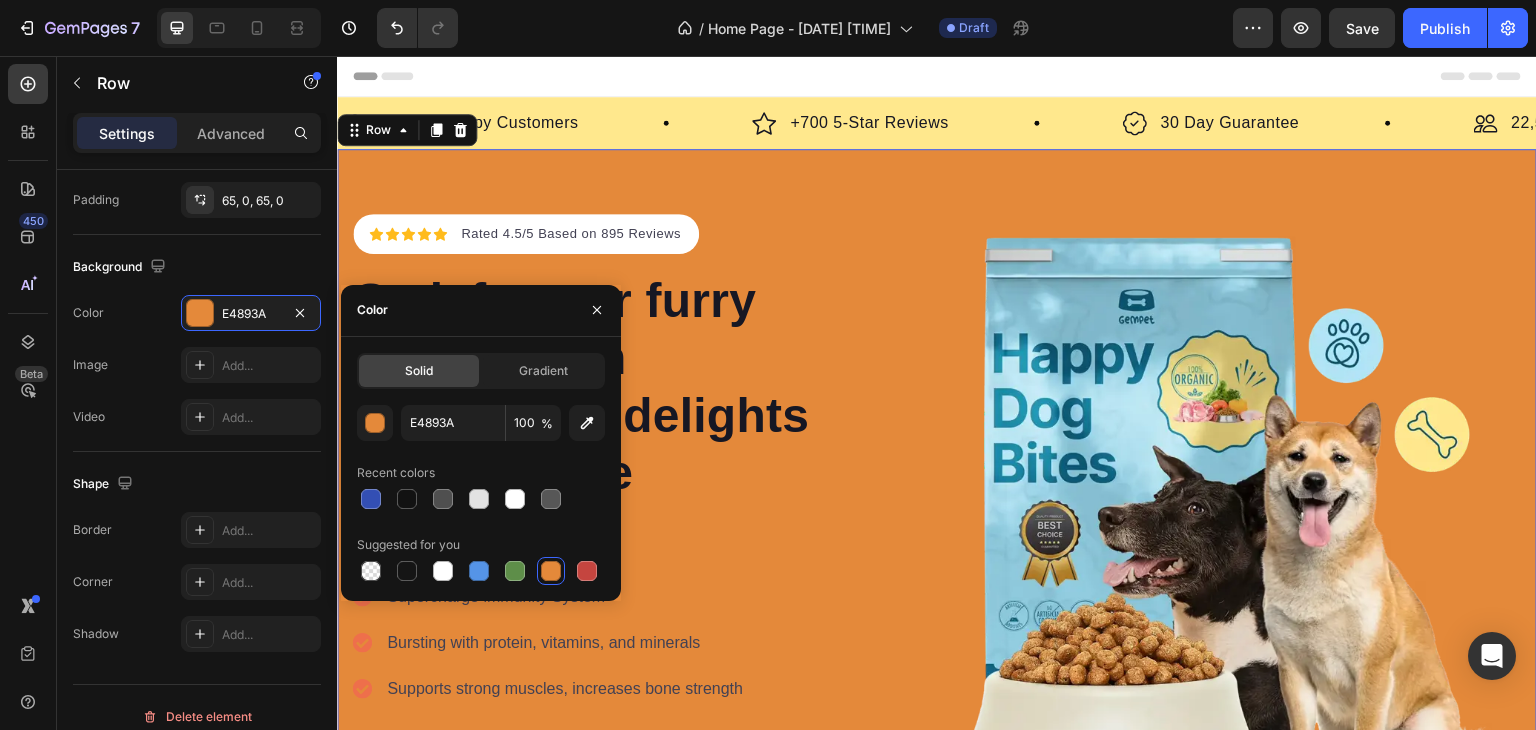 click at bounding box center (551, 571) 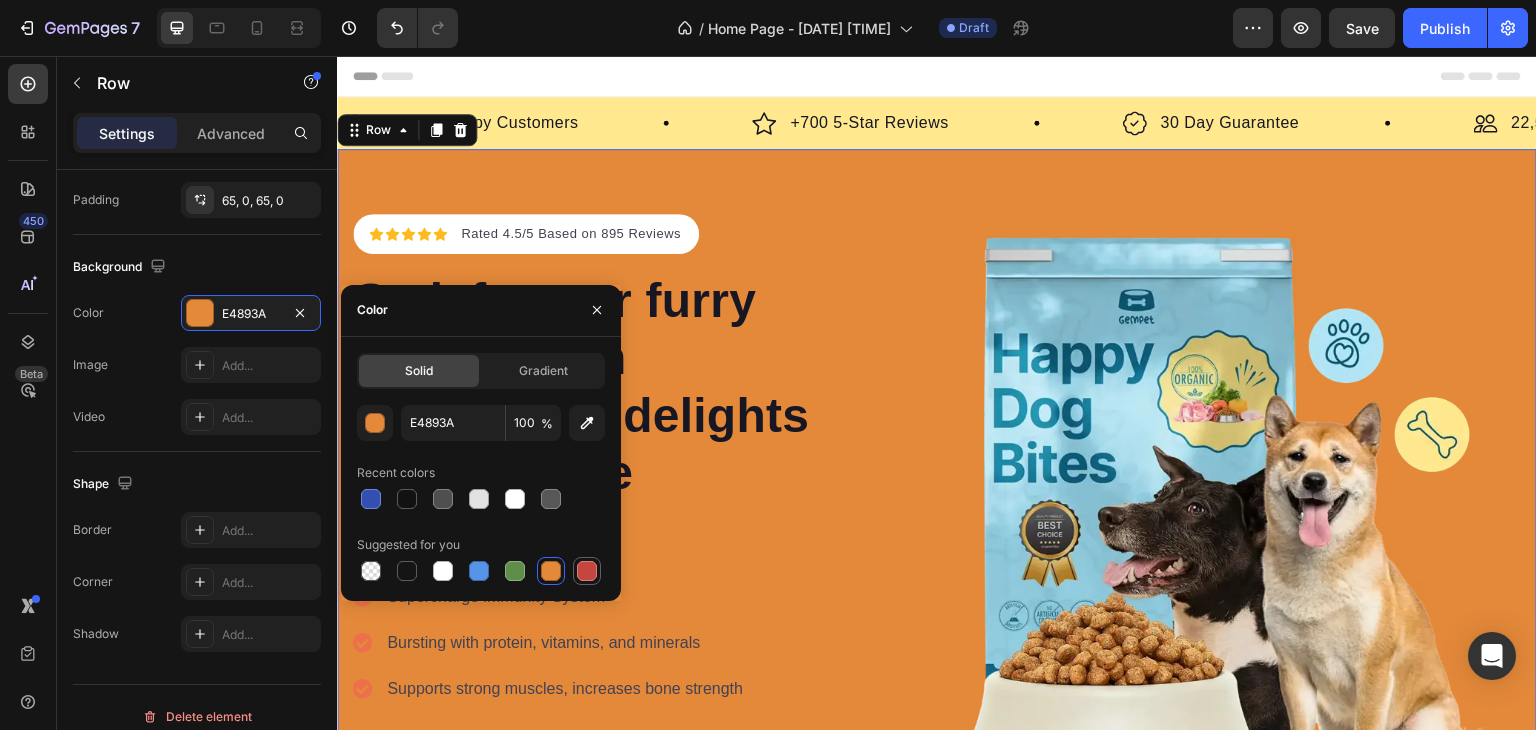 click at bounding box center (587, 571) 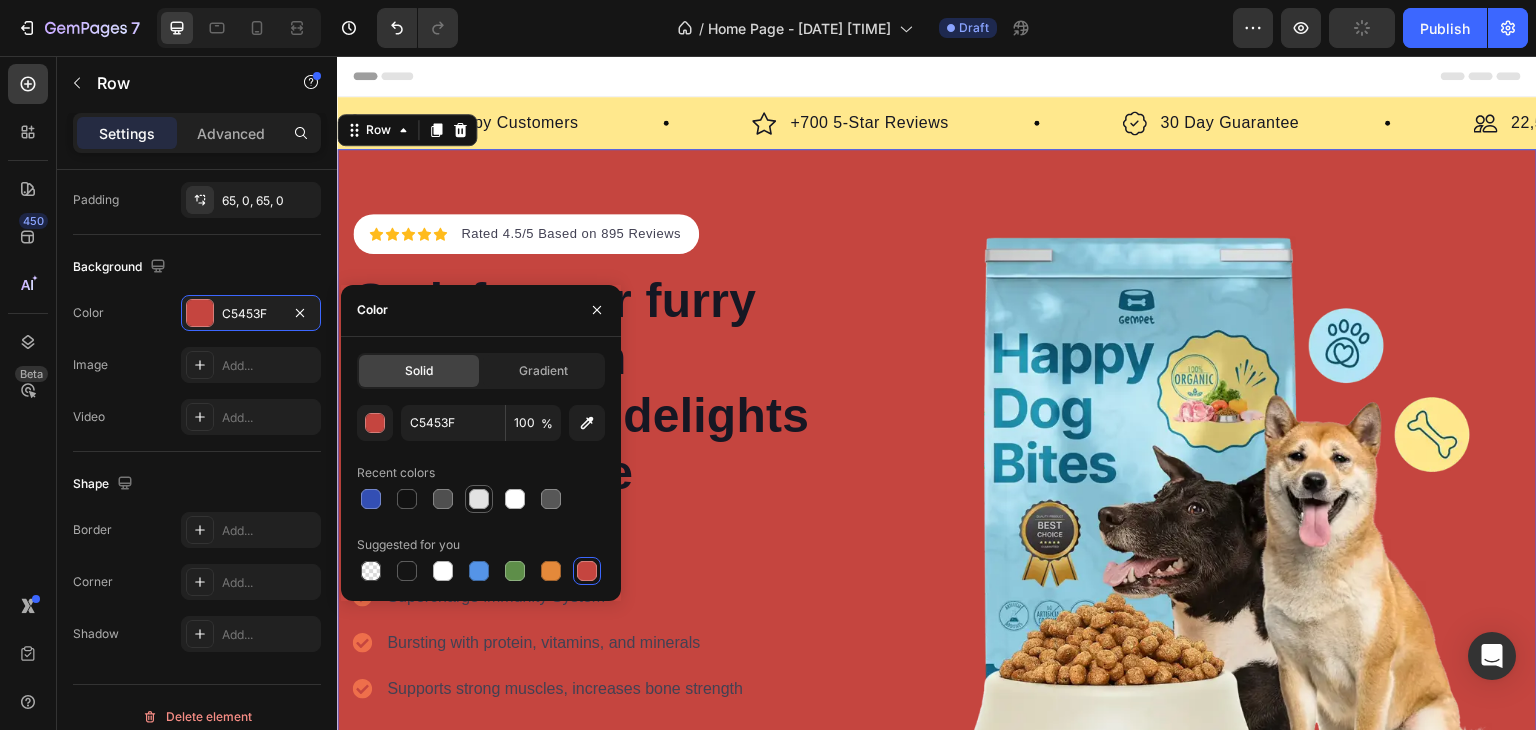 click at bounding box center (479, 499) 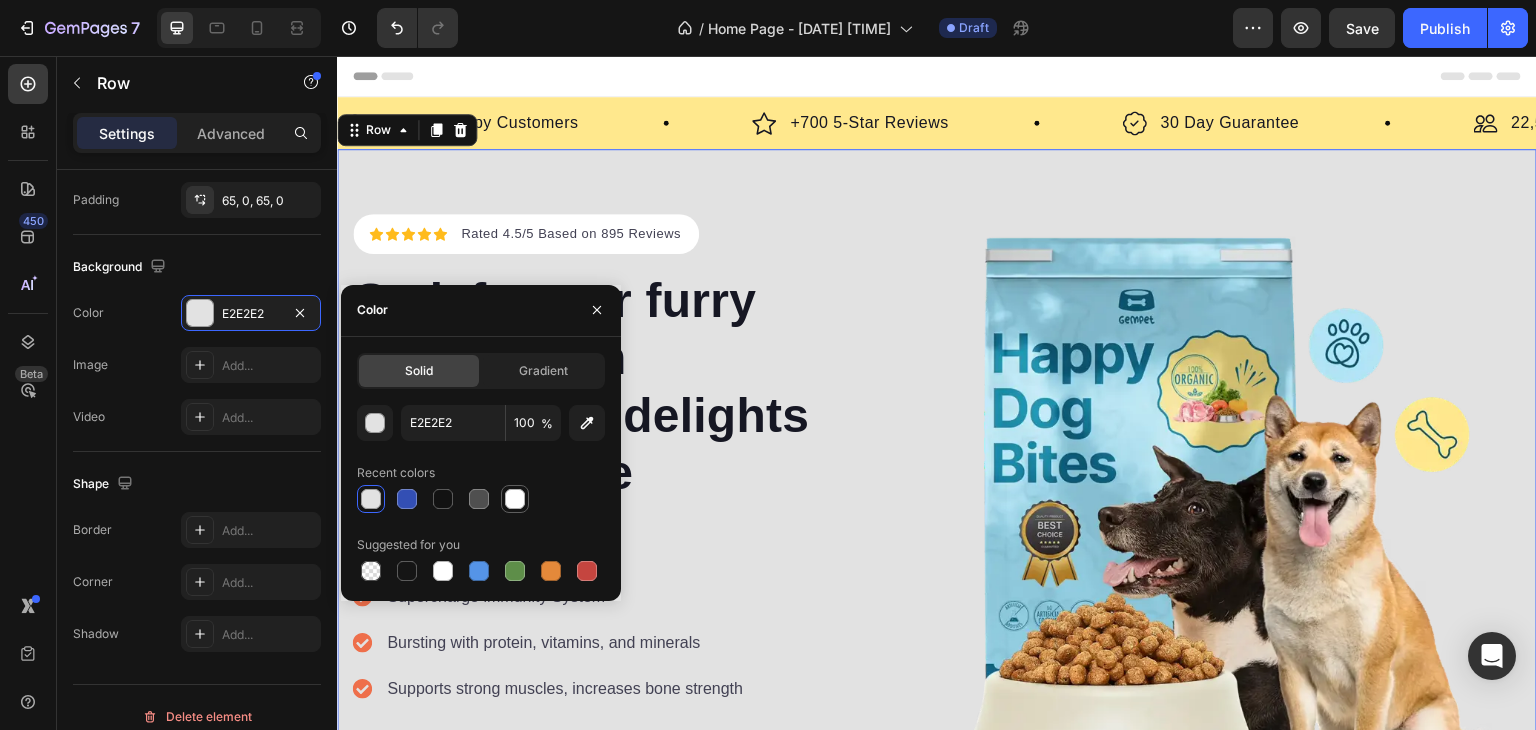 click at bounding box center (515, 499) 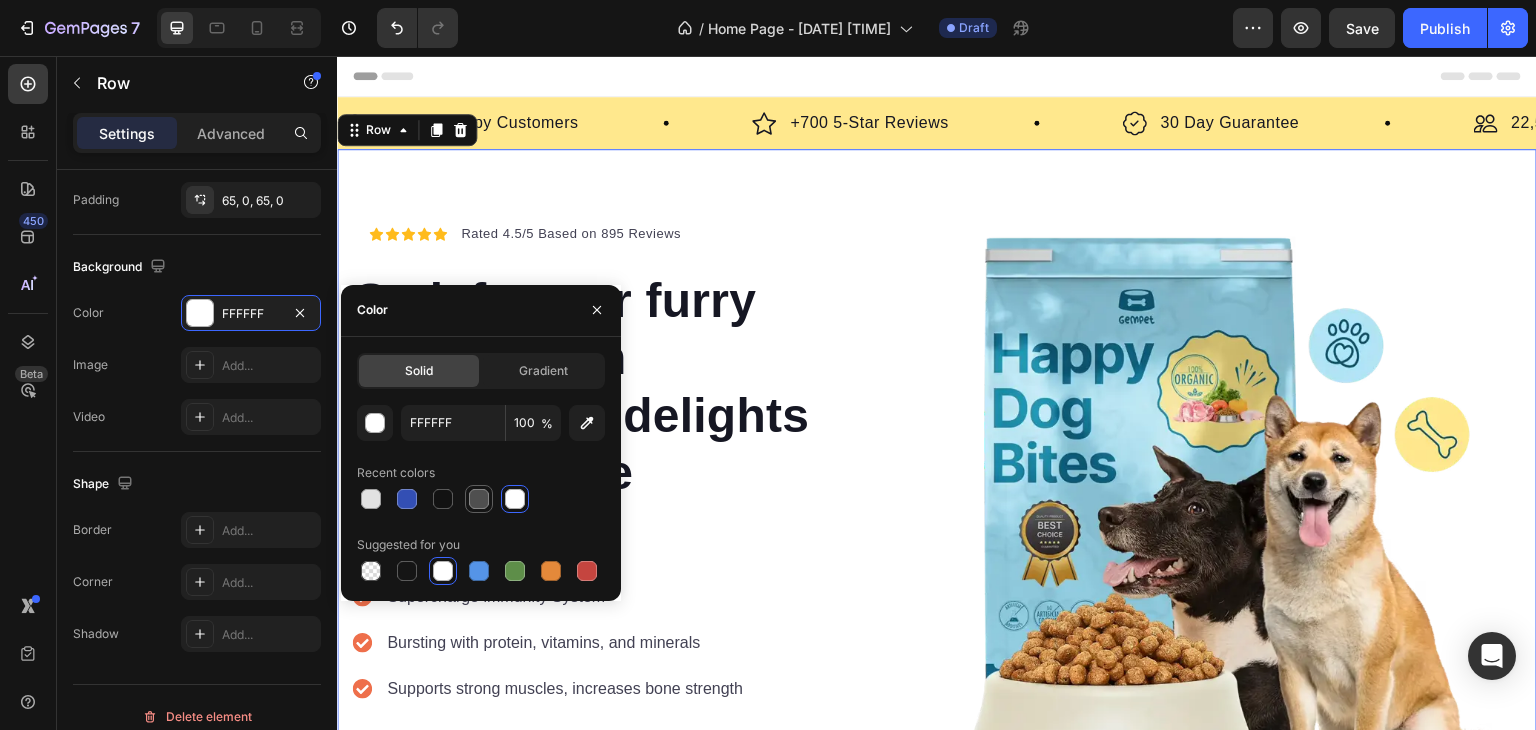 click at bounding box center [479, 499] 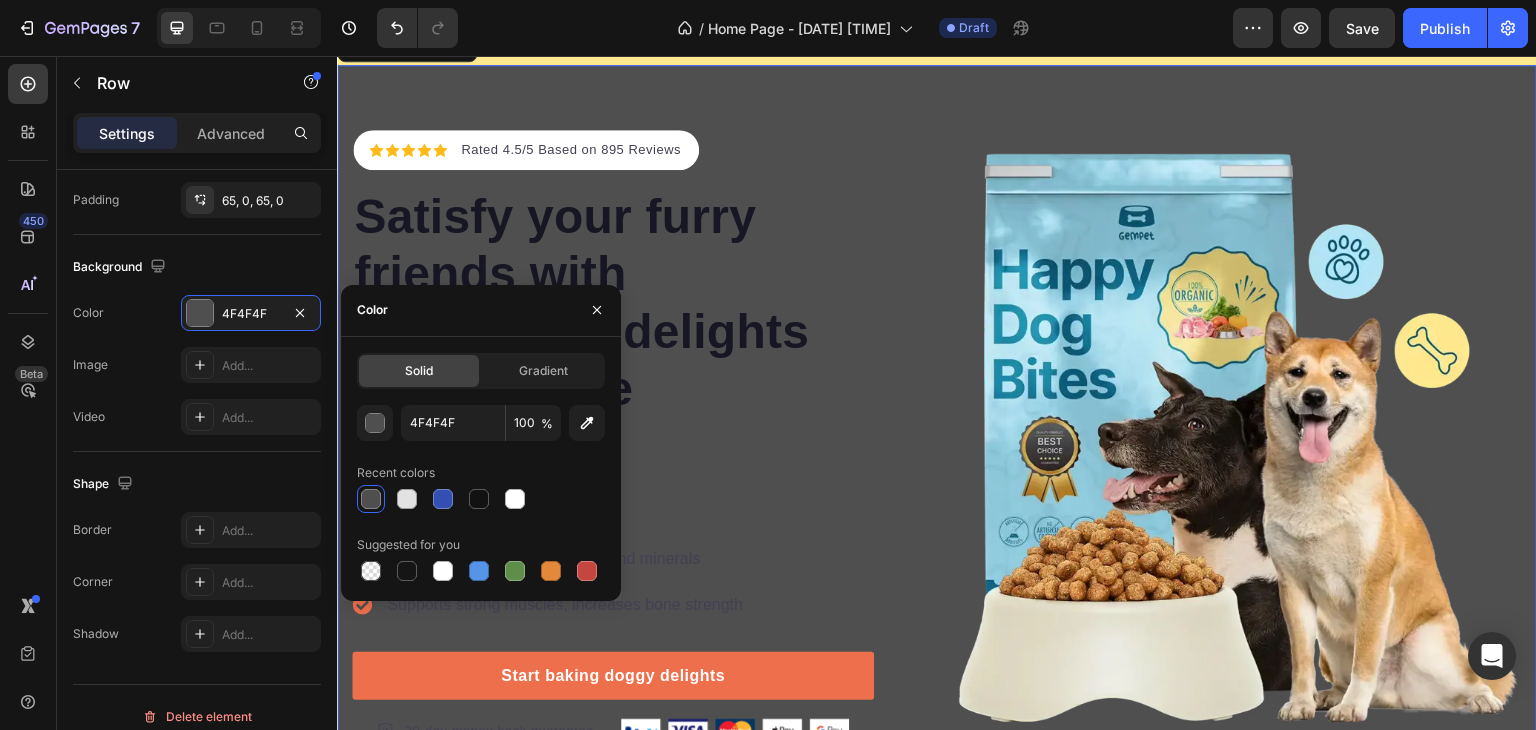 click at bounding box center (371, 499) 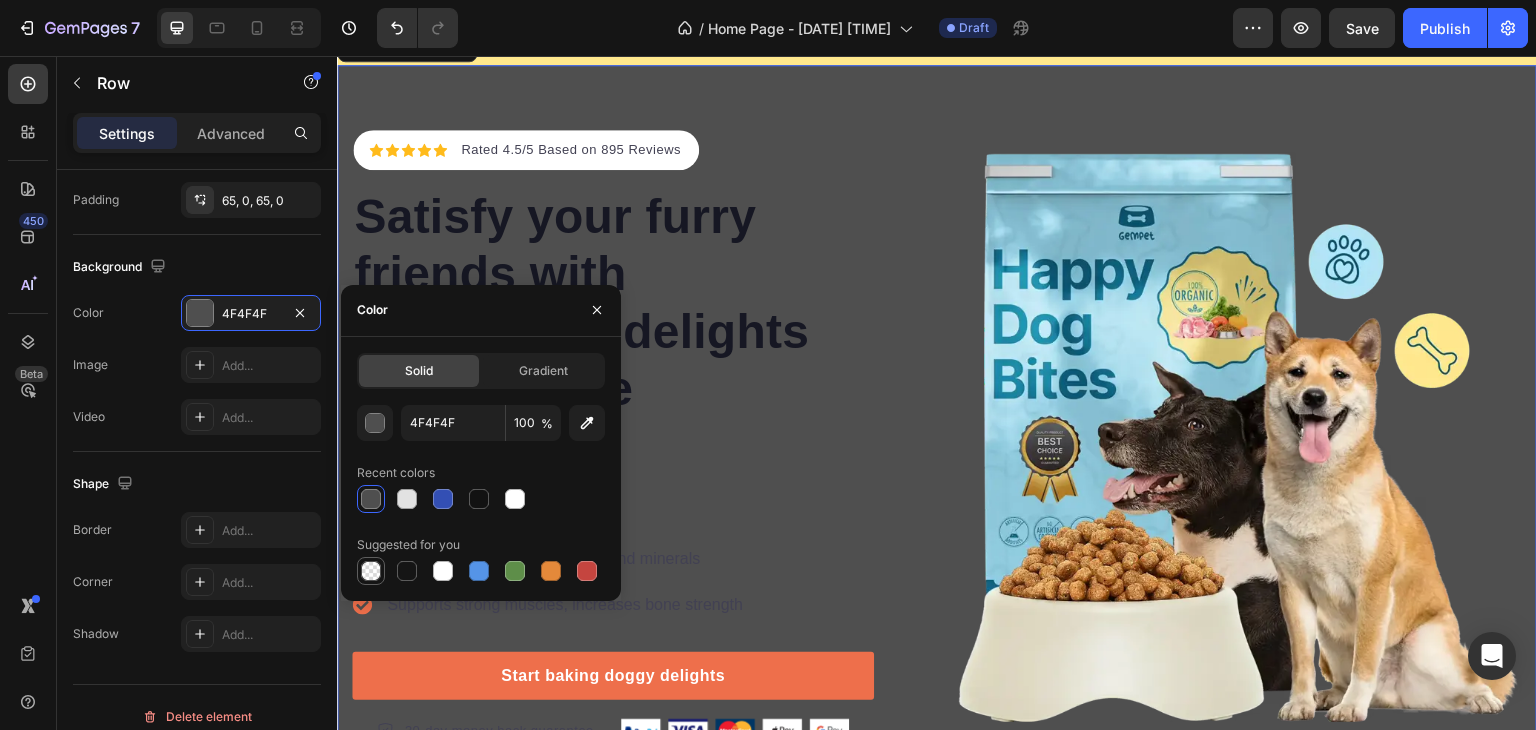 click at bounding box center (371, 571) 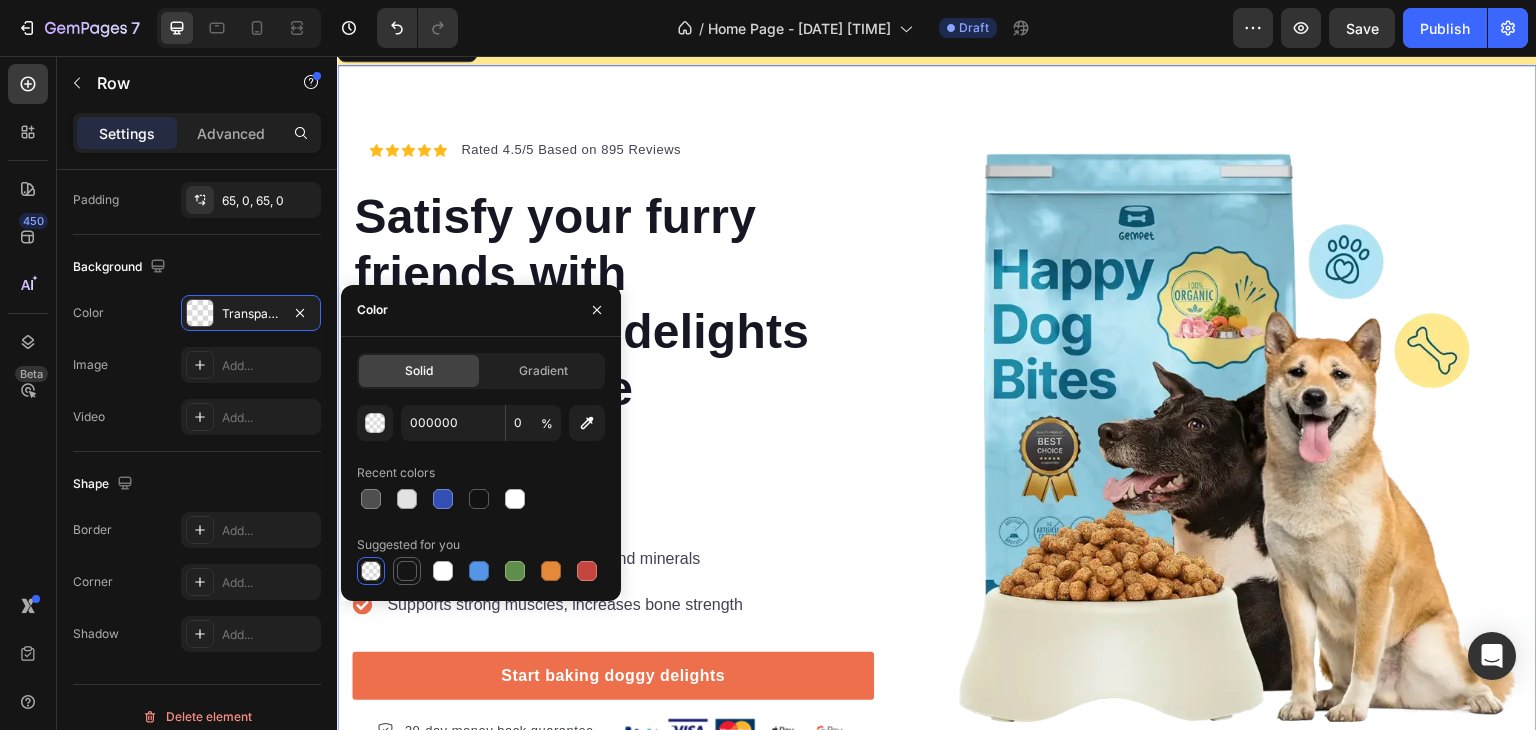 click at bounding box center [407, 571] 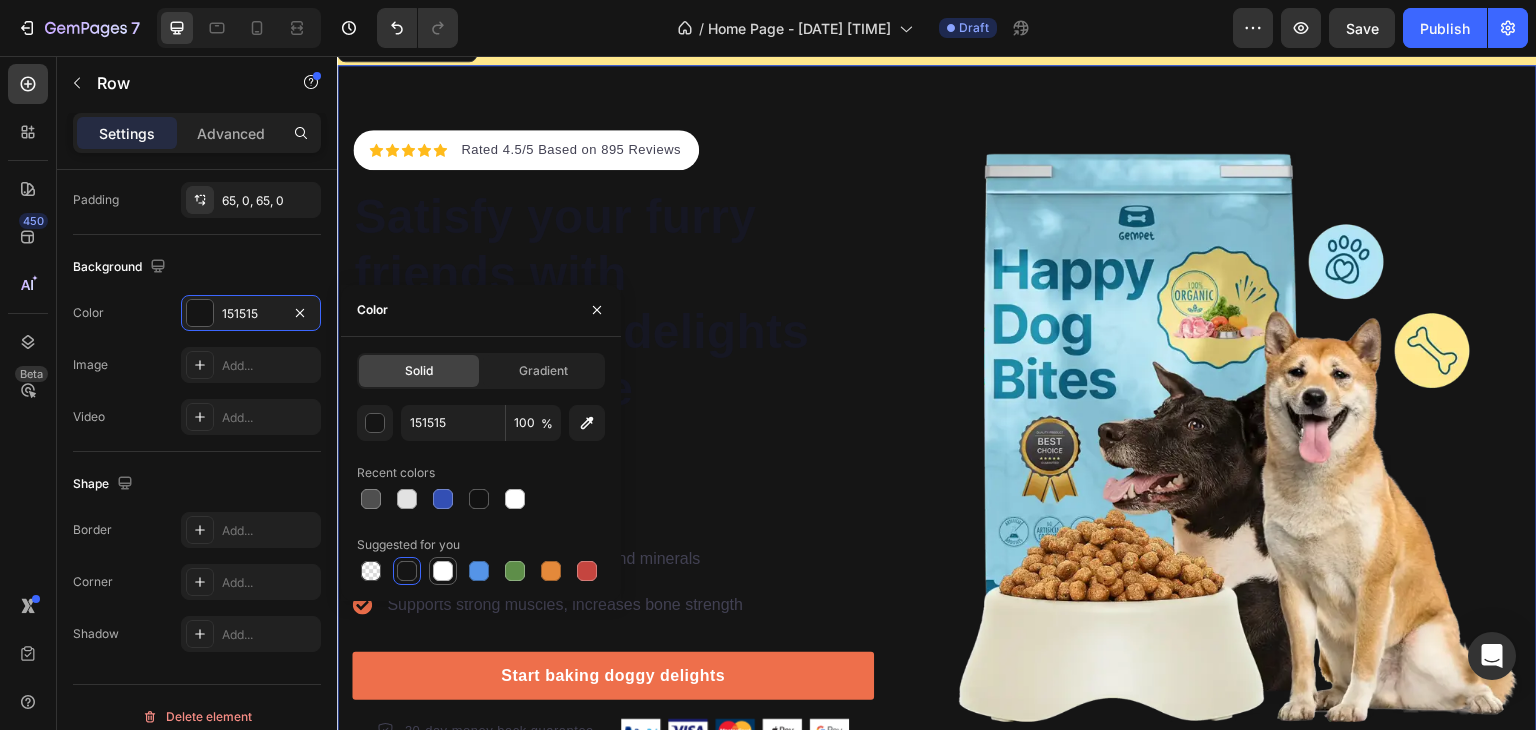 click at bounding box center (443, 571) 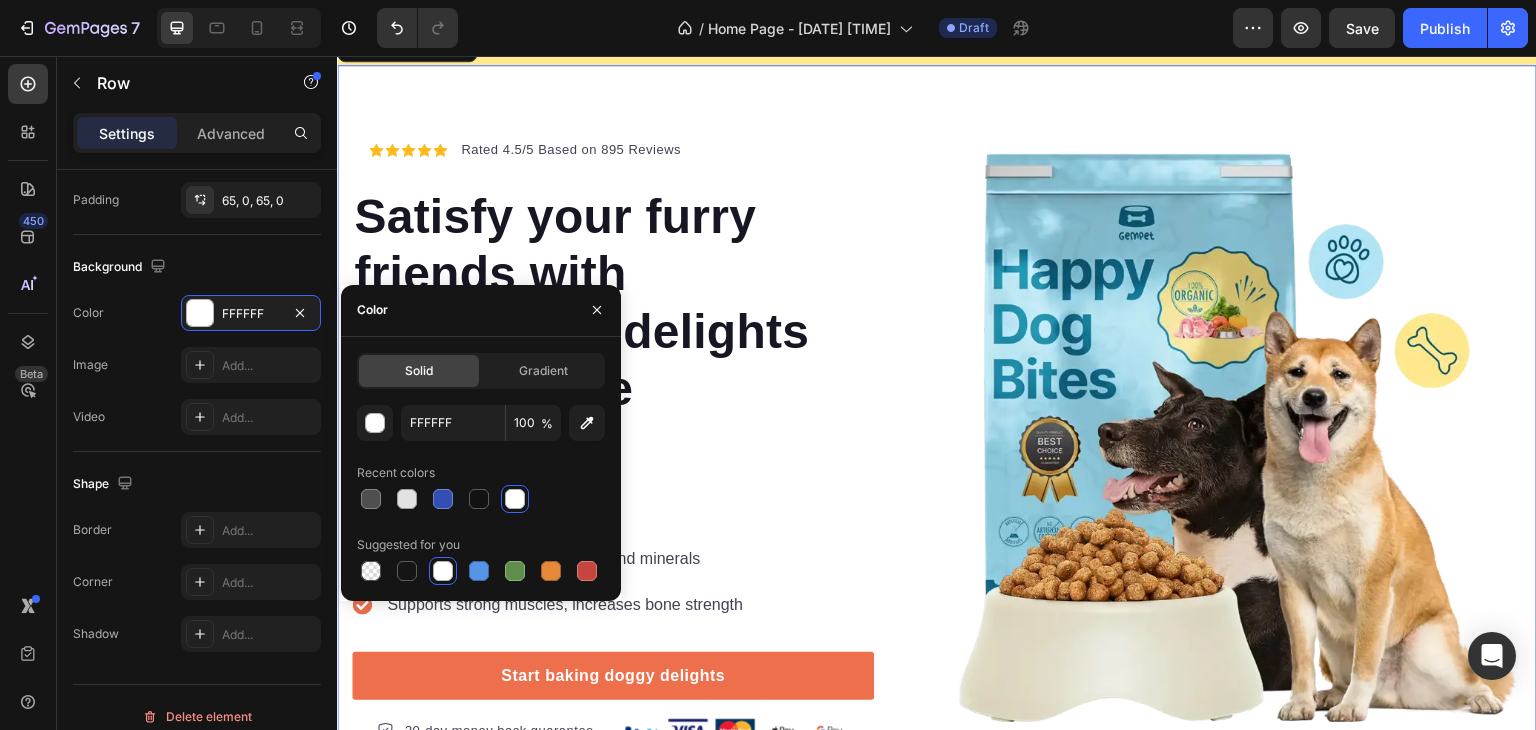 click 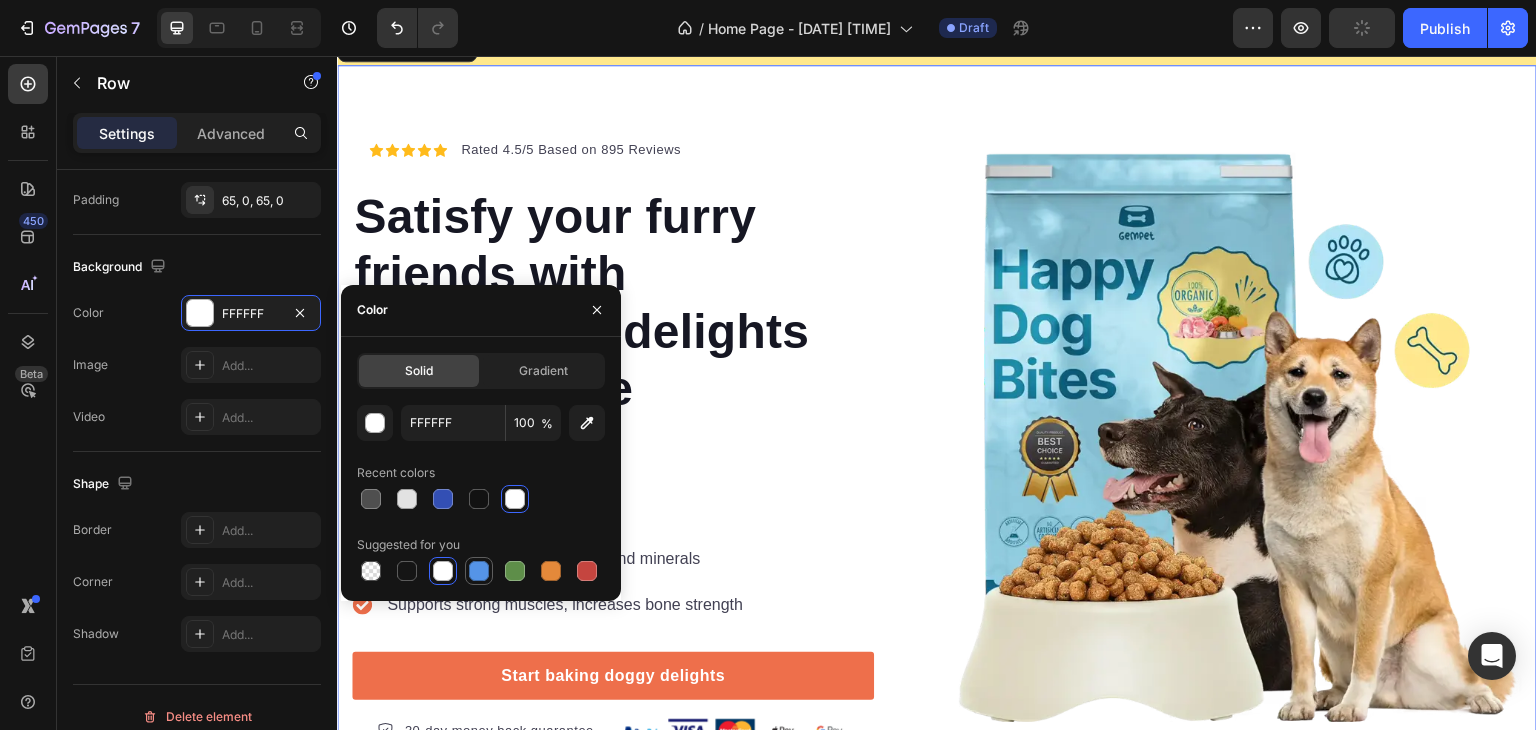 click at bounding box center [479, 571] 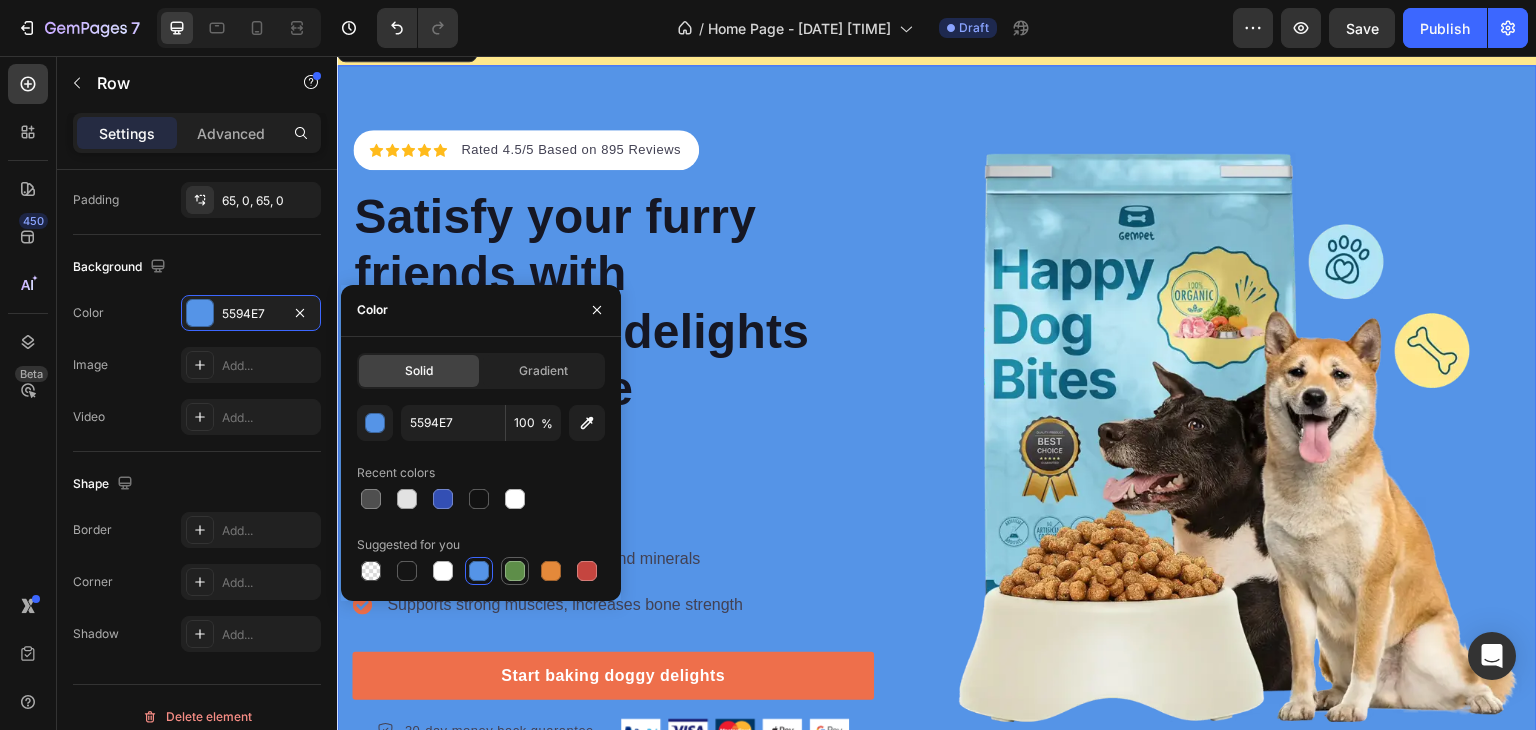 click at bounding box center [515, 571] 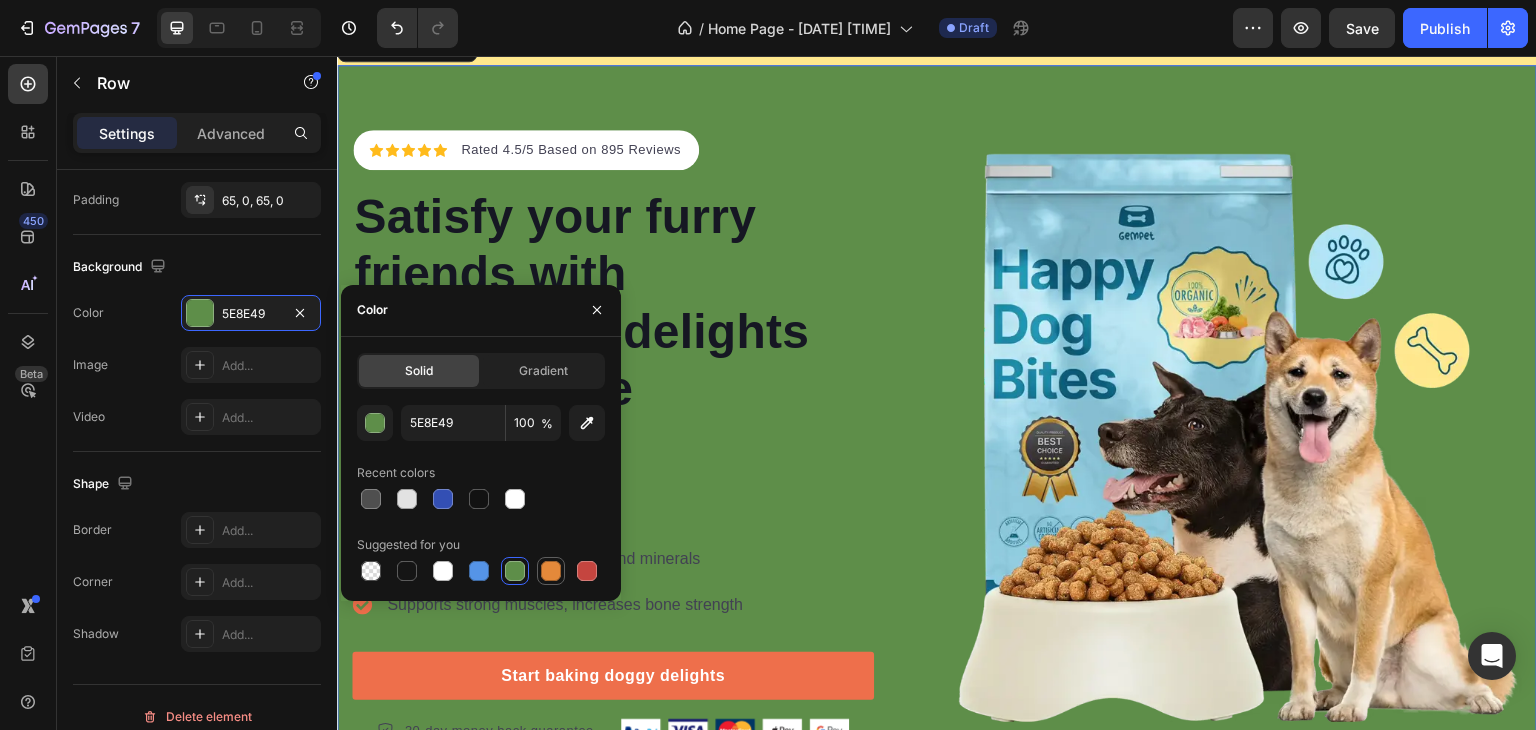 click at bounding box center [551, 571] 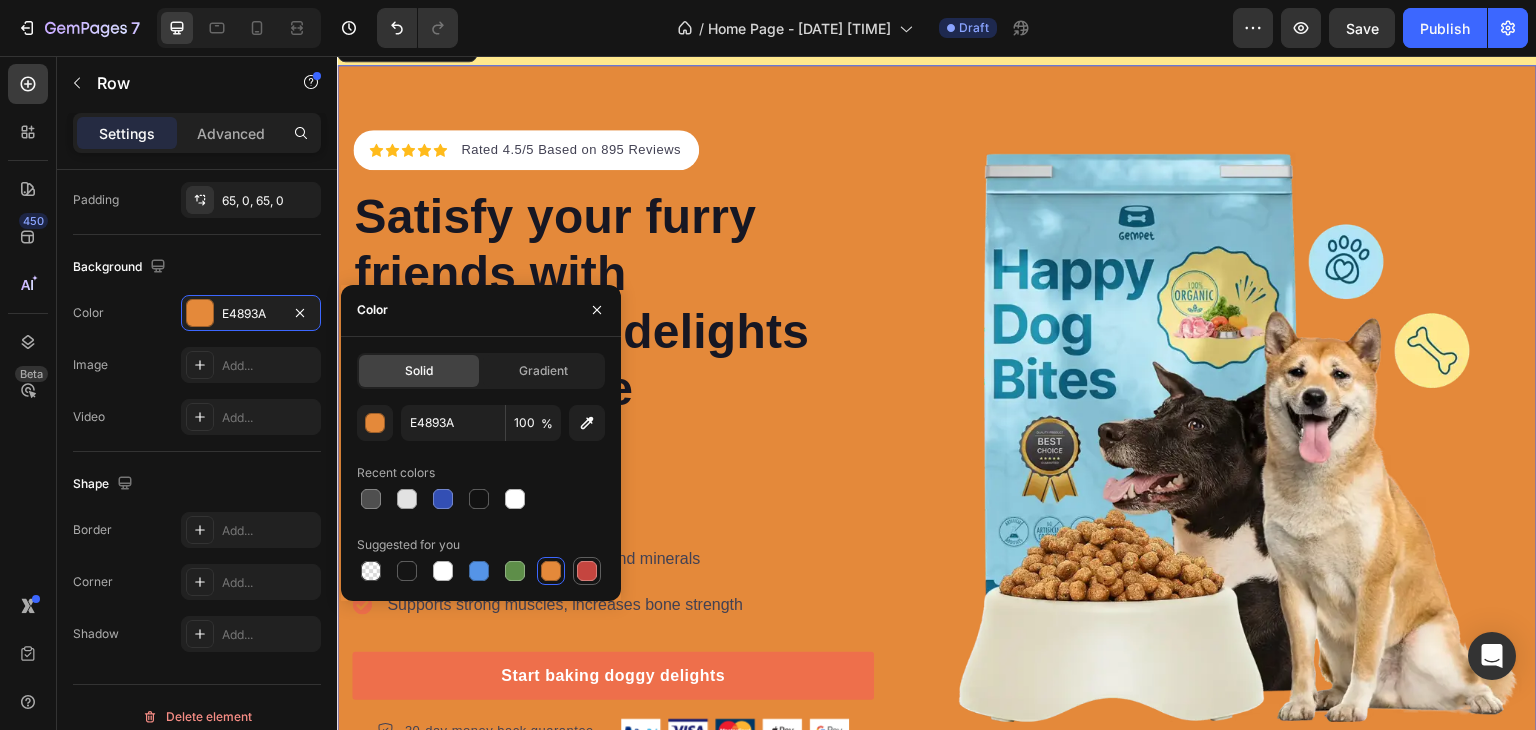 click at bounding box center [587, 571] 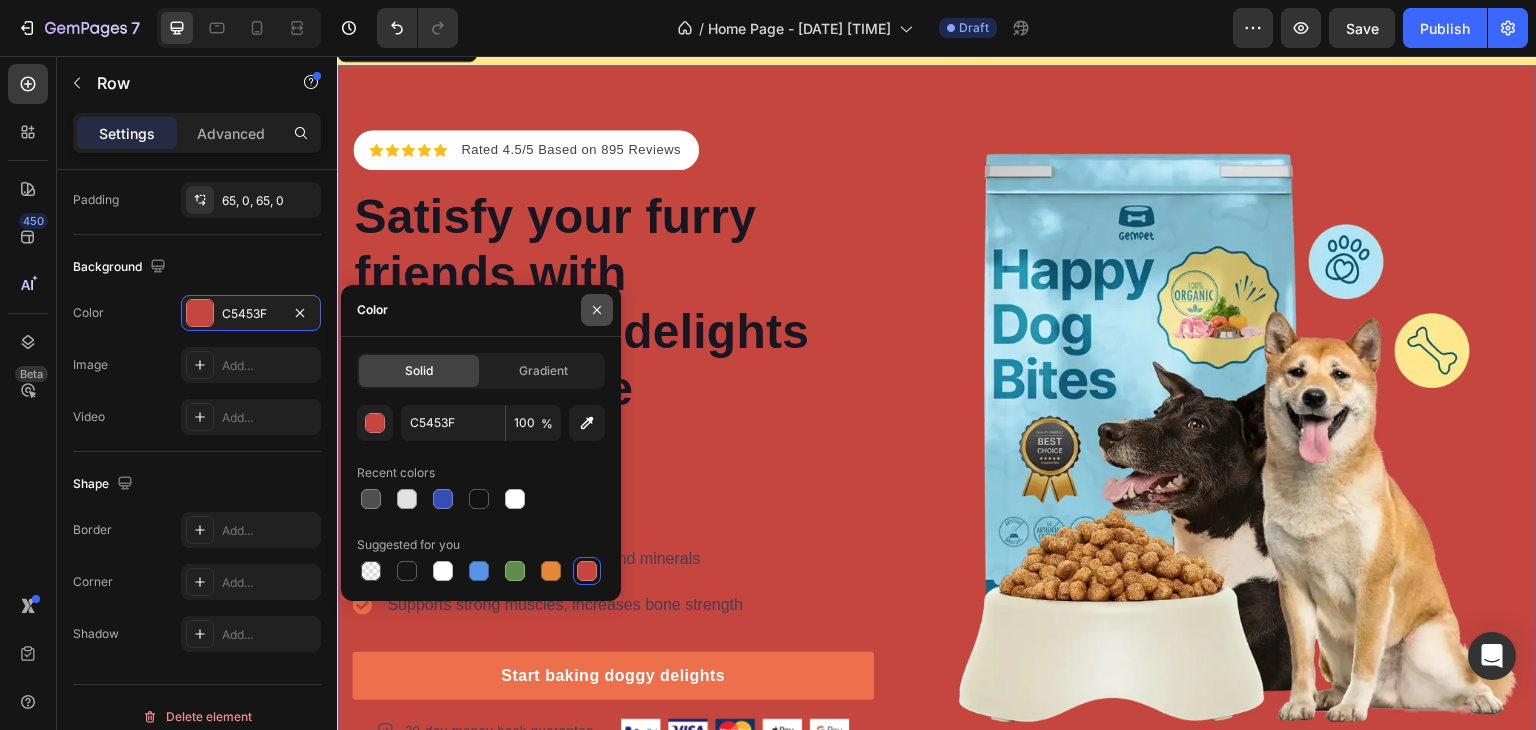click at bounding box center [597, 310] 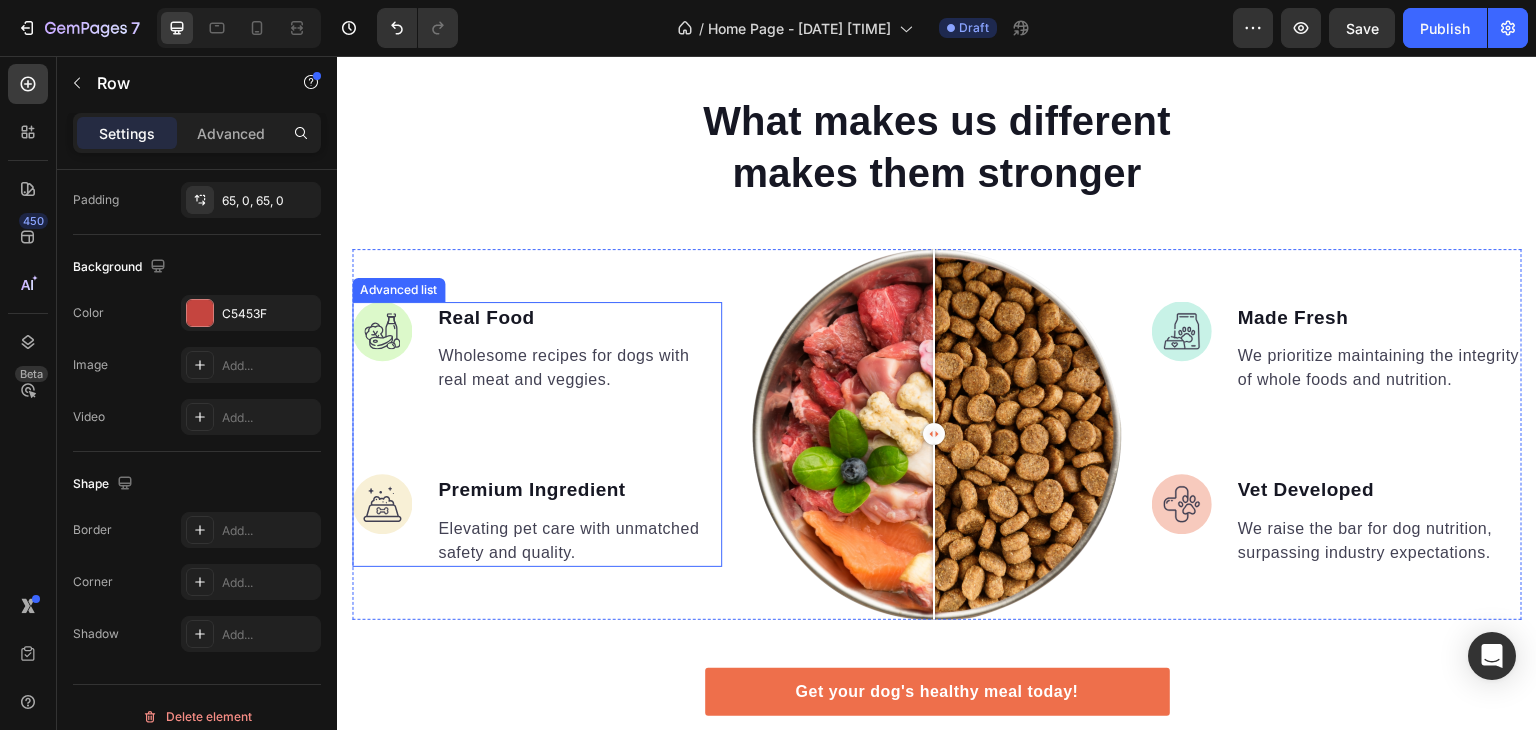 scroll, scrollTop: 1652, scrollLeft: 0, axis: vertical 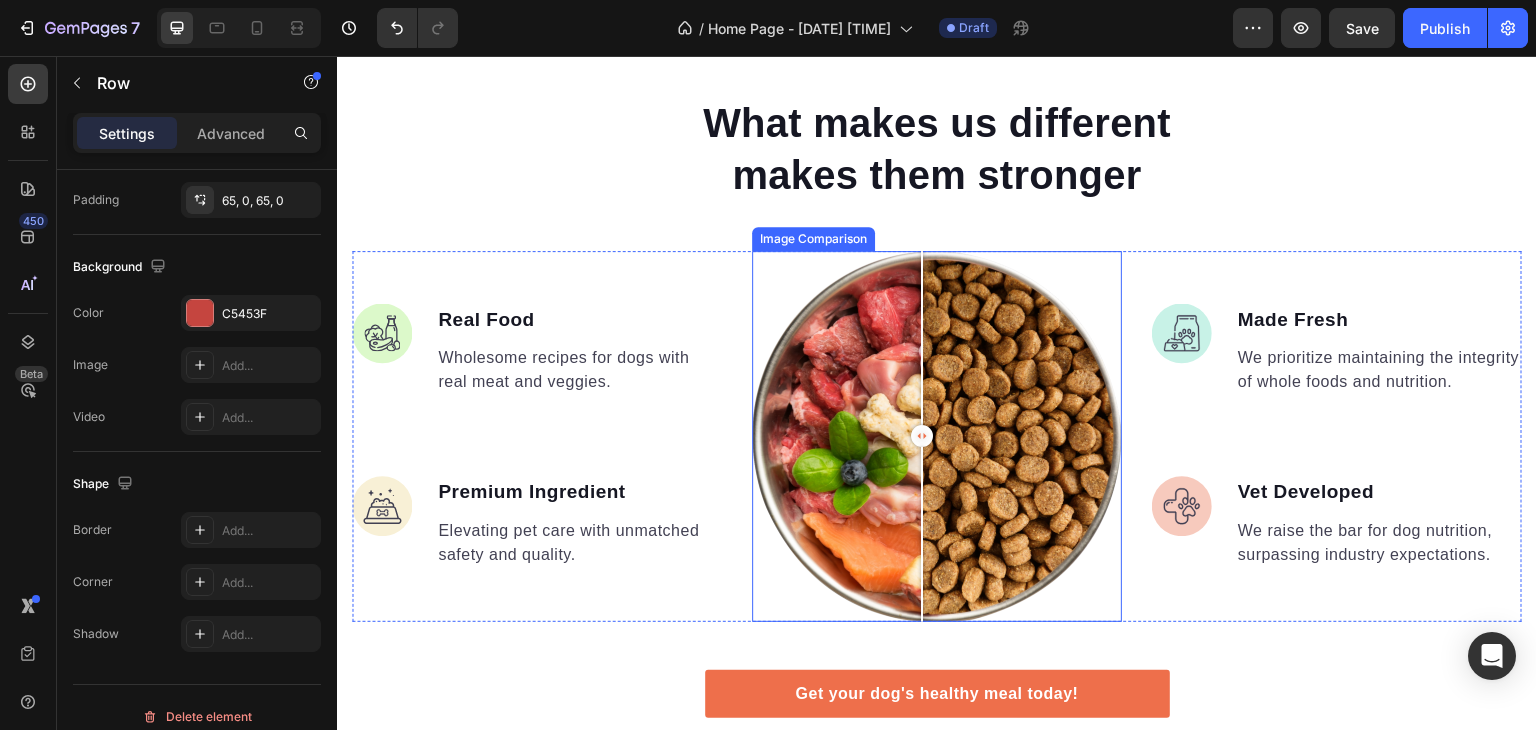drag, startPoint x: 921, startPoint y: 430, endPoint x: 924, endPoint y: 414, distance: 16.27882 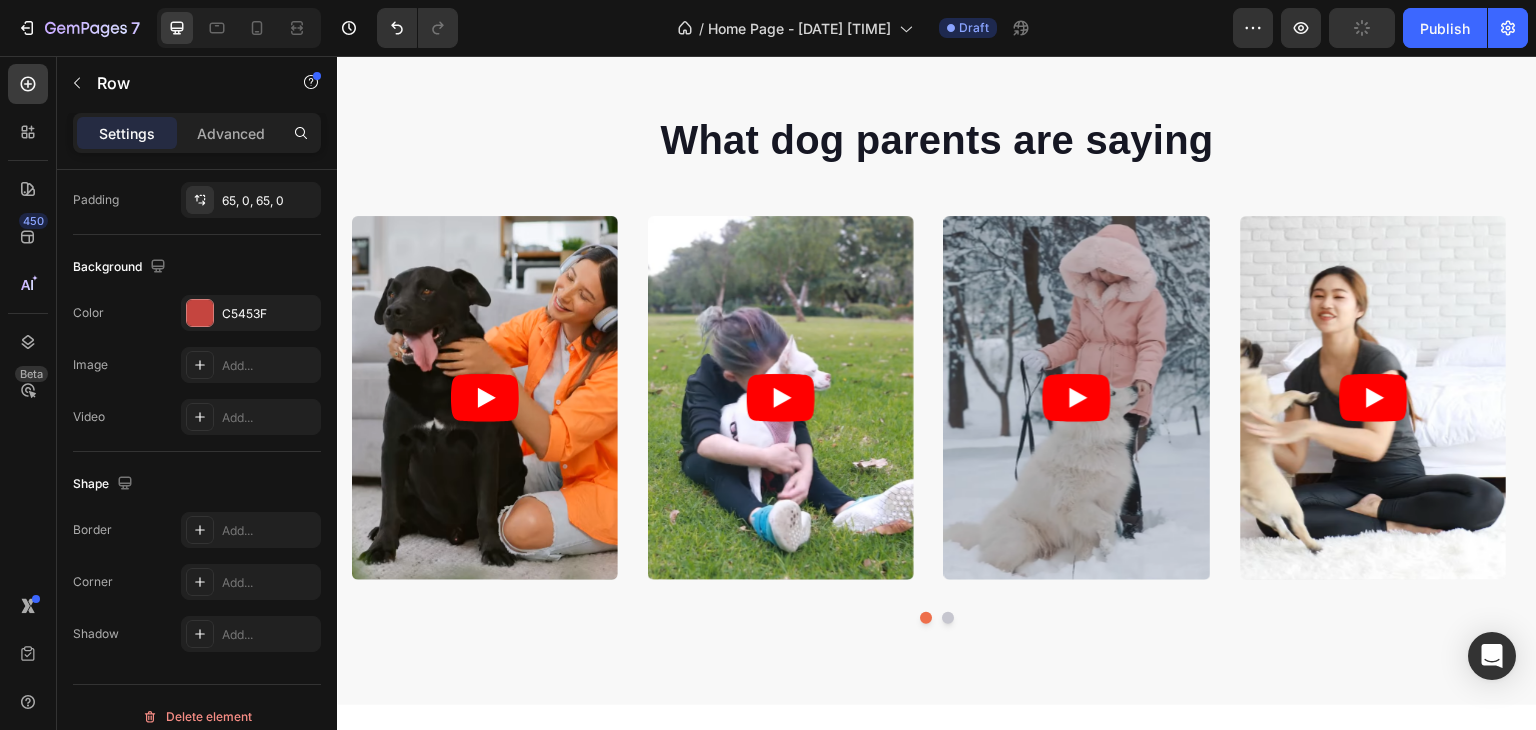 scroll, scrollTop: 808, scrollLeft: 0, axis: vertical 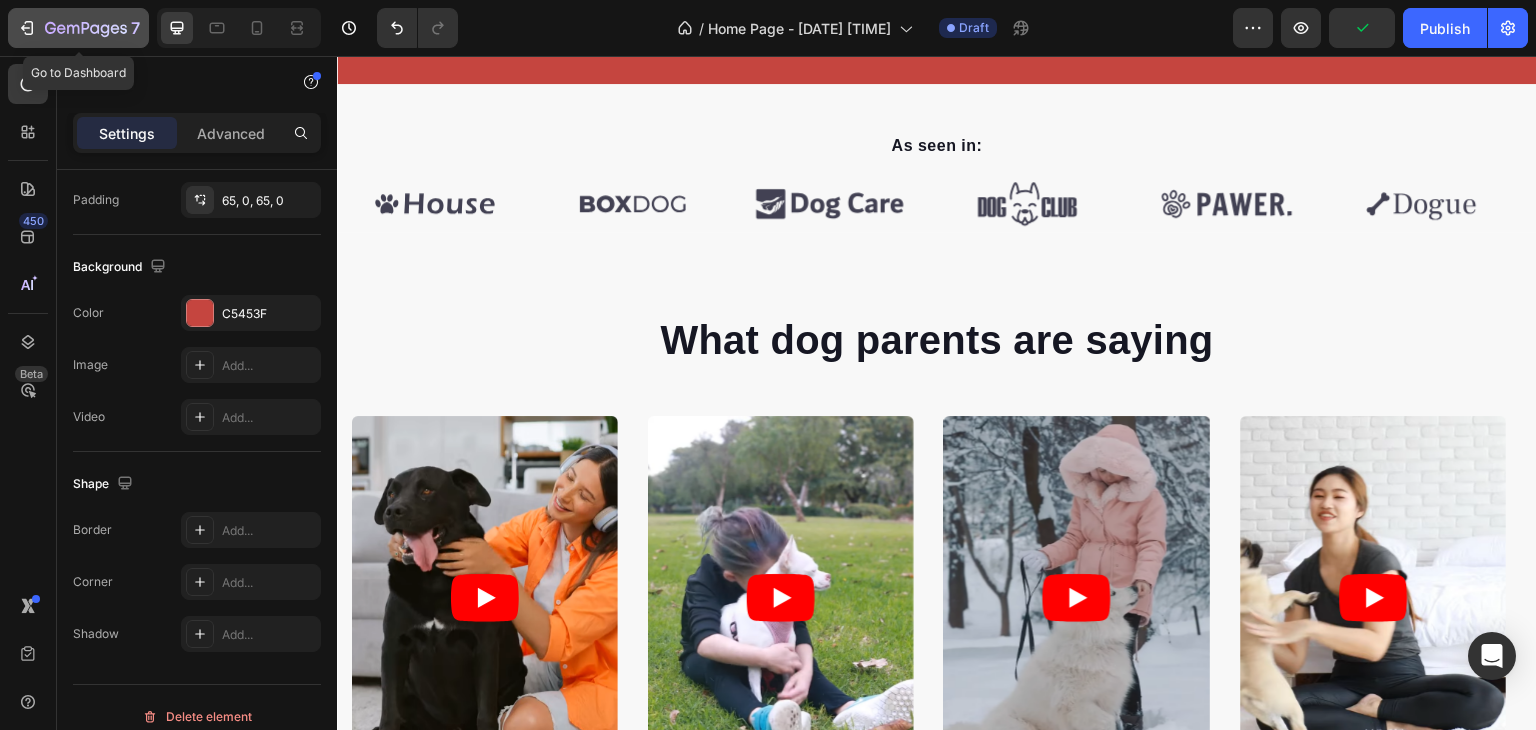 click on "7" at bounding box center [78, 28] 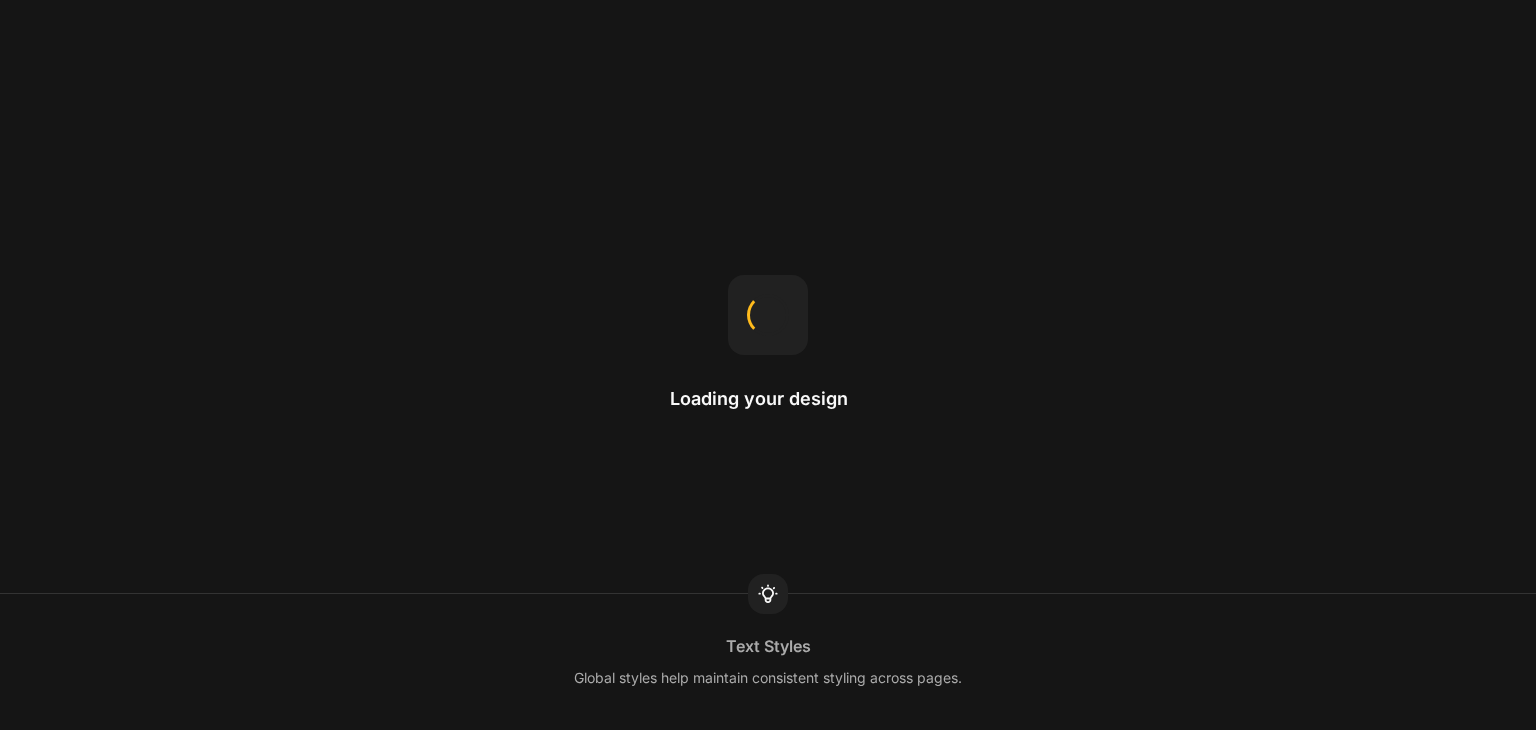 scroll, scrollTop: 0, scrollLeft: 0, axis: both 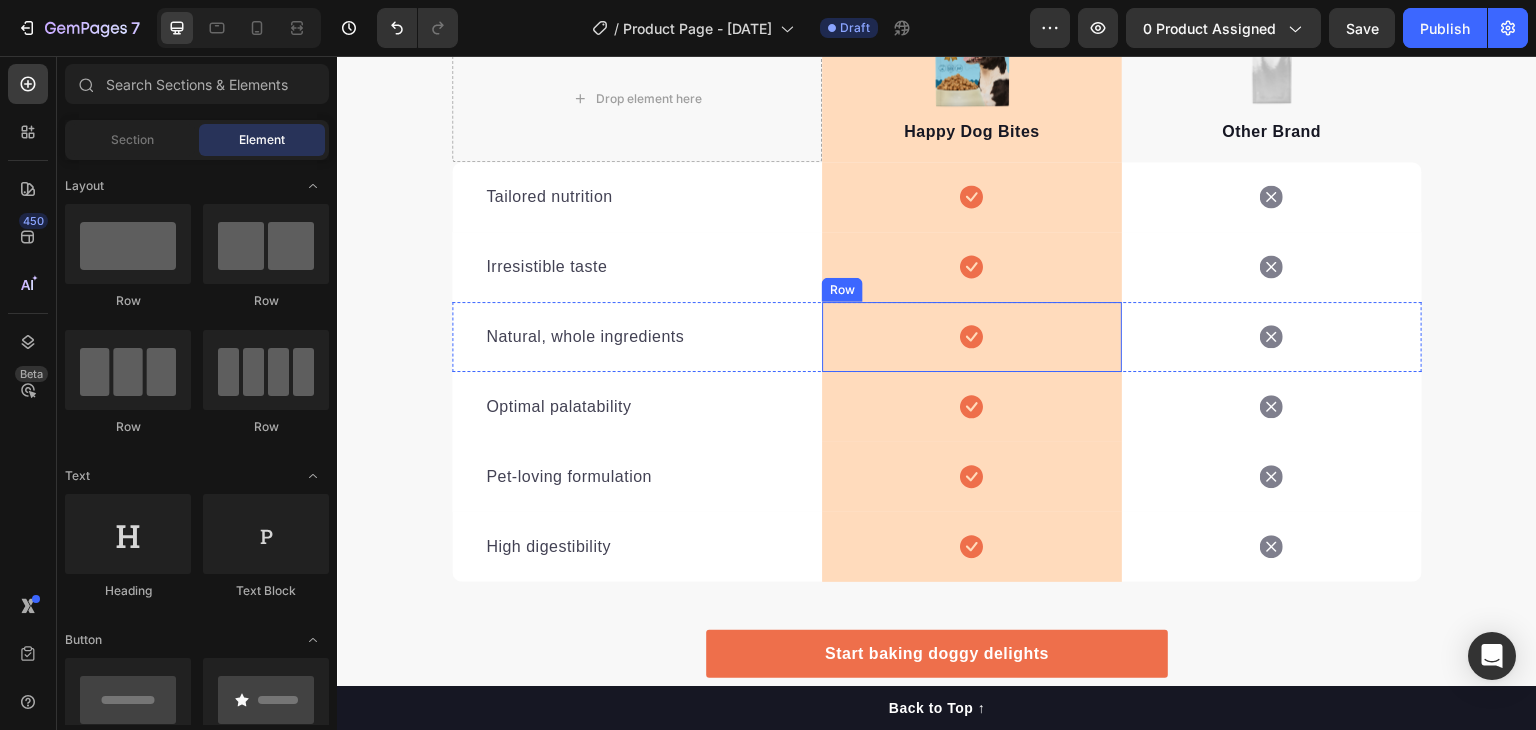 click on "Icon Row" at bounding box center [972, 337] 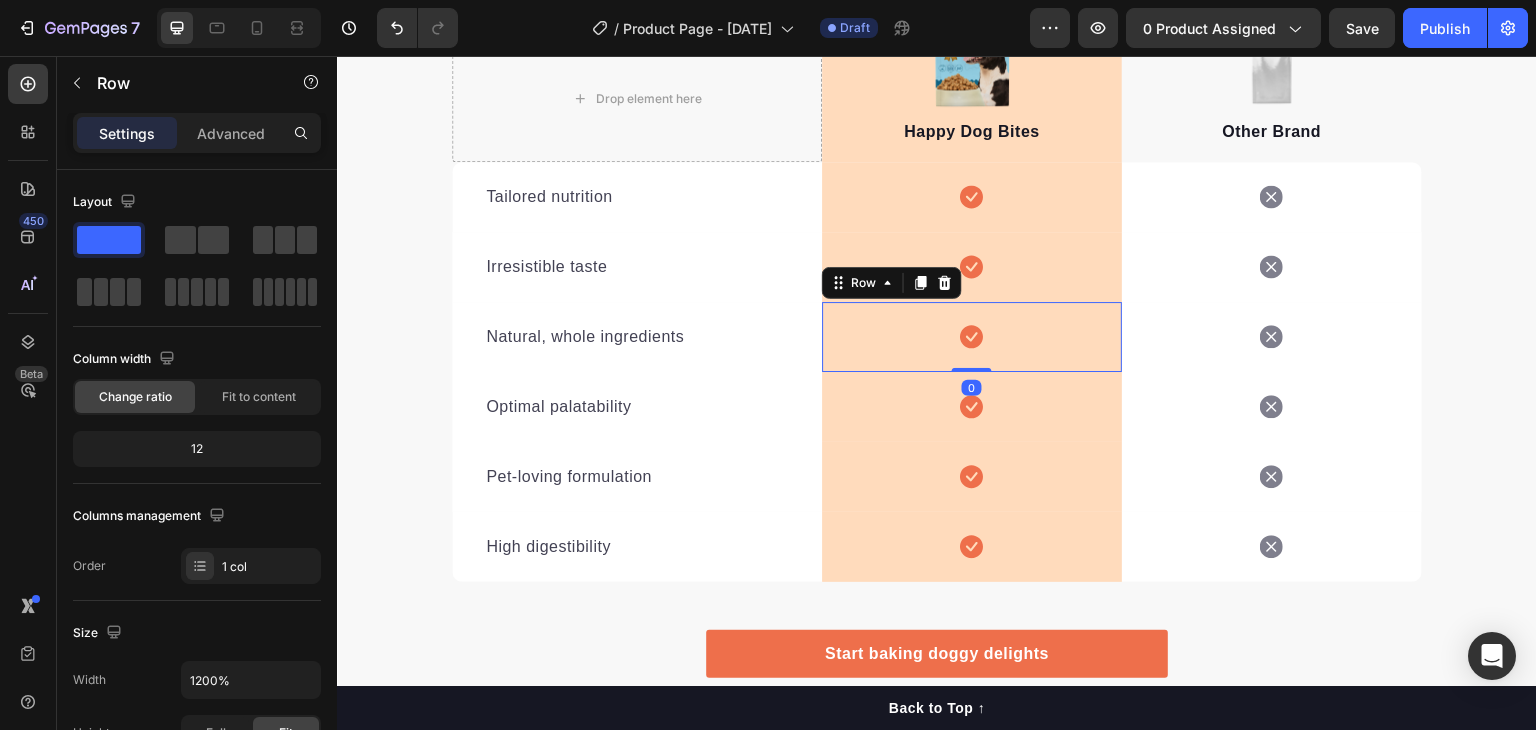 click on "Icon Row   0" at bounding box center (972, 337) 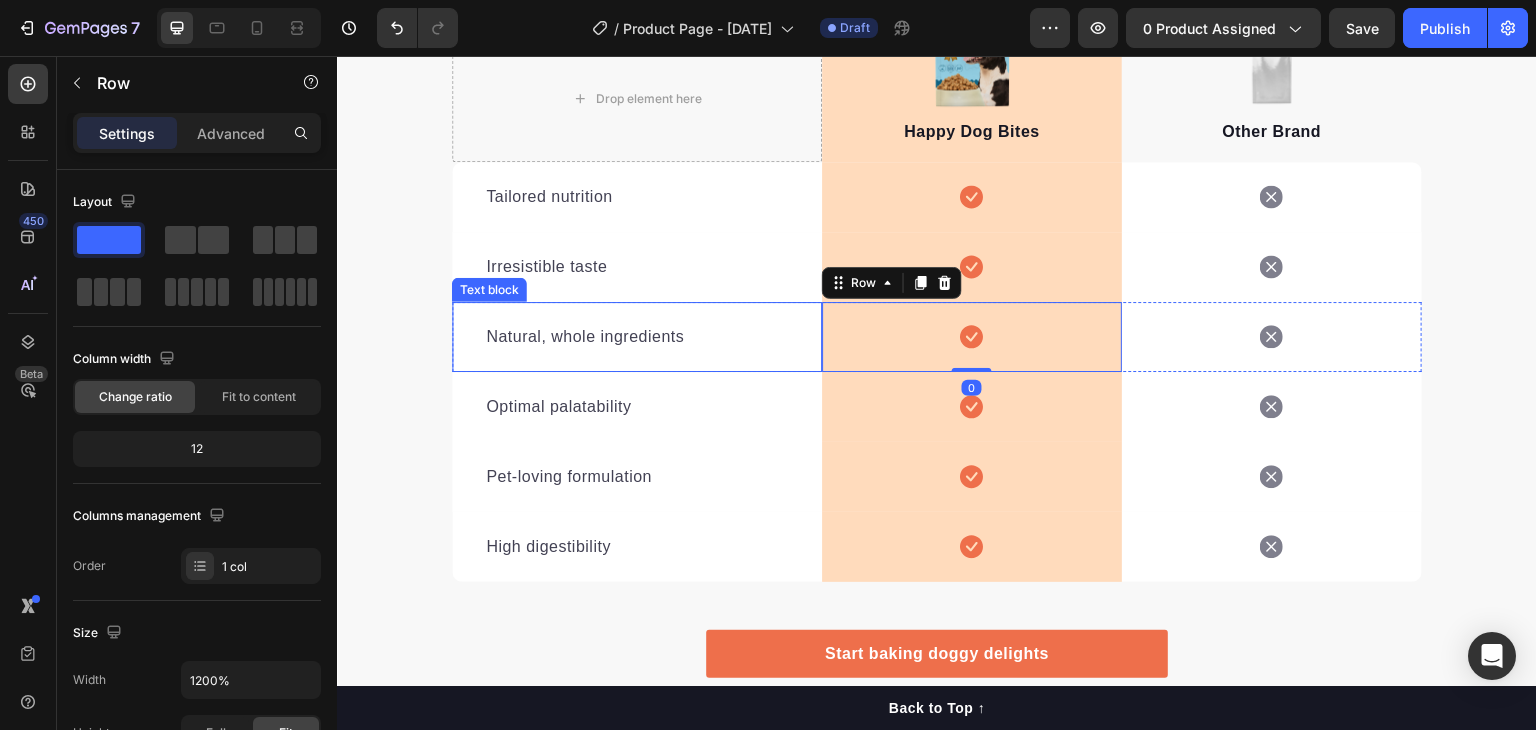 click on "Natural, whole ingredients Text block" at bounding box center (637, 337) 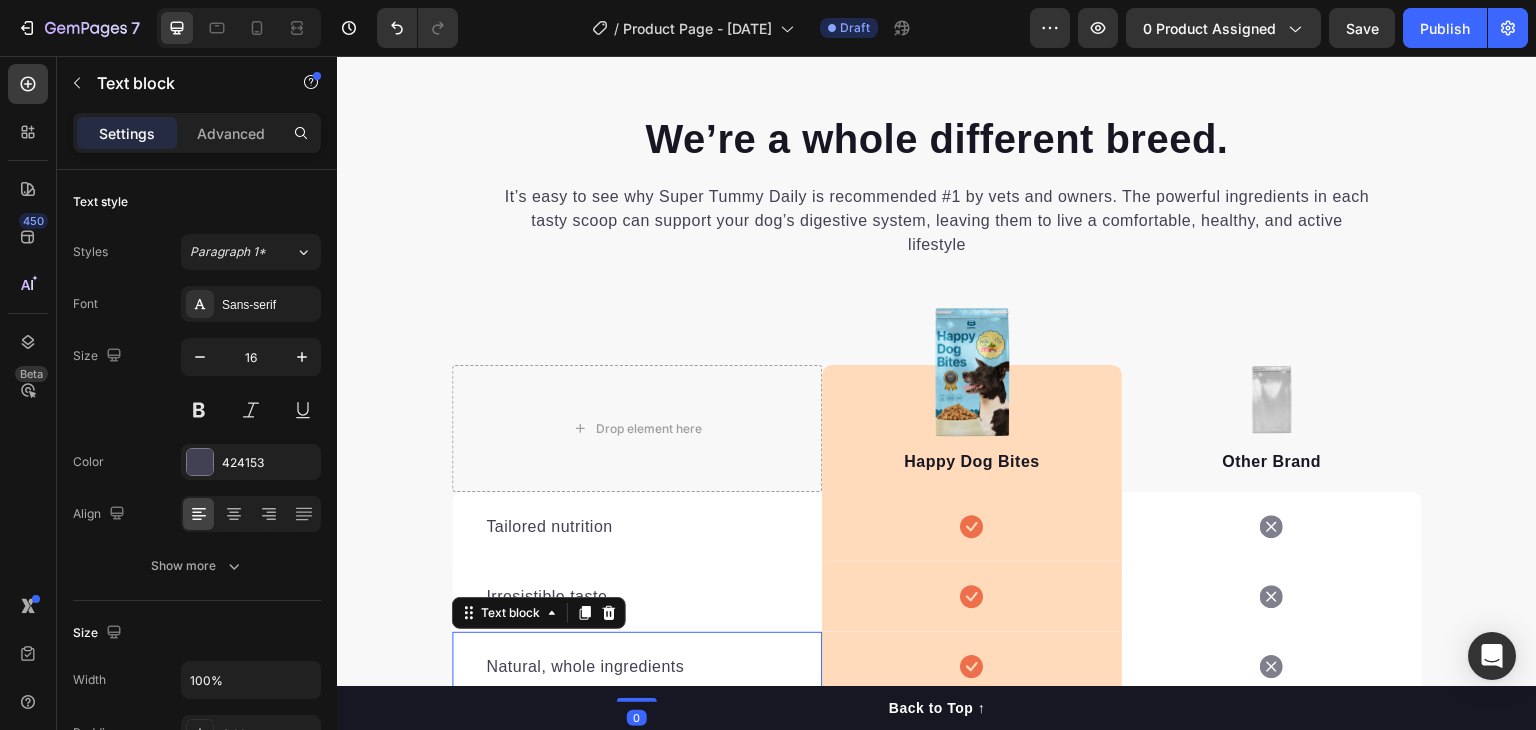 scroll, scrollTop: 3150, scrollLeft: 0, axis: vertical 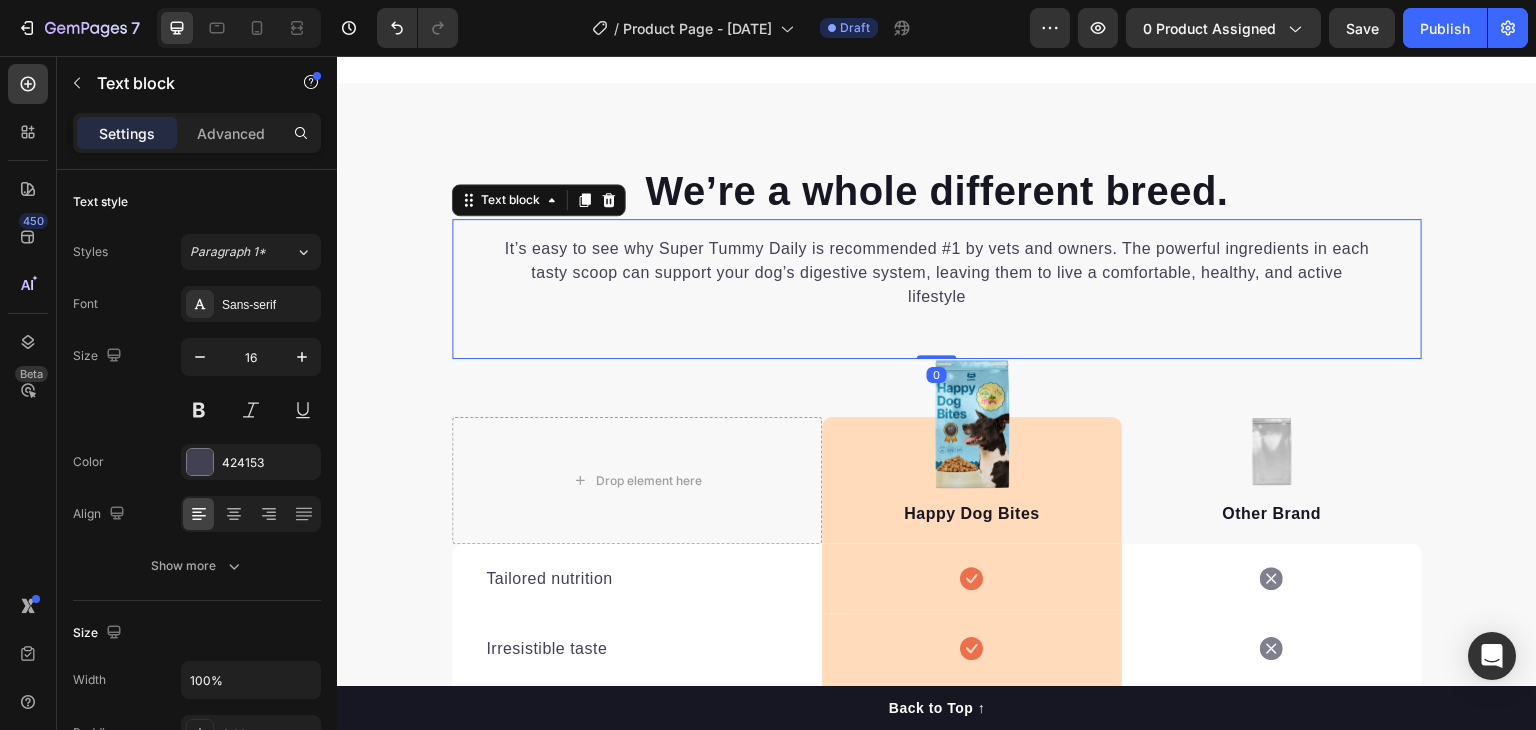 click on "It’s easy to see why Super Tummy Daily is recommended #1 by vets and owners. The powerful ingredients in each tasty scoop can support your dog’s digestive system, leaving them to live a comfortable, healthy, and active lifestyle Text block   0" at bounding box center [937, 289] 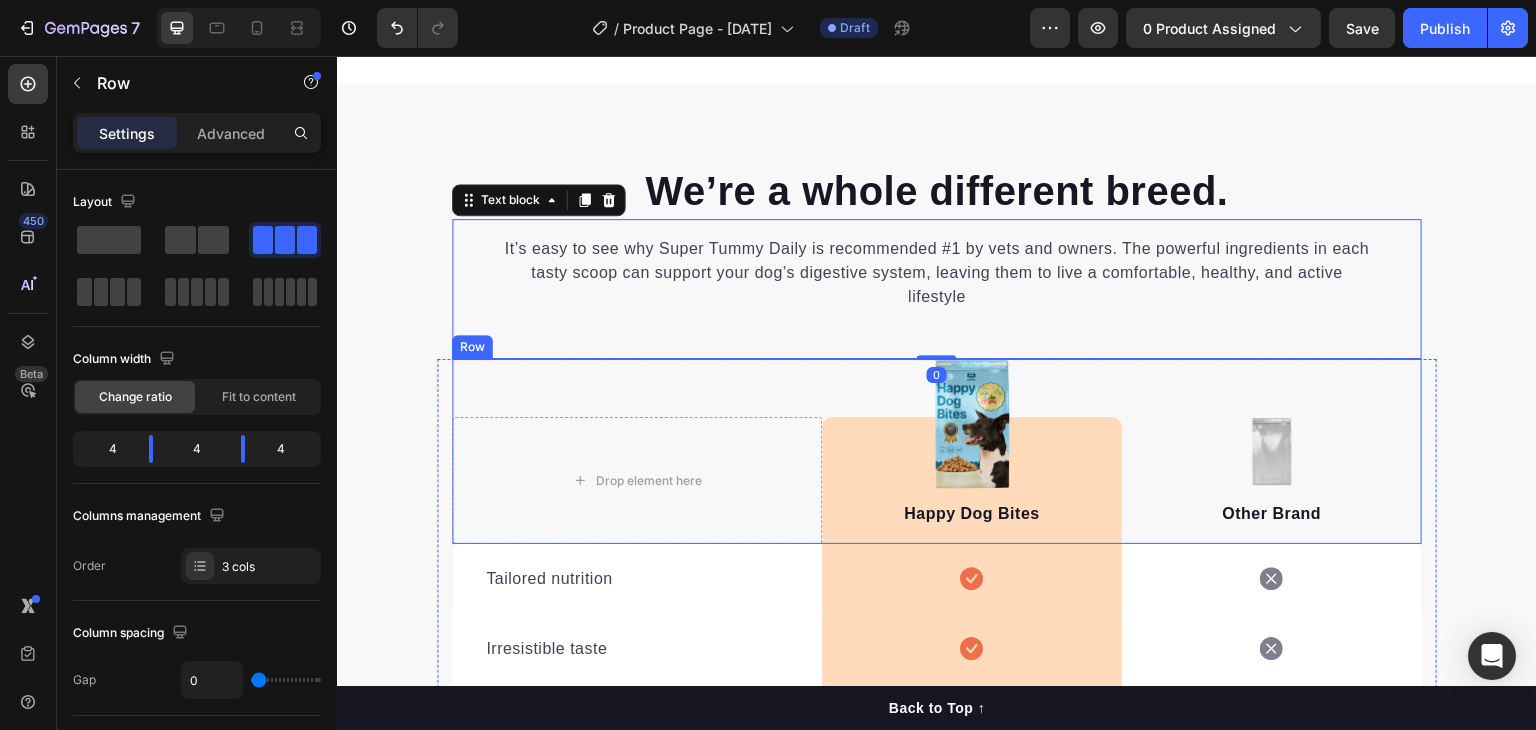 click on "Drop element here" at bounding box center (637, 480) 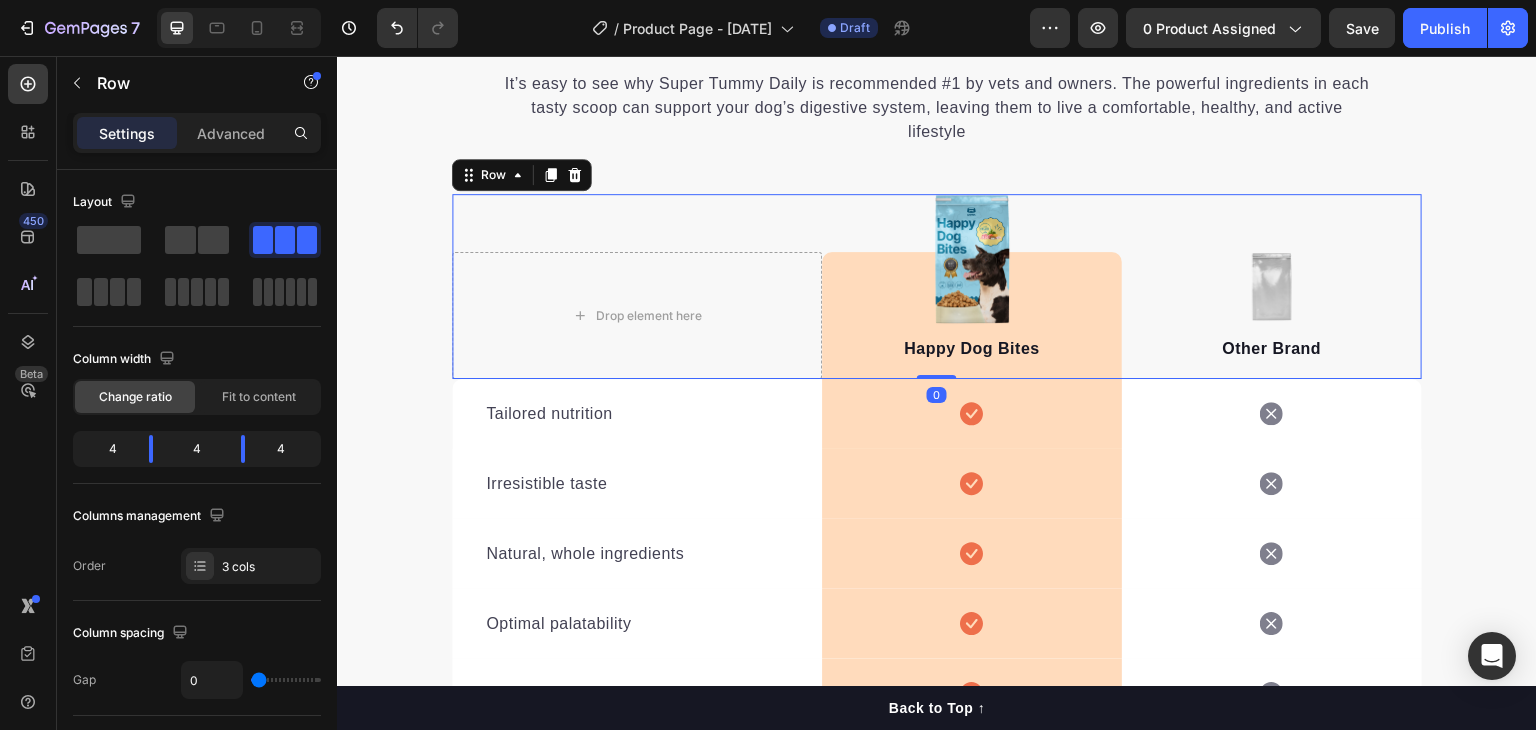 scroll, scrollTop: 3316, scrollLeft: 0, axis: vertical 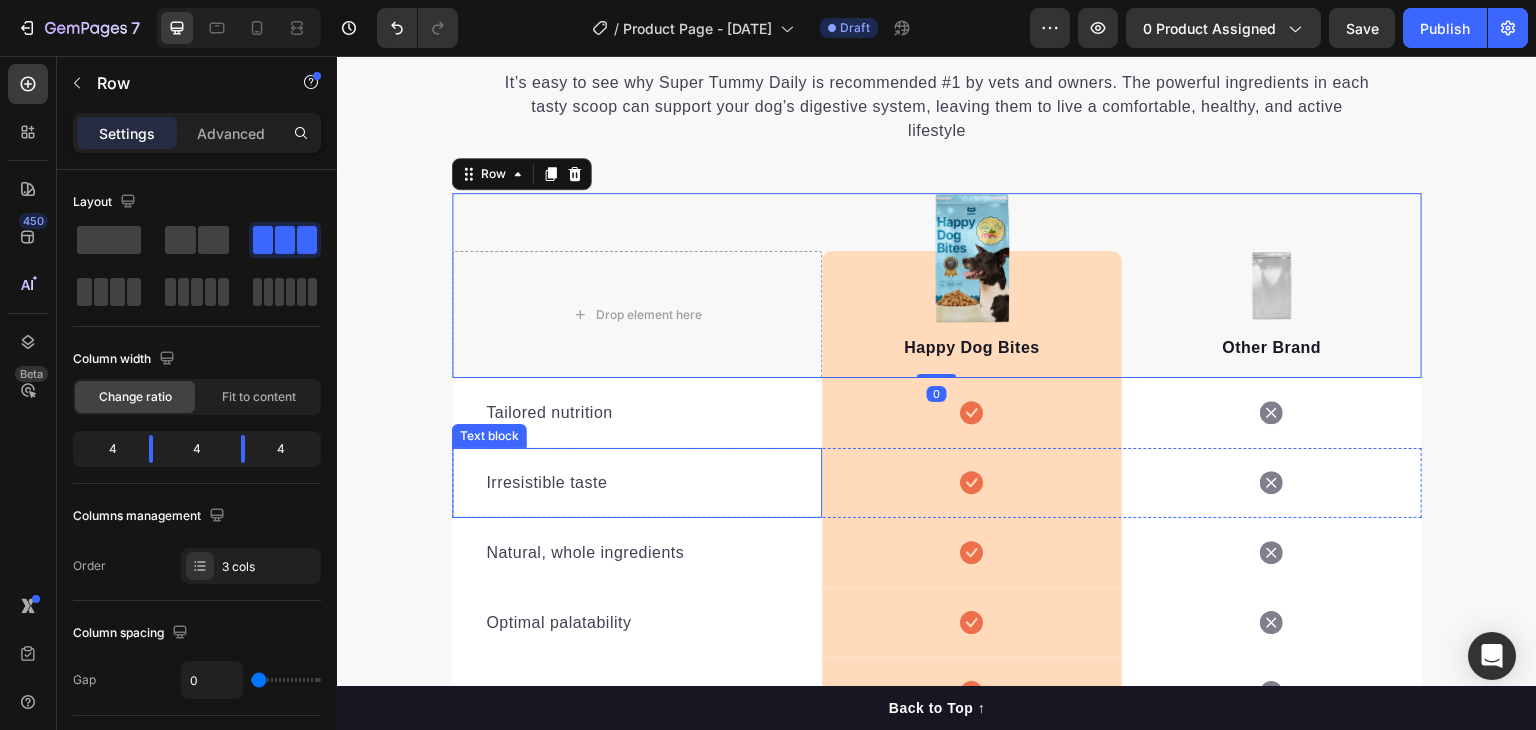 click on "Irresistible taste Text block" at bounding box center (637, 483) 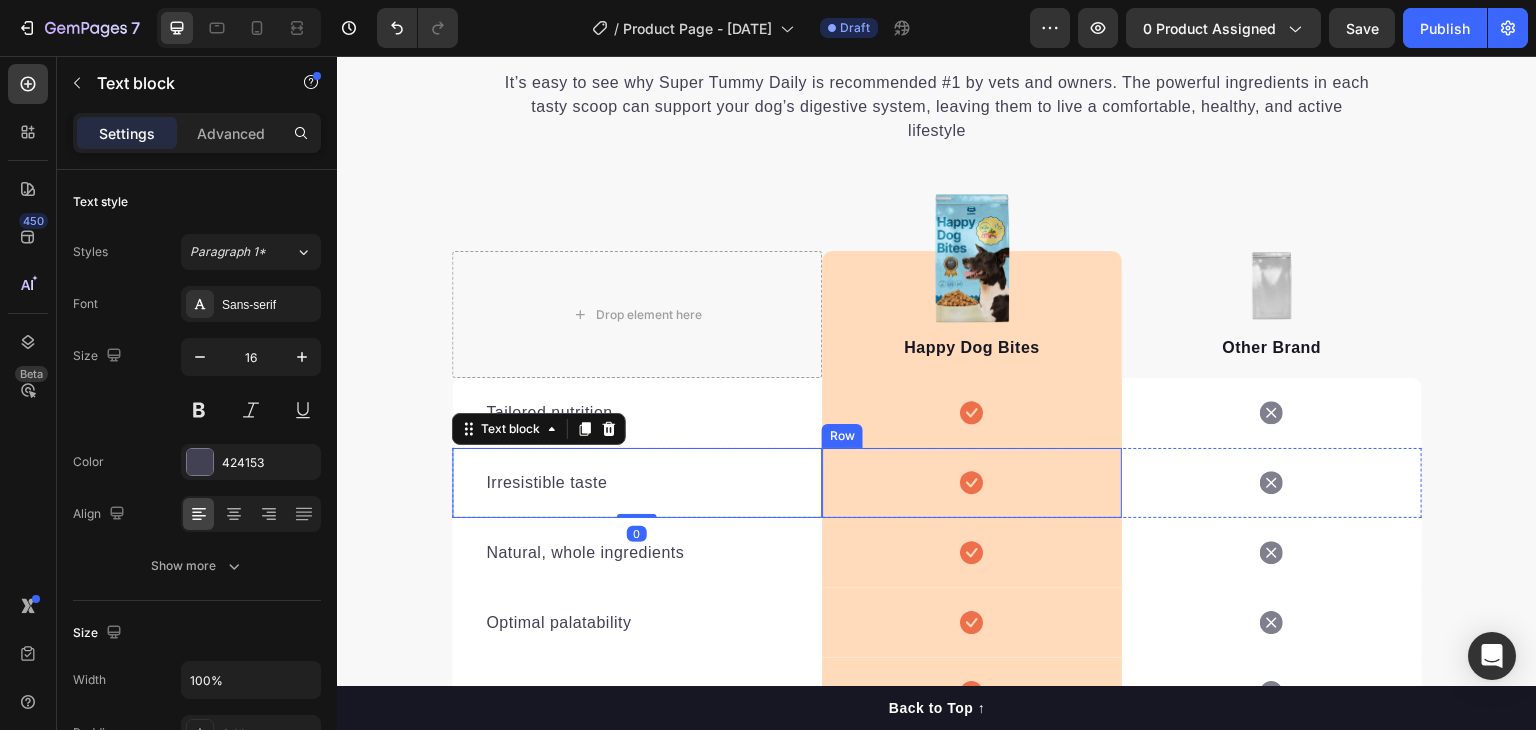click on "Icon Row" at bounding box center (972, 483) 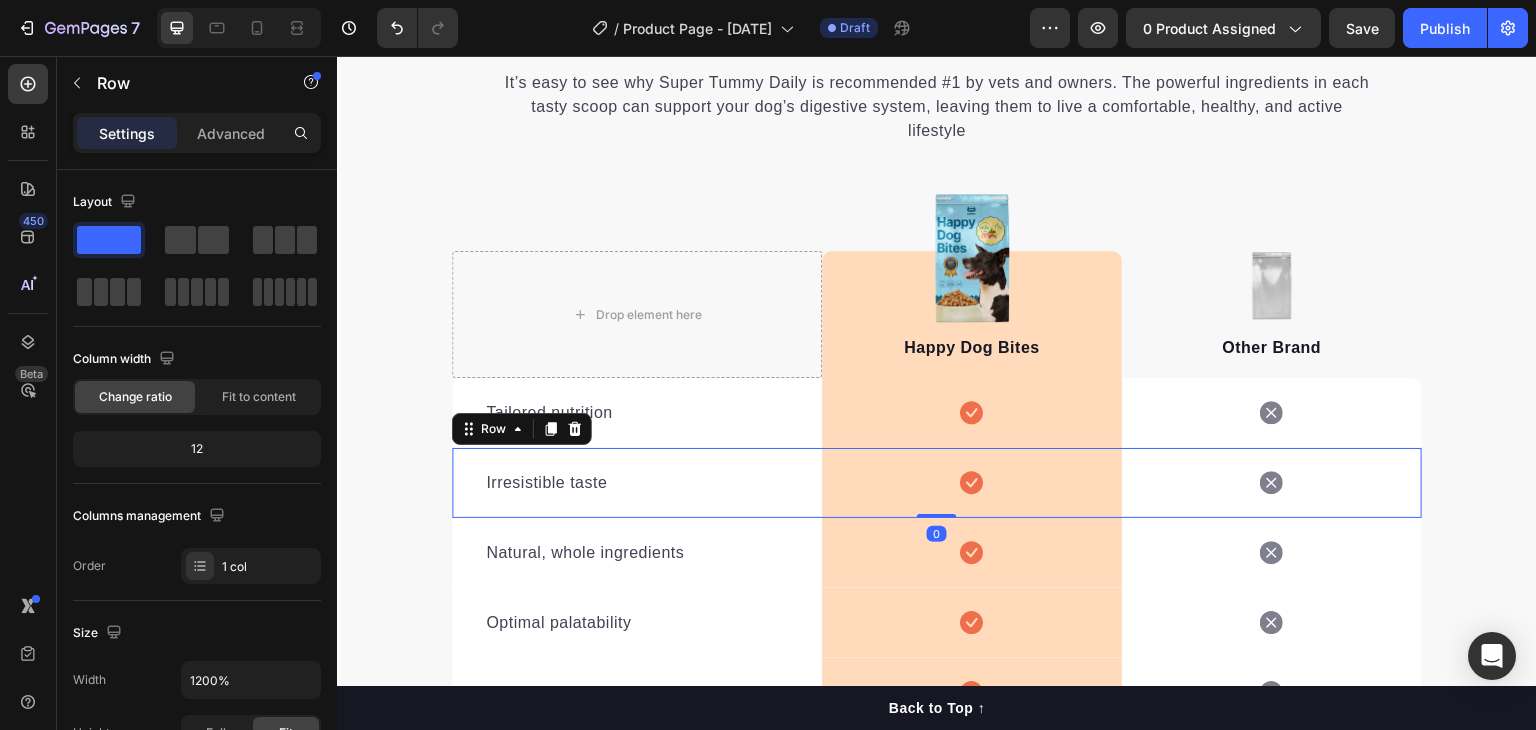 click on "Icon" at bounding box center (1272, 483) 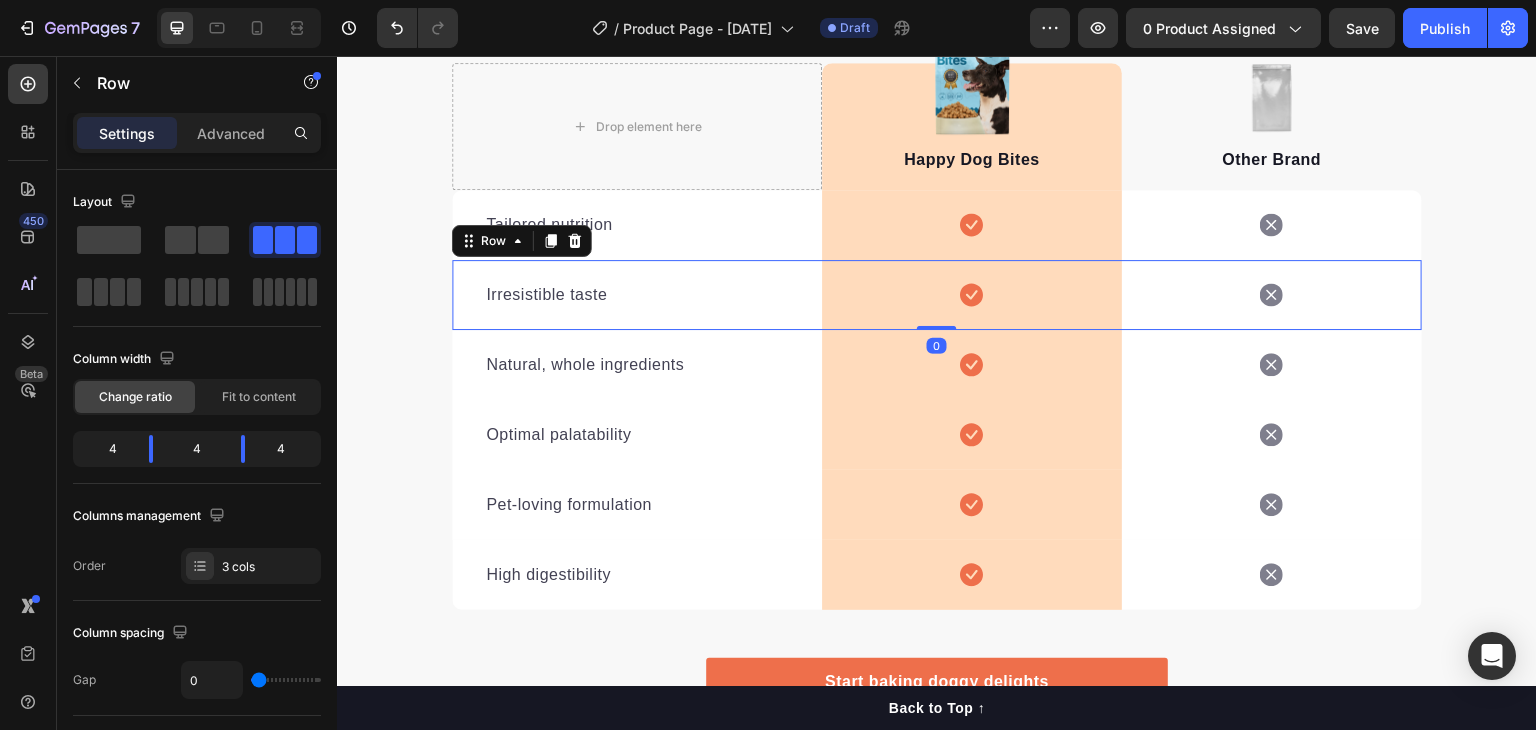 scroll, scrollTop: 3508, scrollLeft: 0, axis: vertical 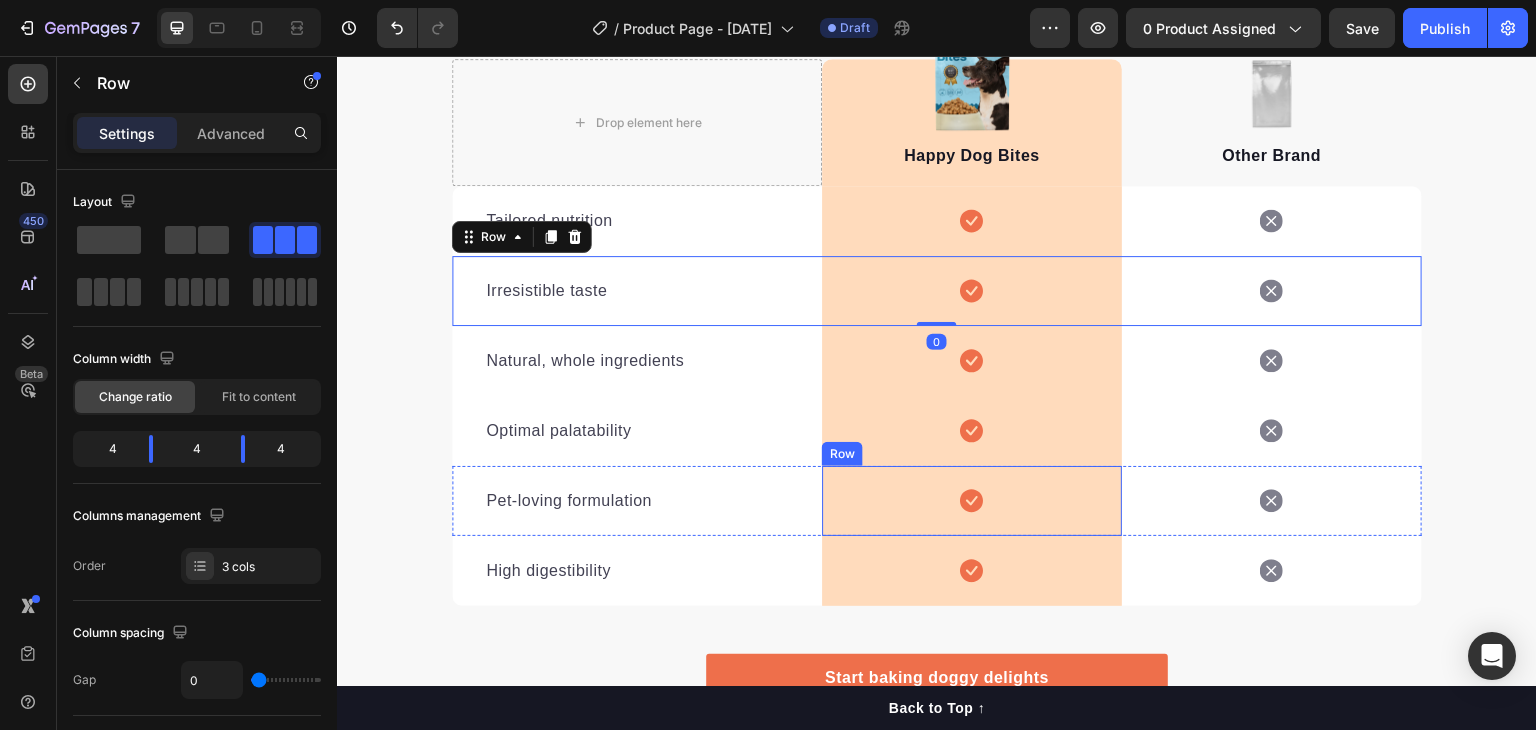 click on "Icon Row" at bounding box center (972, 501) 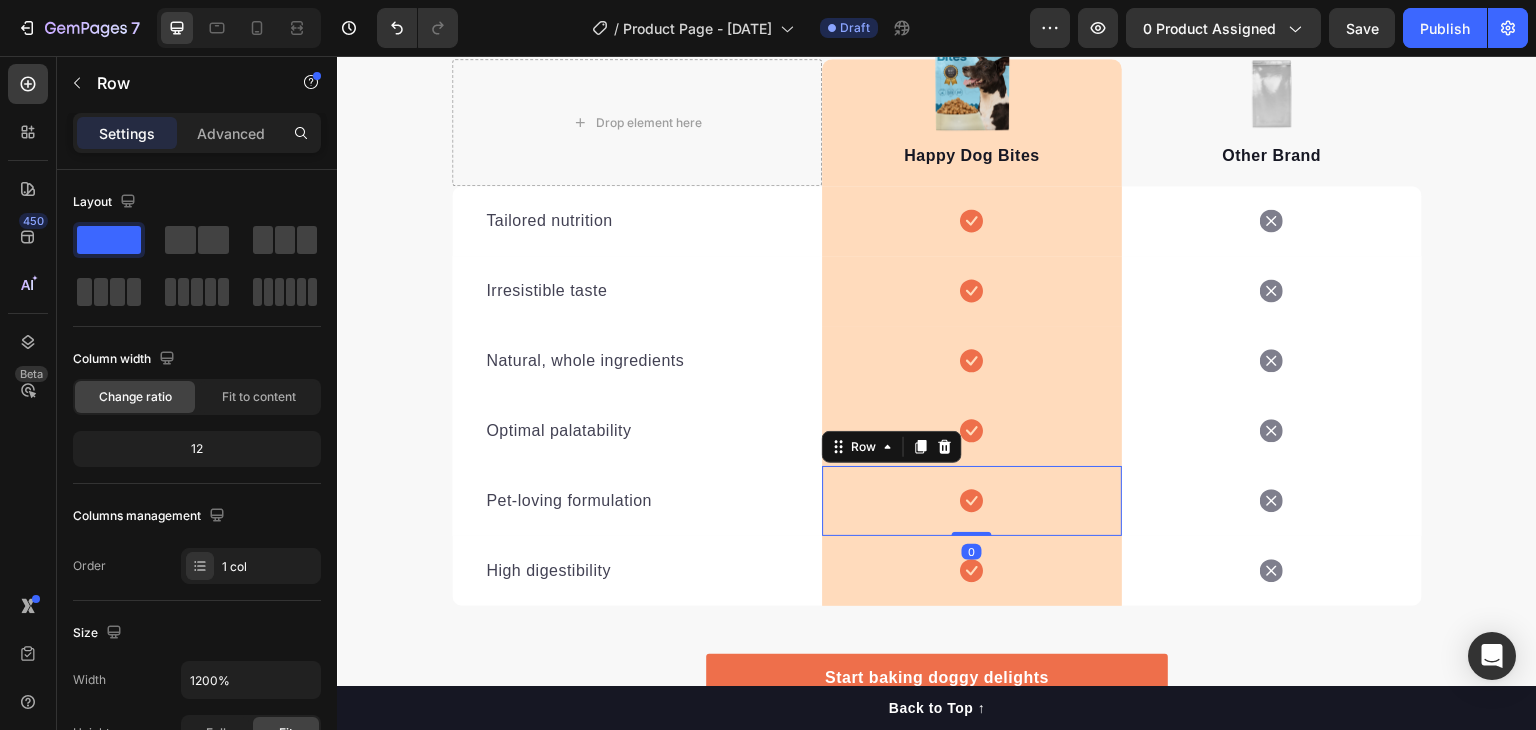 click on "Icon" at bounding box center (972, 431) 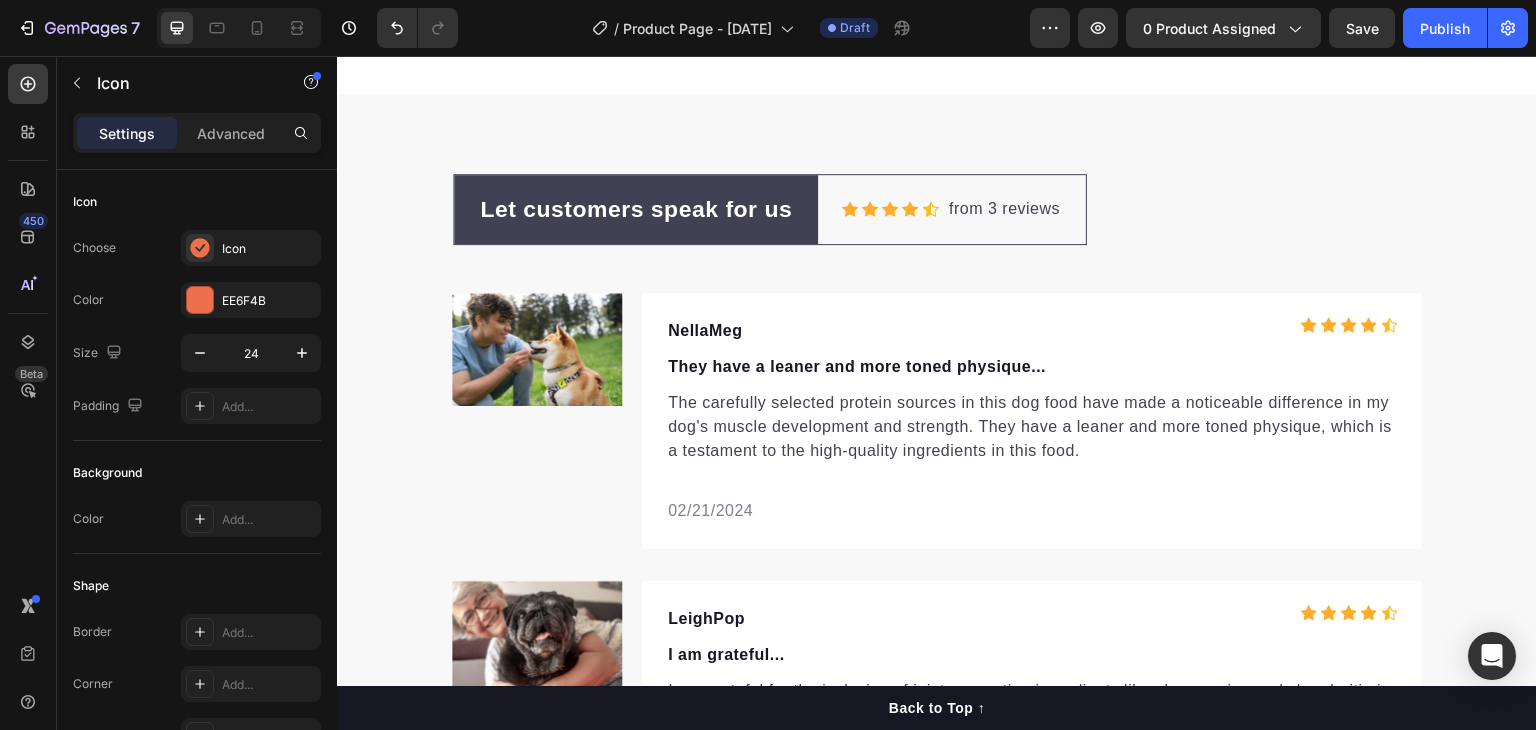 scroll, scrollTop: 6768, scrollLeft: 0, axis: vertical 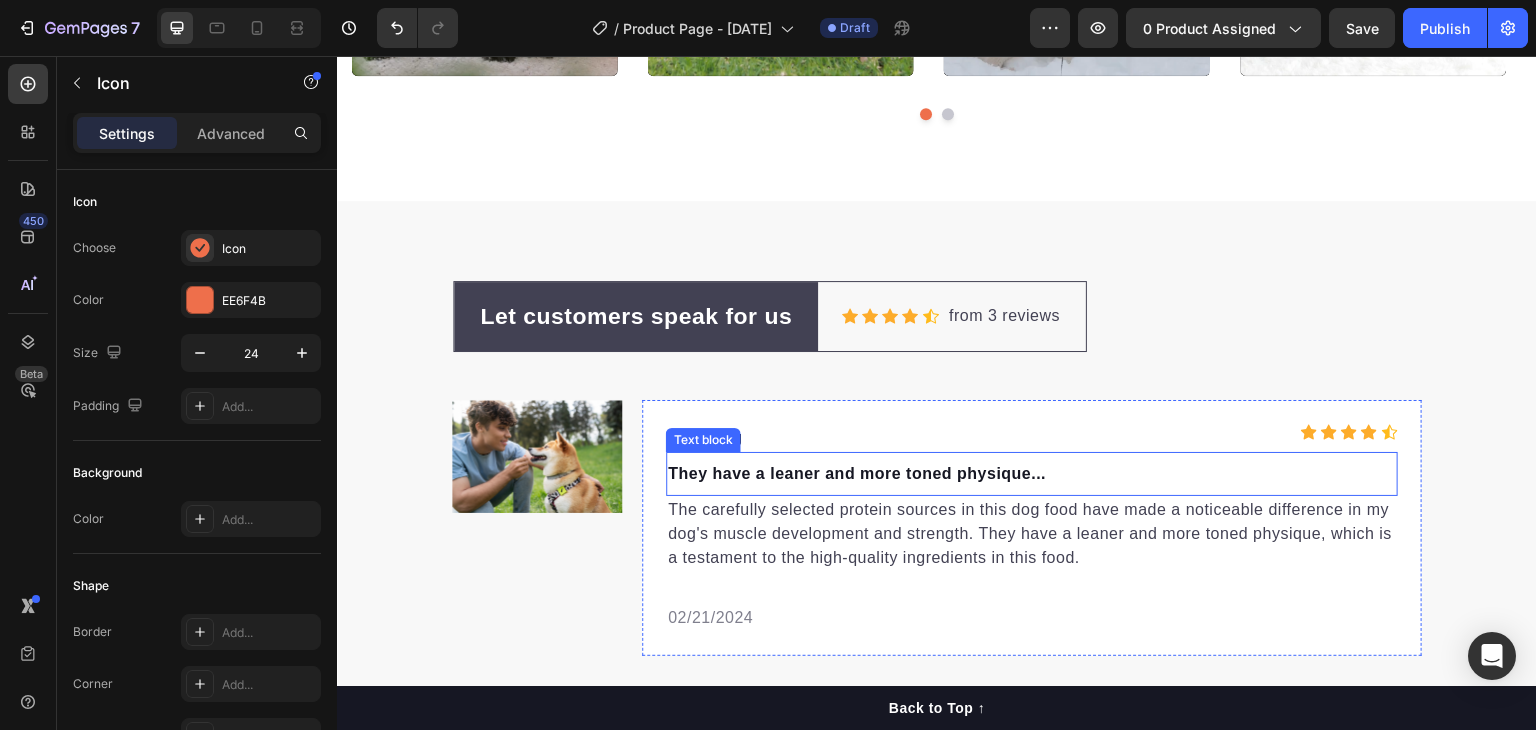 click on "They have a leaner and more toned physique..." at bounding box center [1032, 474] 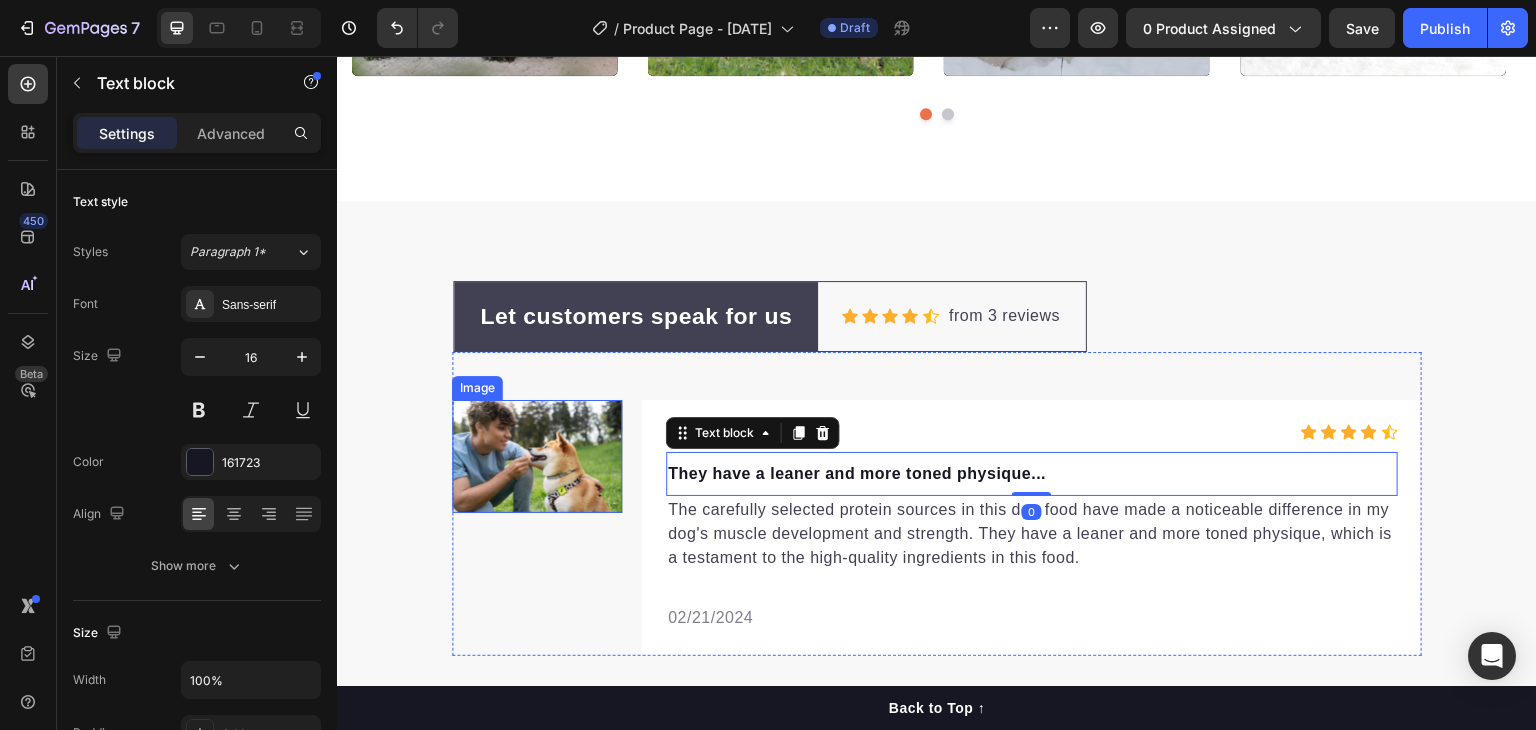 click at bounding box center [537, 457] 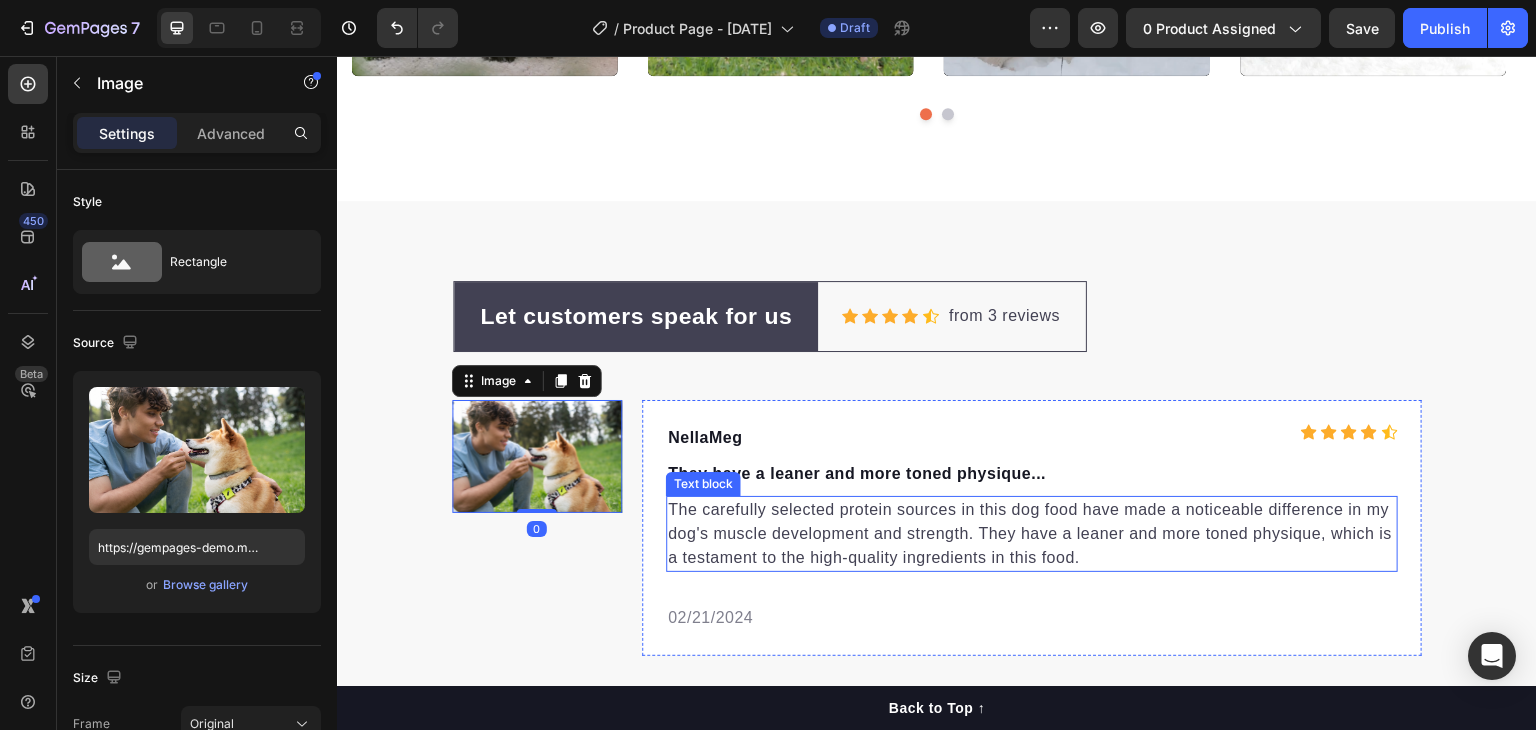 click on "The carefully selected protein sources in this dog food have made a noticeable difference in my dog's muscle development and strength. They have a leaner and more toned physique, which is a testament to the high-quality ingredients in this food." at bounding box center (1032, 534) 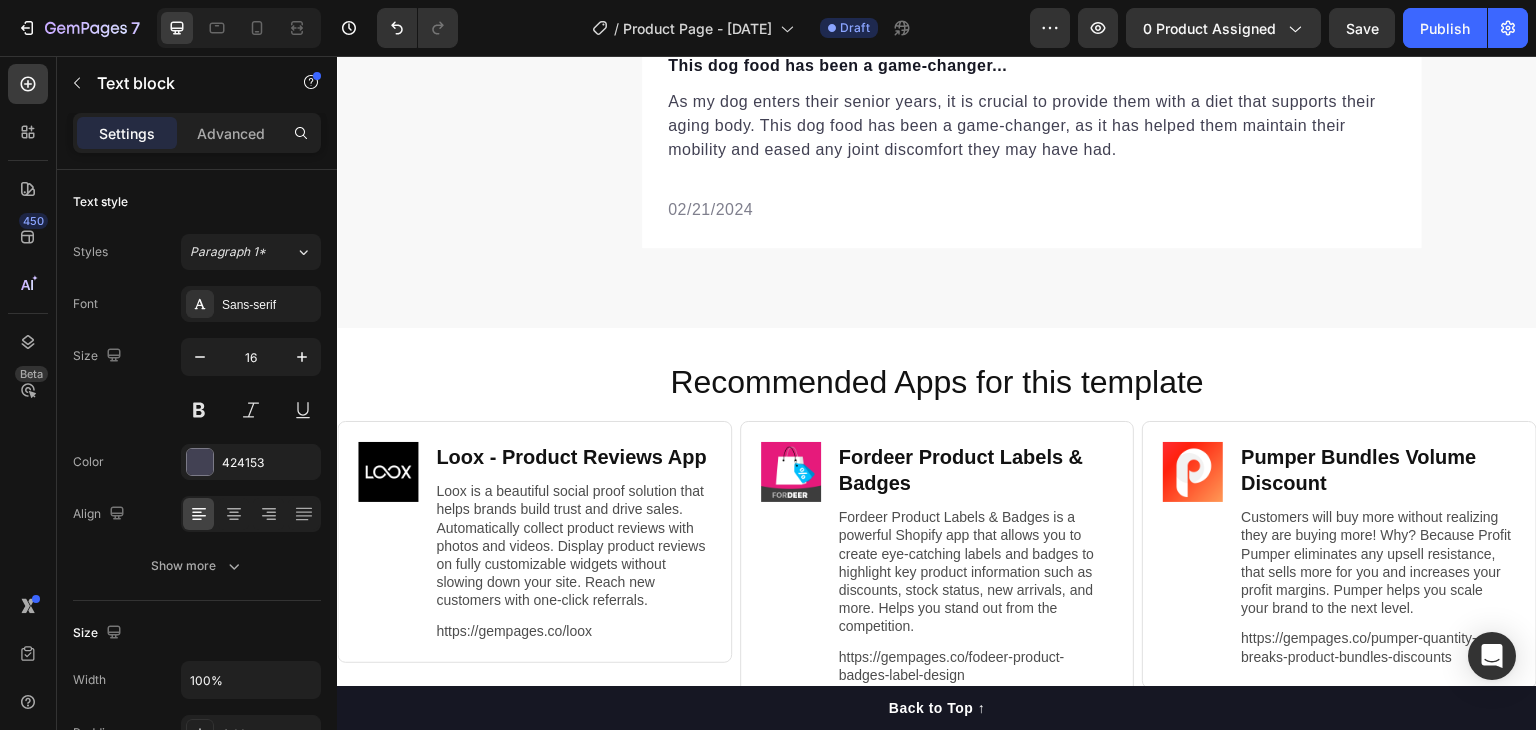 scroll, scrollTop: 7776, scrollLeft: 0, axis: vertical 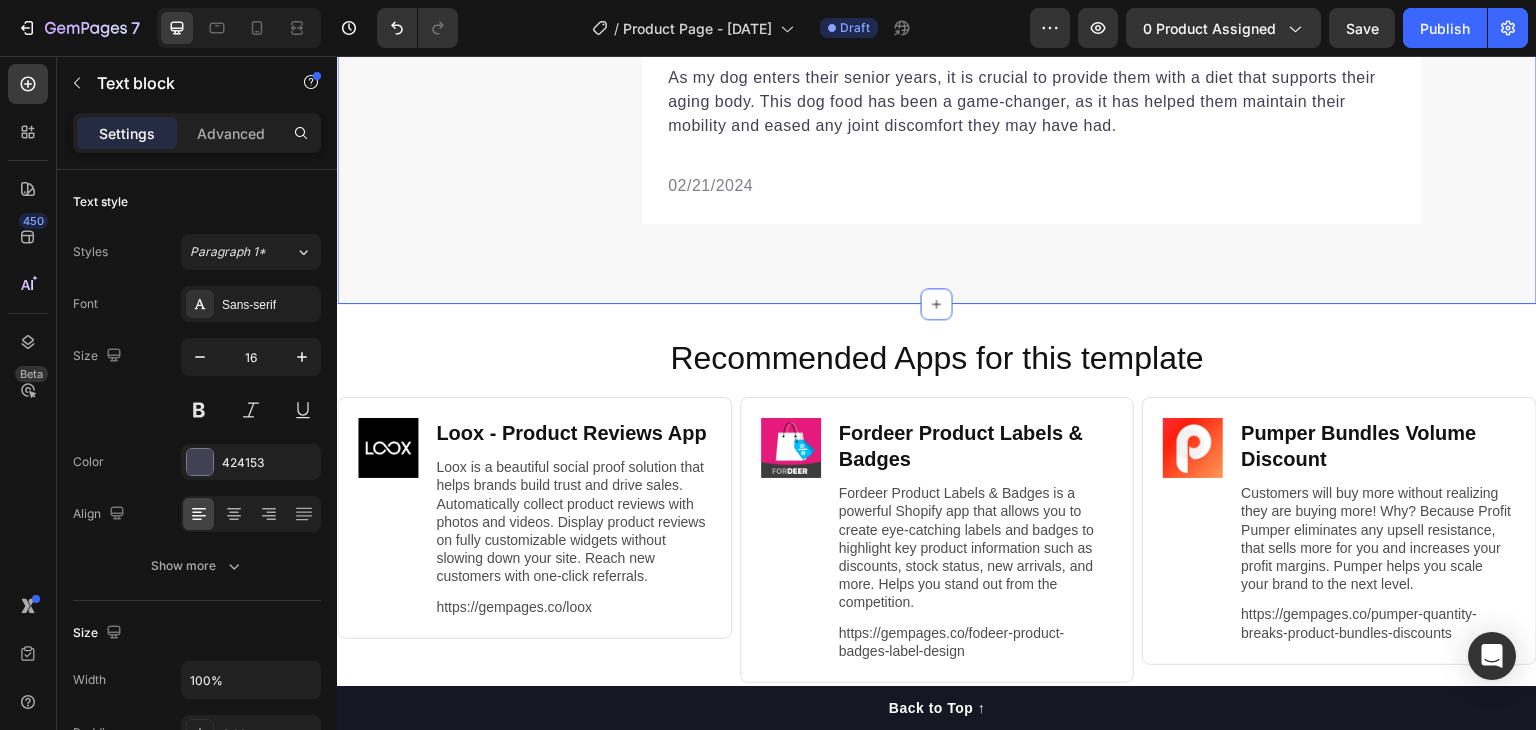 click on "Let customers speak for us Text block Row Icon Icon Icon Icon
Icon Icon List Hoz from 3 reviews Text block Row Row Image NellaMeg Text block Icon Icon Icon Icon
Icon Icon List Hoz Row They have a leaner and more toned physique... Text block The carefully selected protein sources in this dog food have made a noticeable difference in my dog's muscle development and strength. They have a leaner and more toned physique, which is a testament to the high-quality ingredients in this food. Text block   0 02/21/2024 Text block Row Row Image LeighPop Text block Icon Icon Icon Icon
Icon Icon List Hoz Row I am grateful... Text block I am grateful for the inclusion of joint-supporting ingredients like glucosamine and chondroitin in this dog food. It has had a significant impact on my dog's mobility and has alleviated any discomfort they may have experienced previously. Text block 02/21/2024 Text block Row Row Image AndiMel Text block Icon Icon Icon Icon" at bounding box center (937, -252) 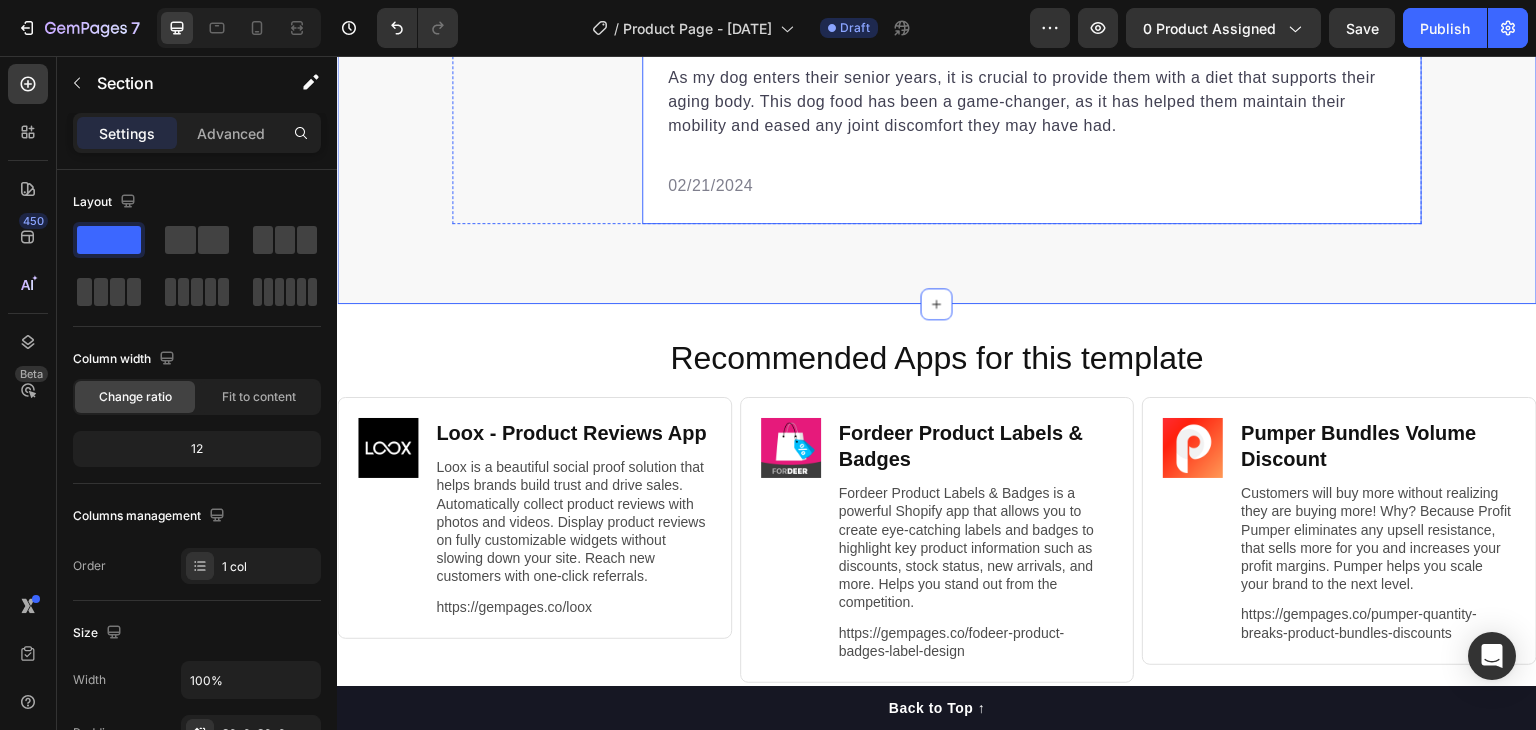 click on "02/21/2024 Text block" at bounding box center (1032, 170) 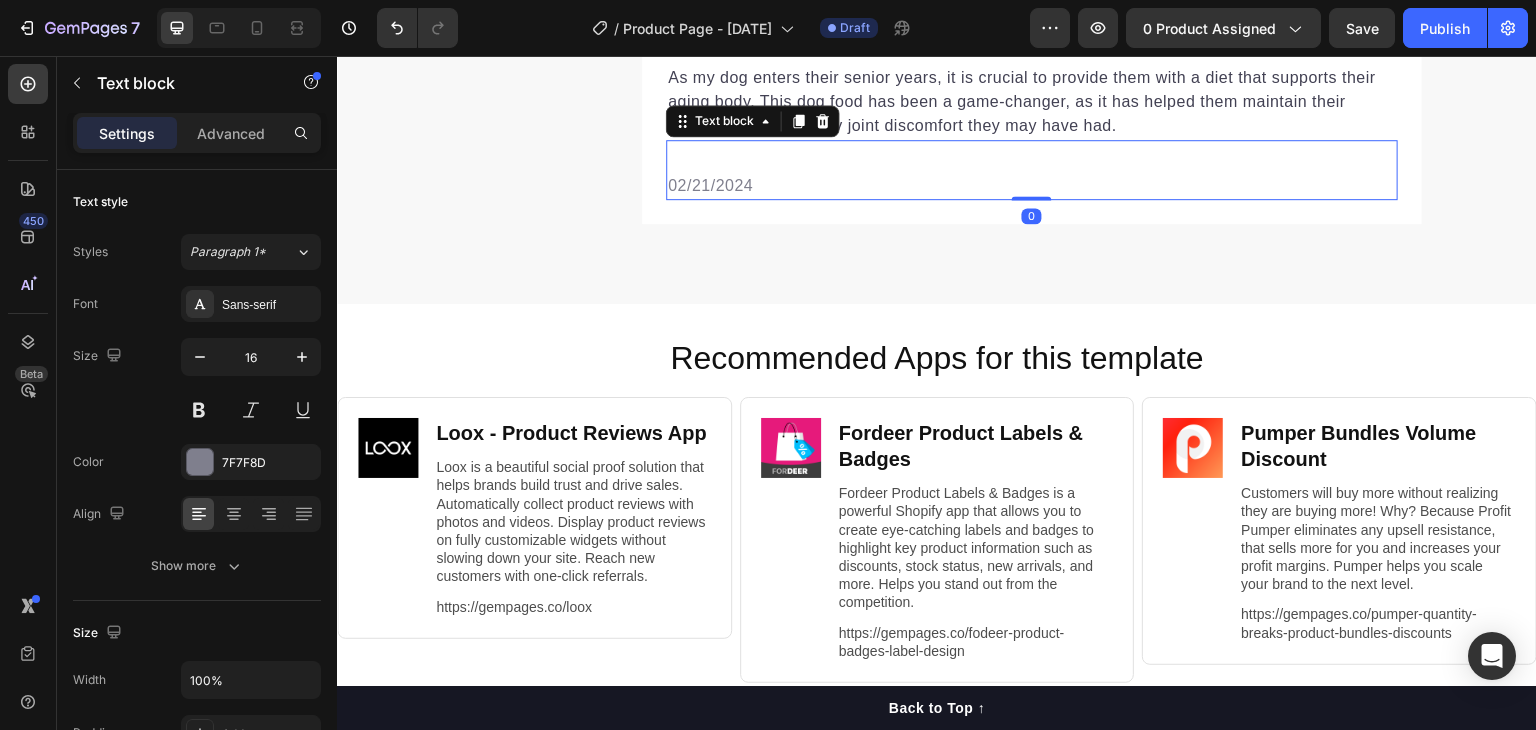scroll, scrollTop: 7491, scrollLeft: 0, axis: vertical 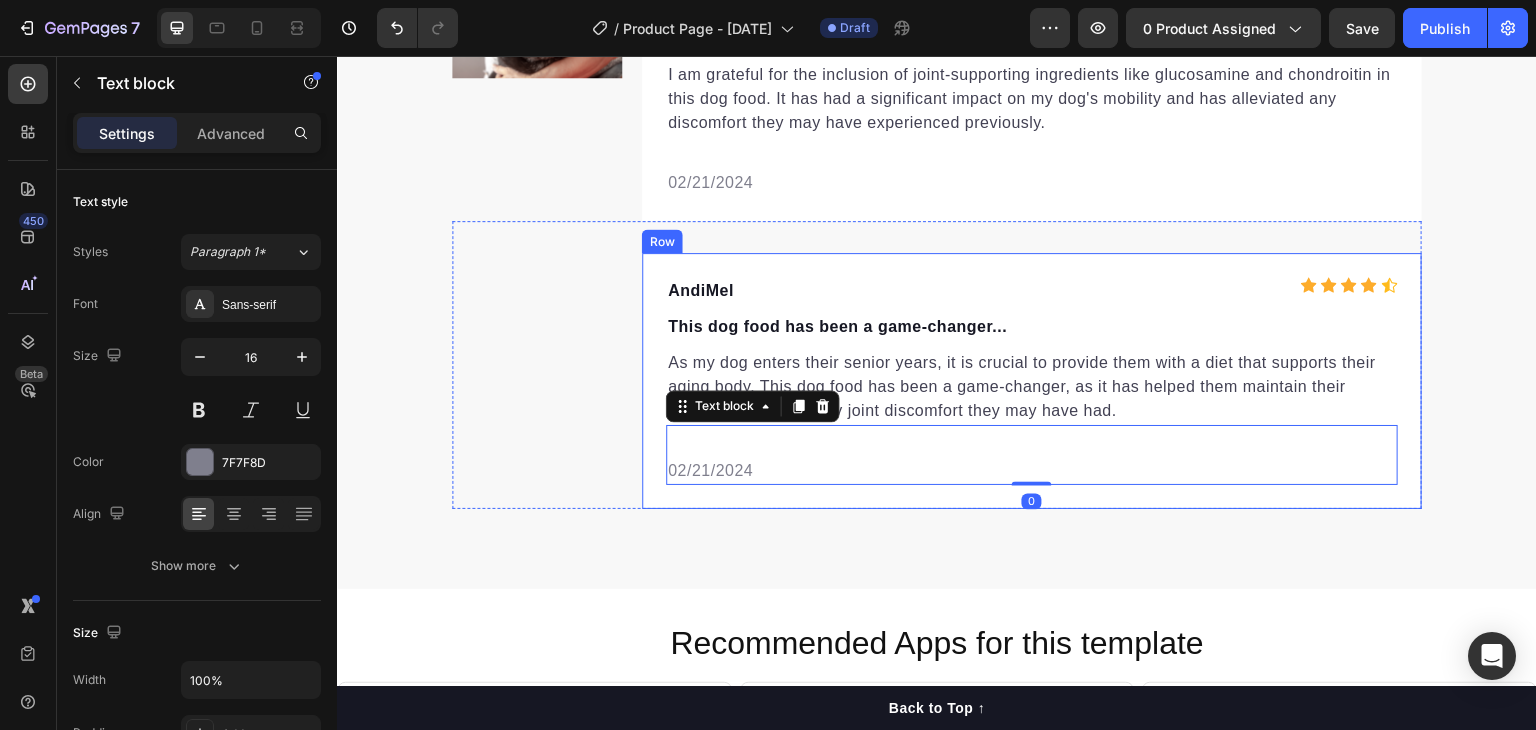 click on "AndiMel Text block Icon Icon Icon Icon
Icon Icon List Hoz Row This dog food has been a game-changer... Text block As my dog enters their senior years, it is crucial to provide them with a diet that supports their aging body. This dog food has been a game-changer, as it has helped them maintain their mobility and eased any joint discomfort they may have had. Text block 02/21/2024 Text block   0 Row" at bounding box center (1032, 381) 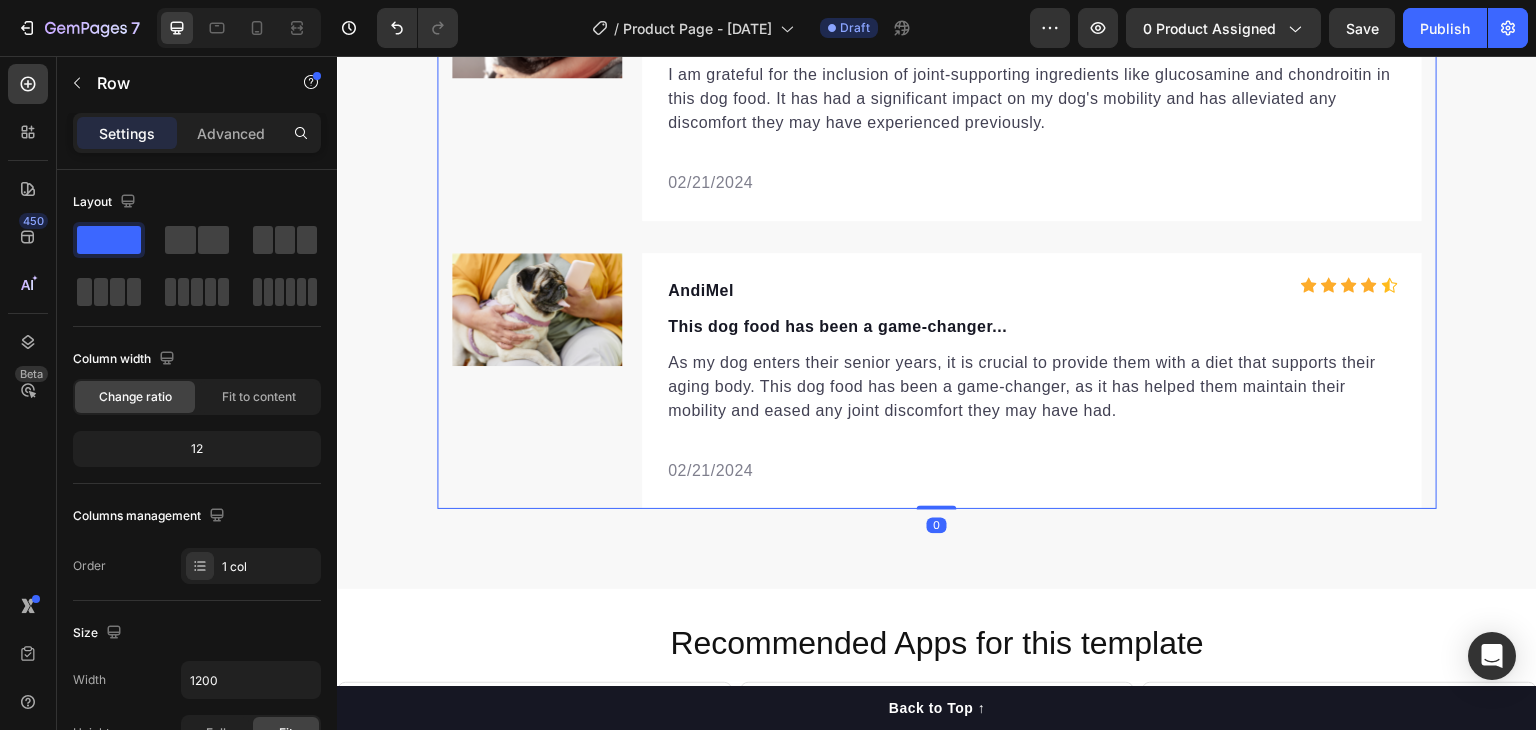 click on "Let customers speak for us Text block Row Icon Icon Icon Icon
Icon Icon List Hoz from 3 reviews Text block Row Row Image NellaMeg Text block Icon Icon Icon Icon
Icon Icon List Hoz Row They have a leaner and more toned physique... Text block The carefully selected protein sources in this dog food have made a noticeable difference in my dog's muscle development and strength. They have a leaner and more toned physique, which is a testament to the high-quality ingredients in this food. Text block 02/21/2024 Text block Row Row Image LeighPop Text block Icon Icon Icon Icon
Icon Icon List Hoz Row I am grateful... Text block I am grateful for the inclusion of joint-supporting ingredients like glucosamine and chondroitin in this dog food. It has had a significant impact on my dog's mobility and has alleviated any discomfort they may have experienced previously. Text block 02/21/2024 Text block Row Row Image AndiMel Text block Icon Icon Icon Icon" at bounding box center (937, 33) 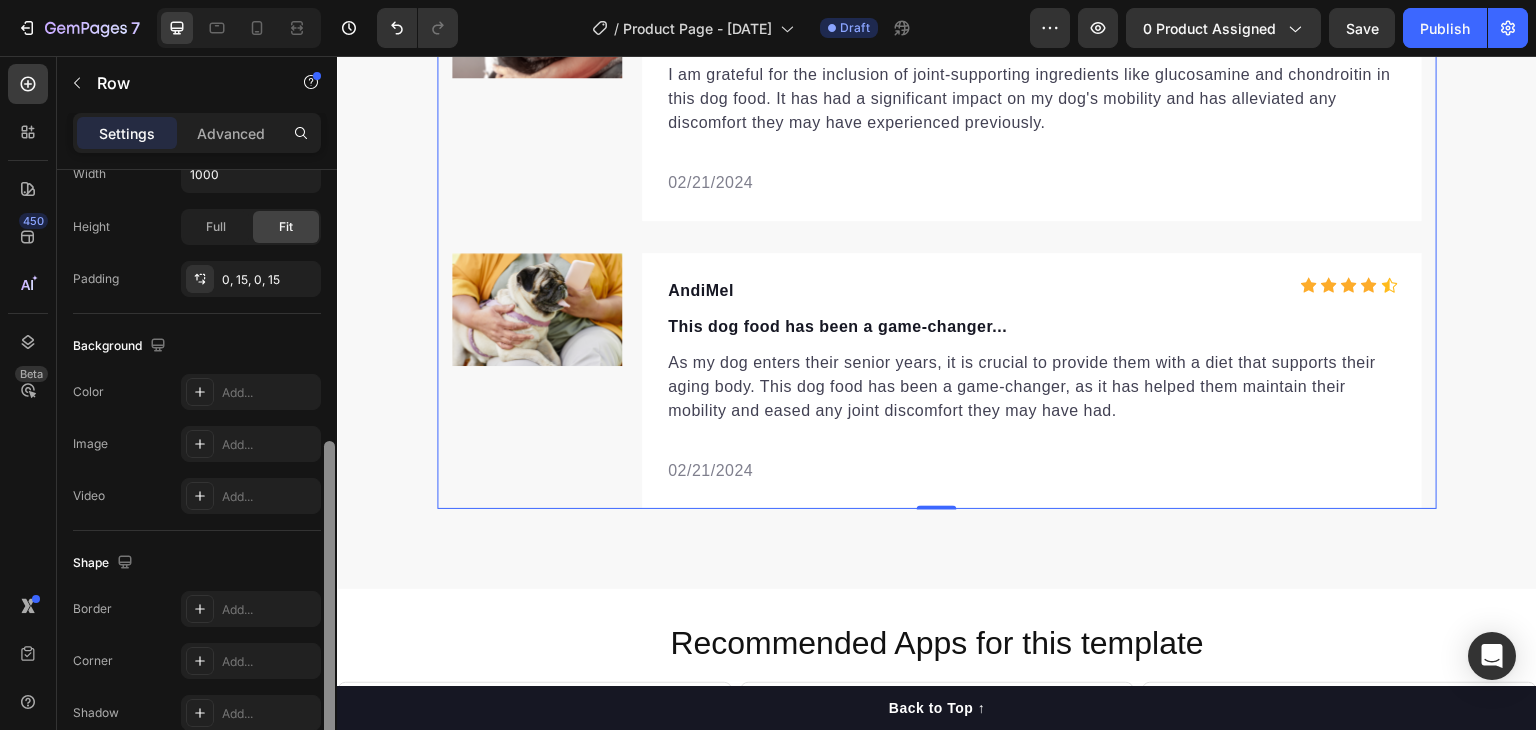 scroll, scrollTop: 601, scrollLeft: 0, axis: vertical 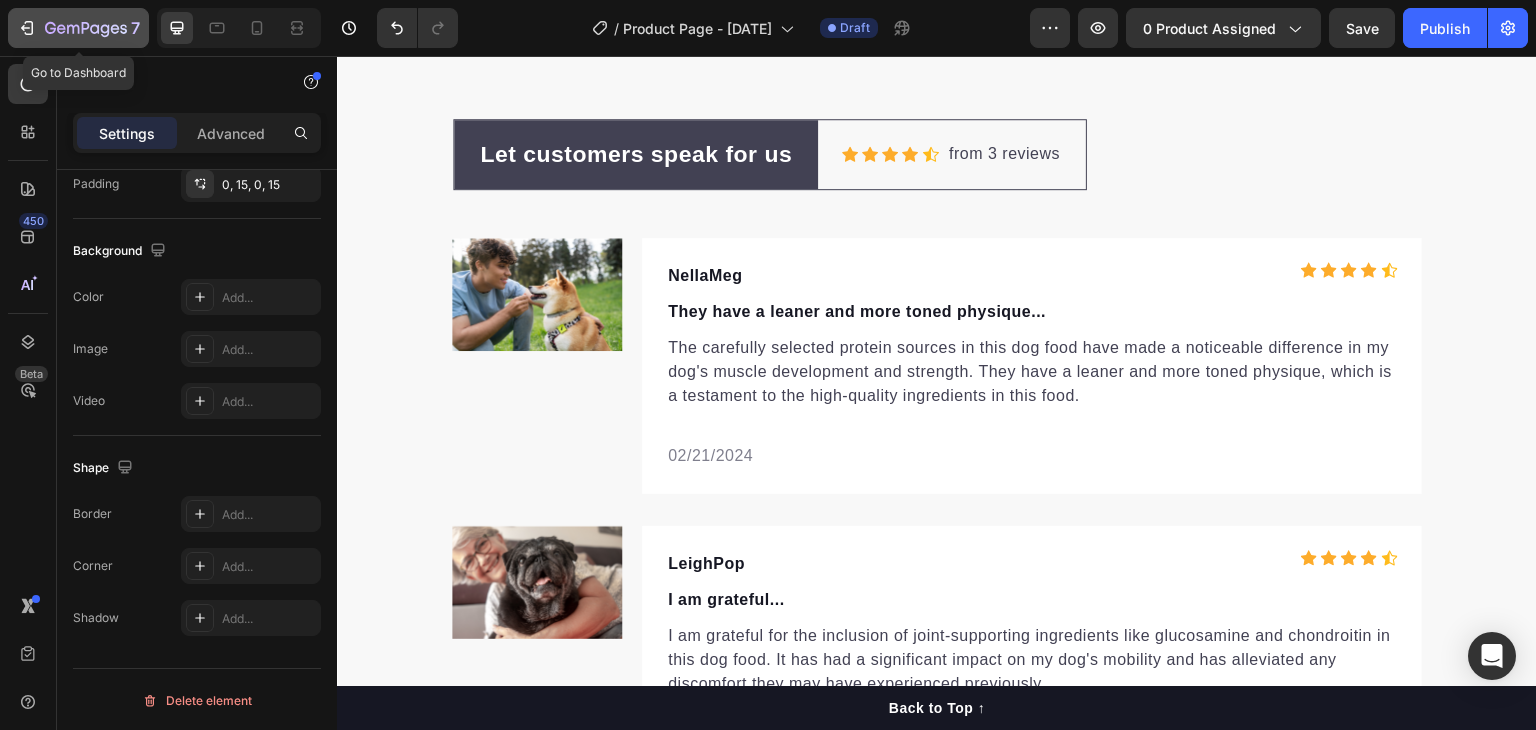 click 